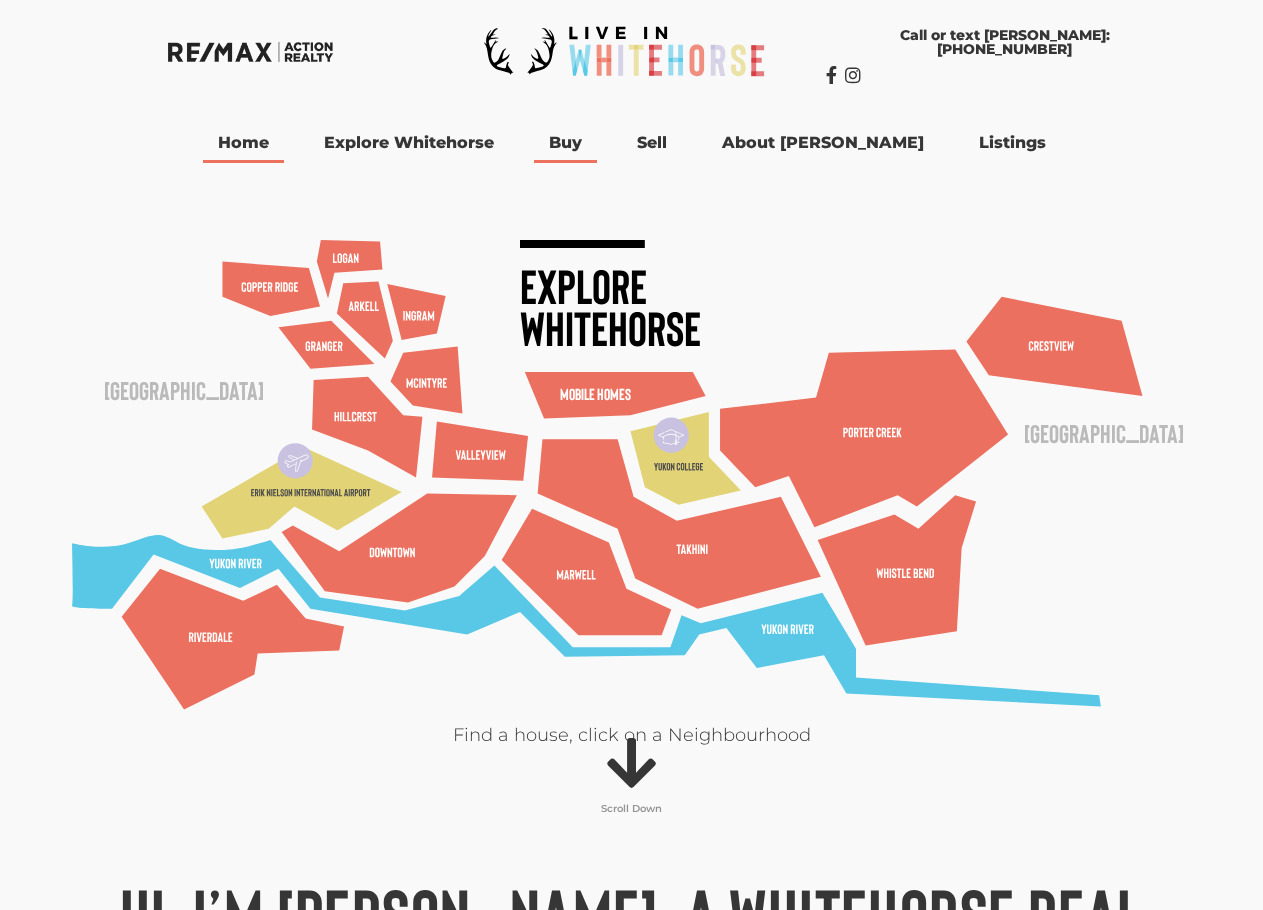 scroll, scrollTop: 0, scrollLeft: 0, axis: both 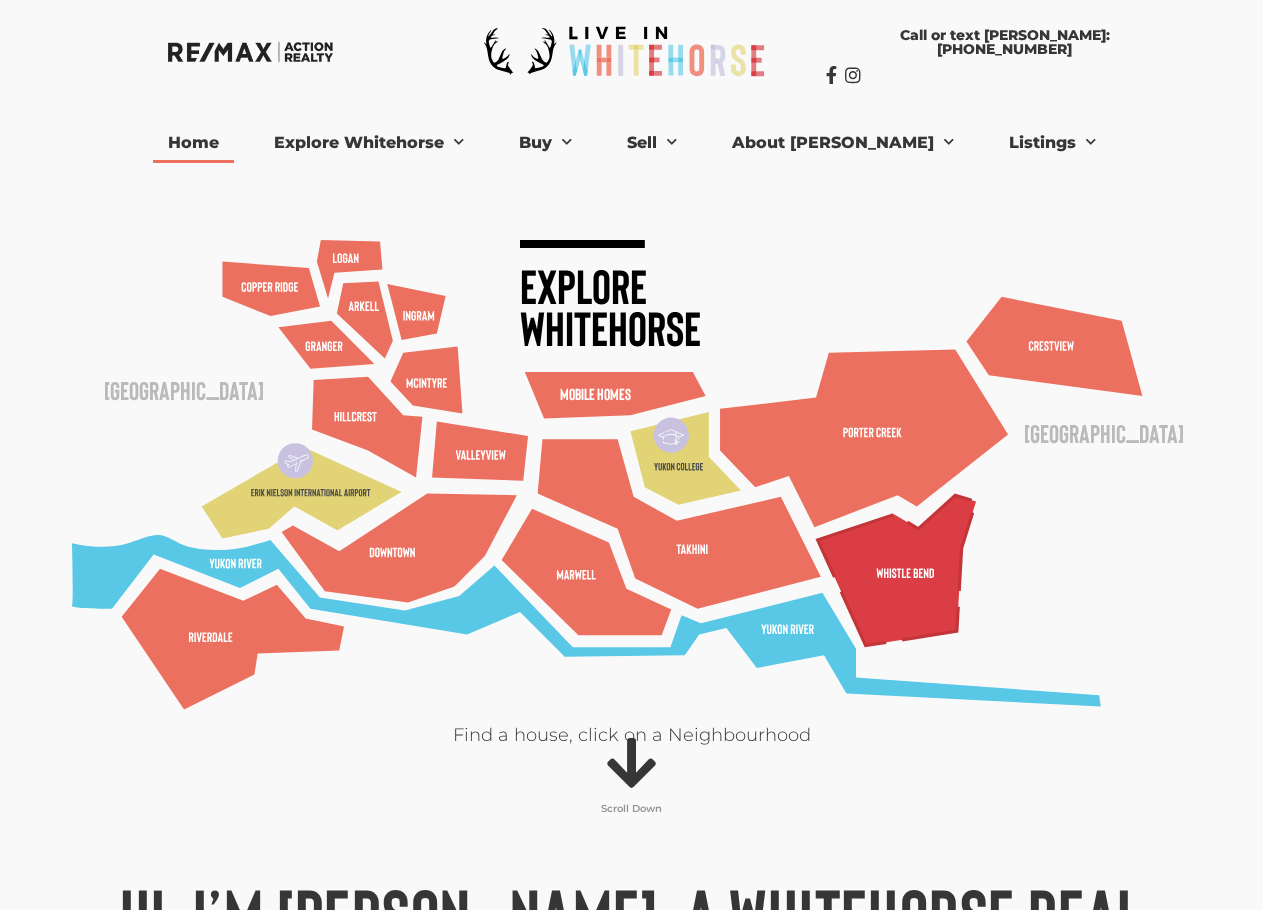 click 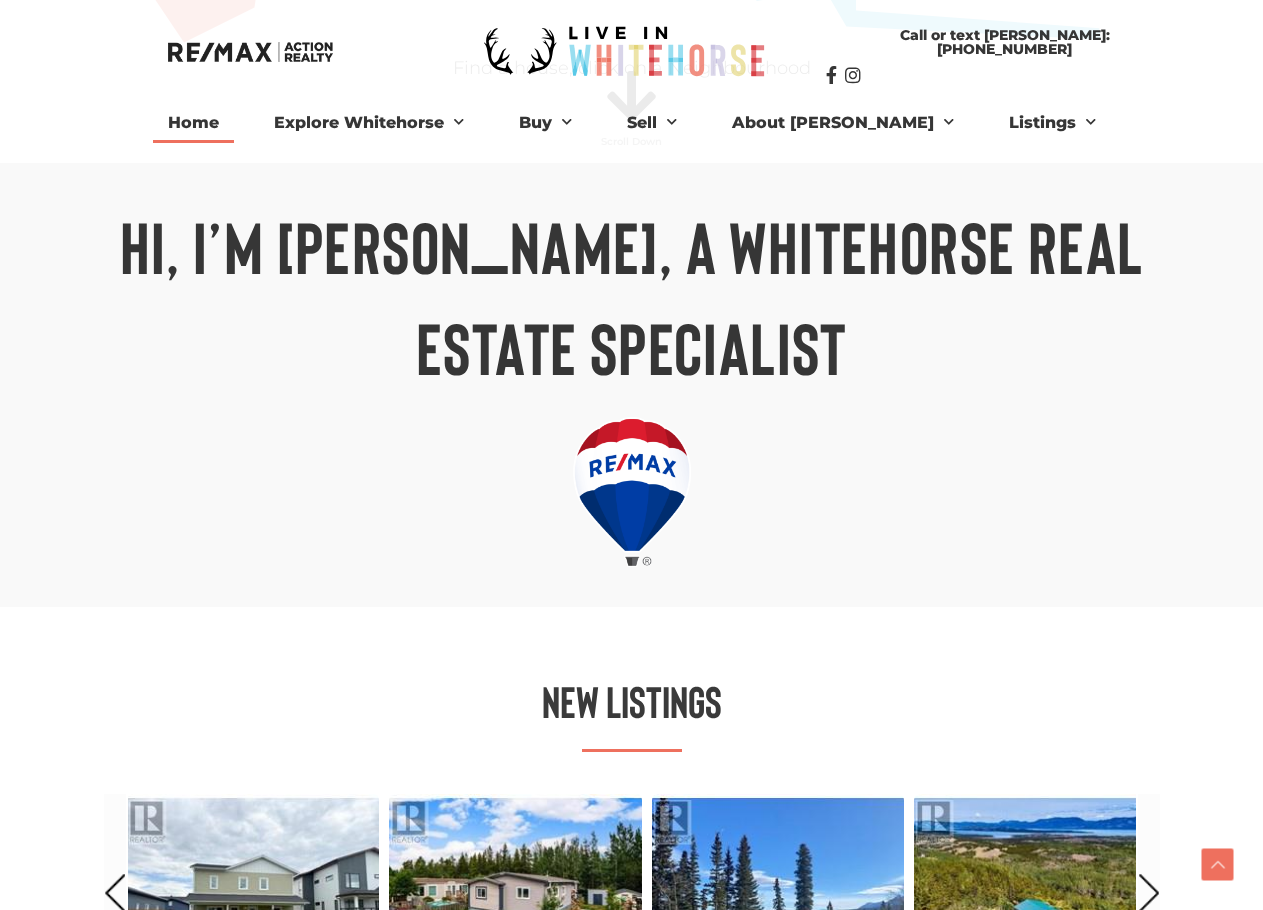 scroll, scrollTop: 996, scrollLeft: 0, axis: vertical 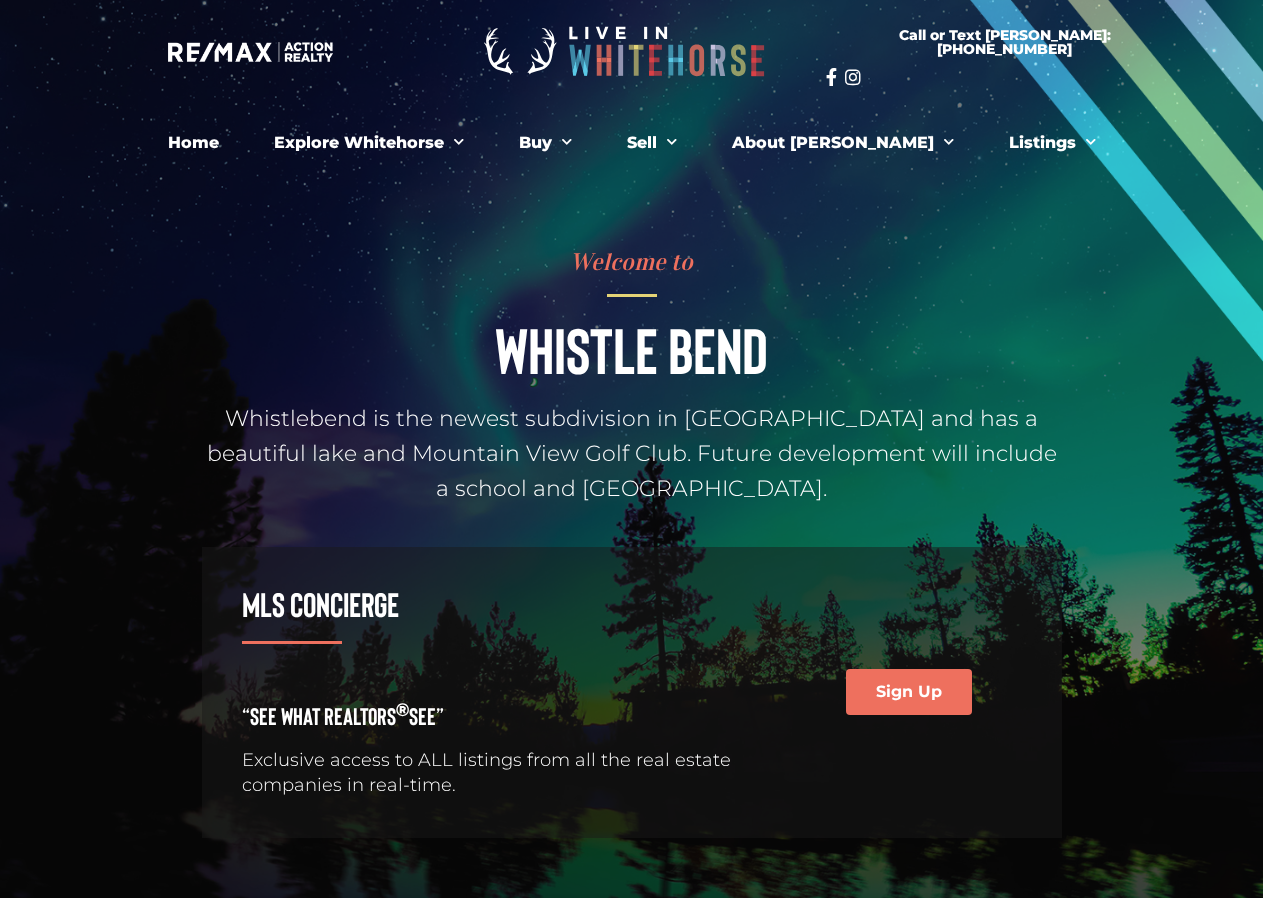 drag, startPoint x: 359, startPoint y: 362, endPoint x: 326, endPoint y: 351, distance: 34.785053 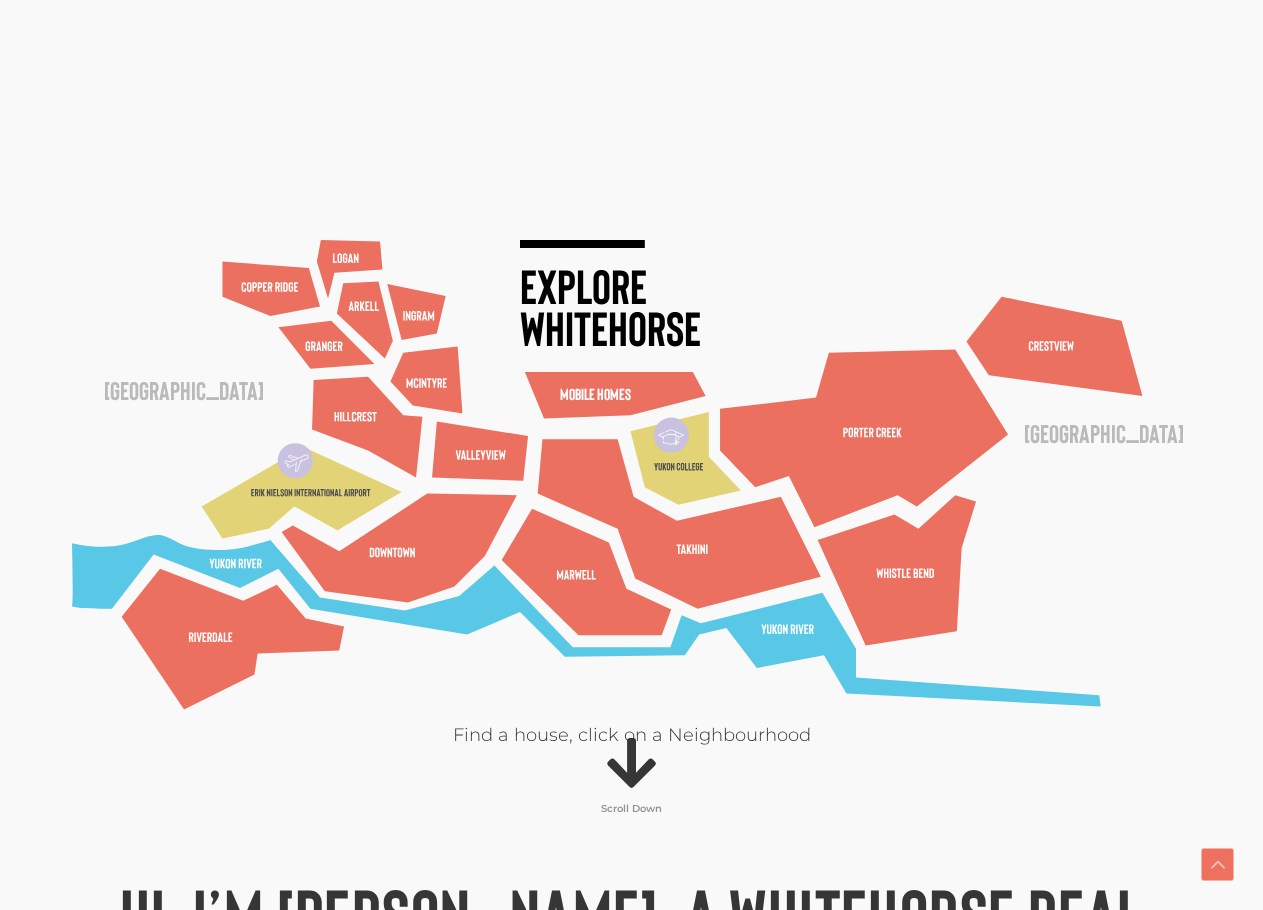 scroll, scrollTop: 1000, scrollLeft: 0, axis: vertical 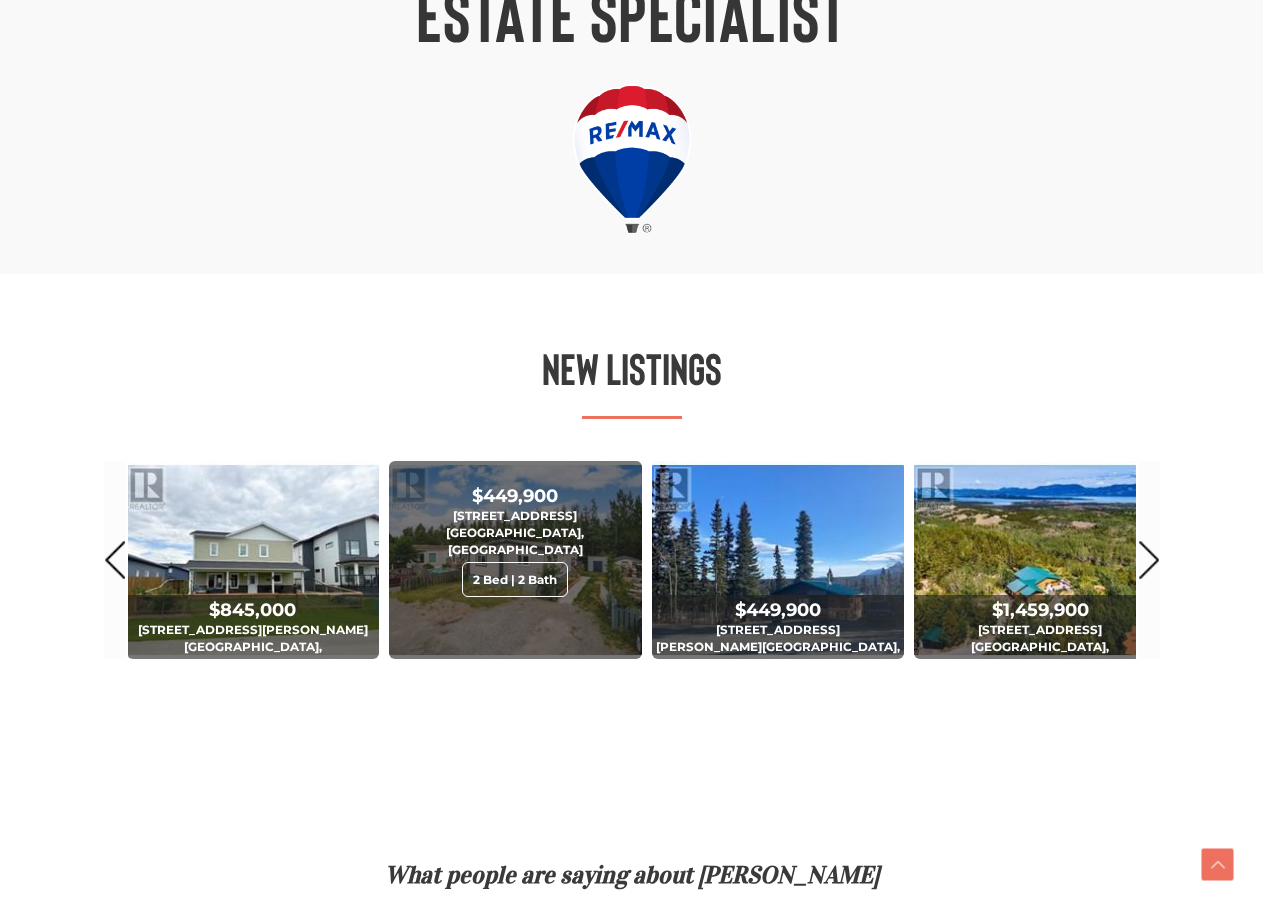 click on "$449,900" at bounding box center [515, 496] 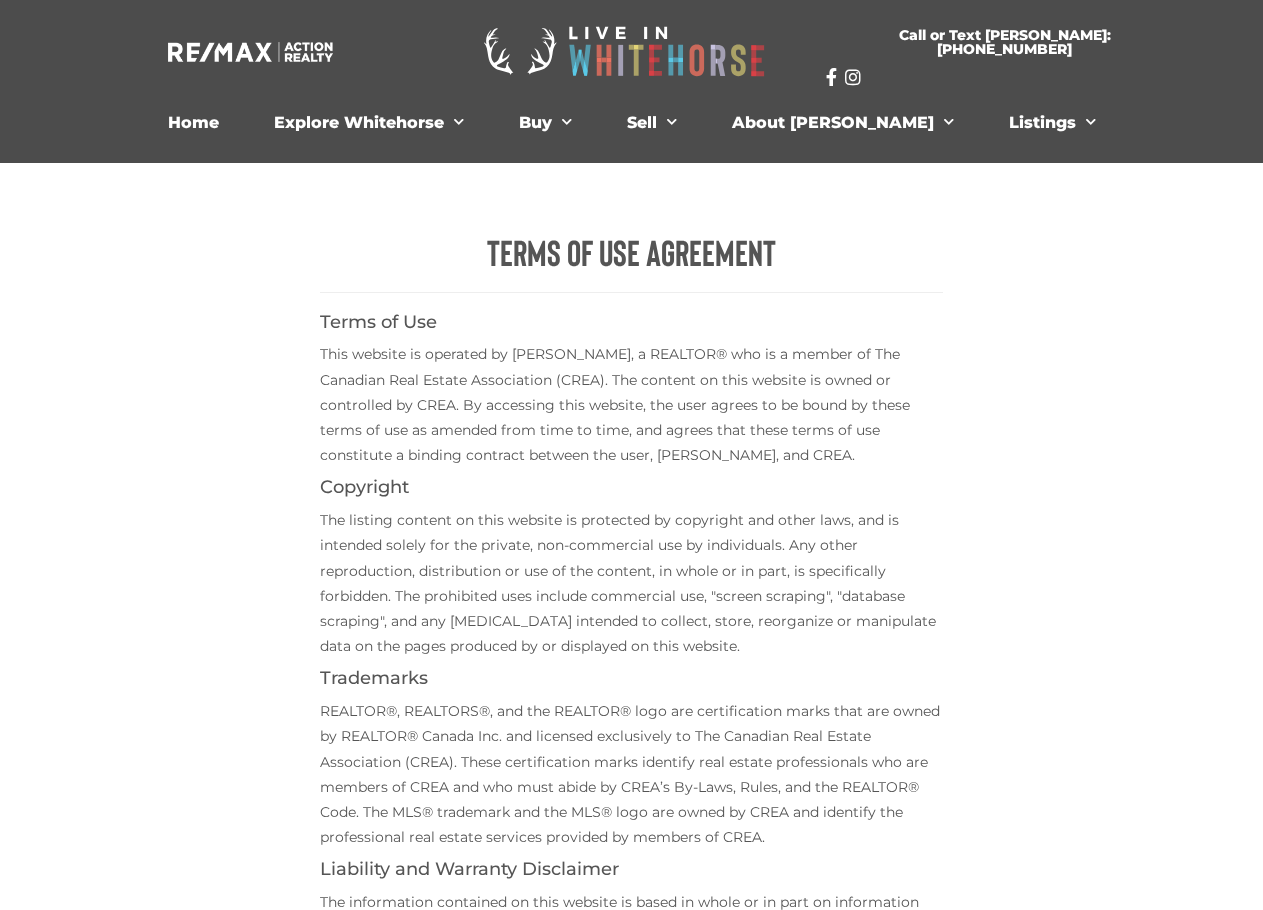 scroll, scrollTop: 167, scrollLeft: 0, axis: vertical 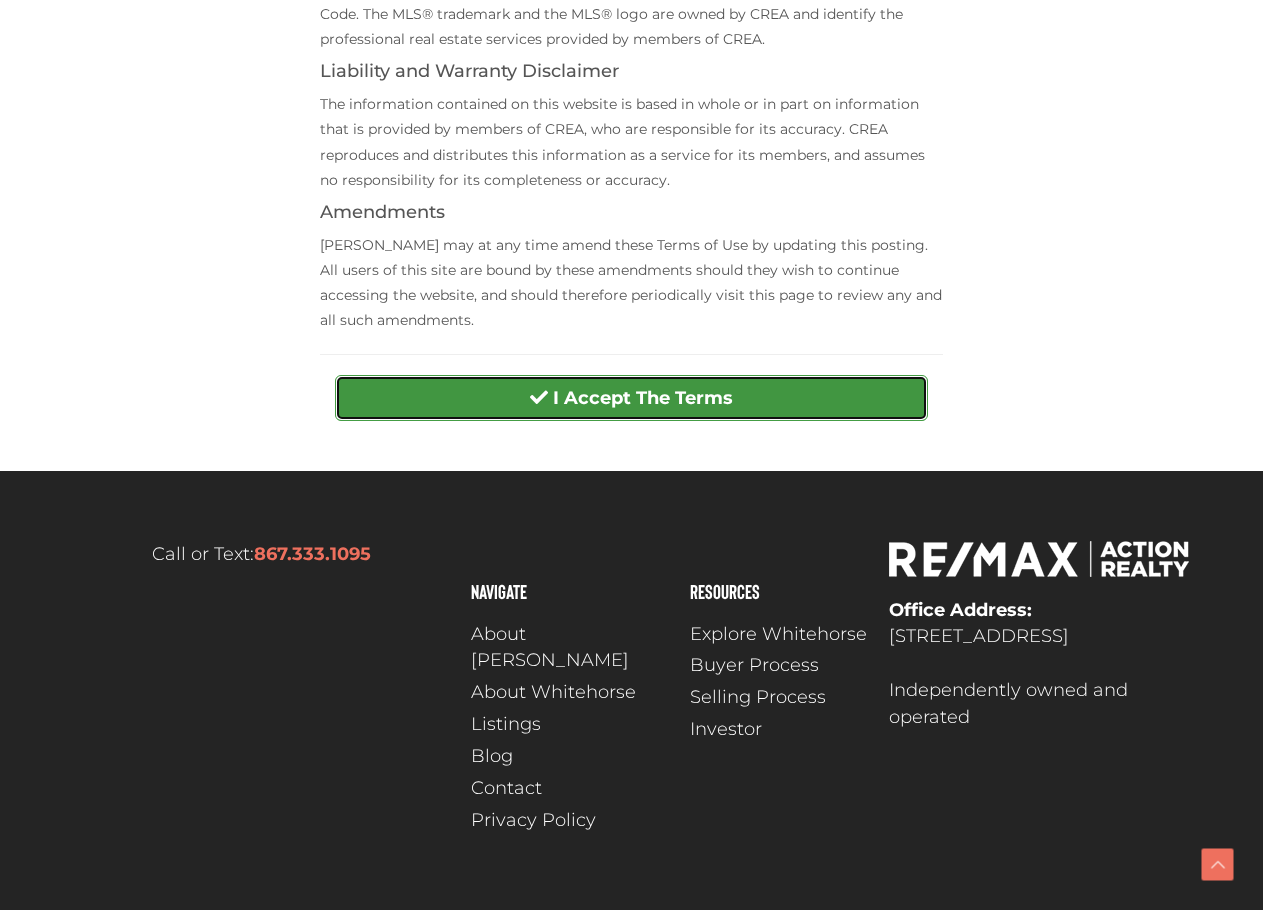 click on "I Accept The Terms" at bounding box center (643, 398) 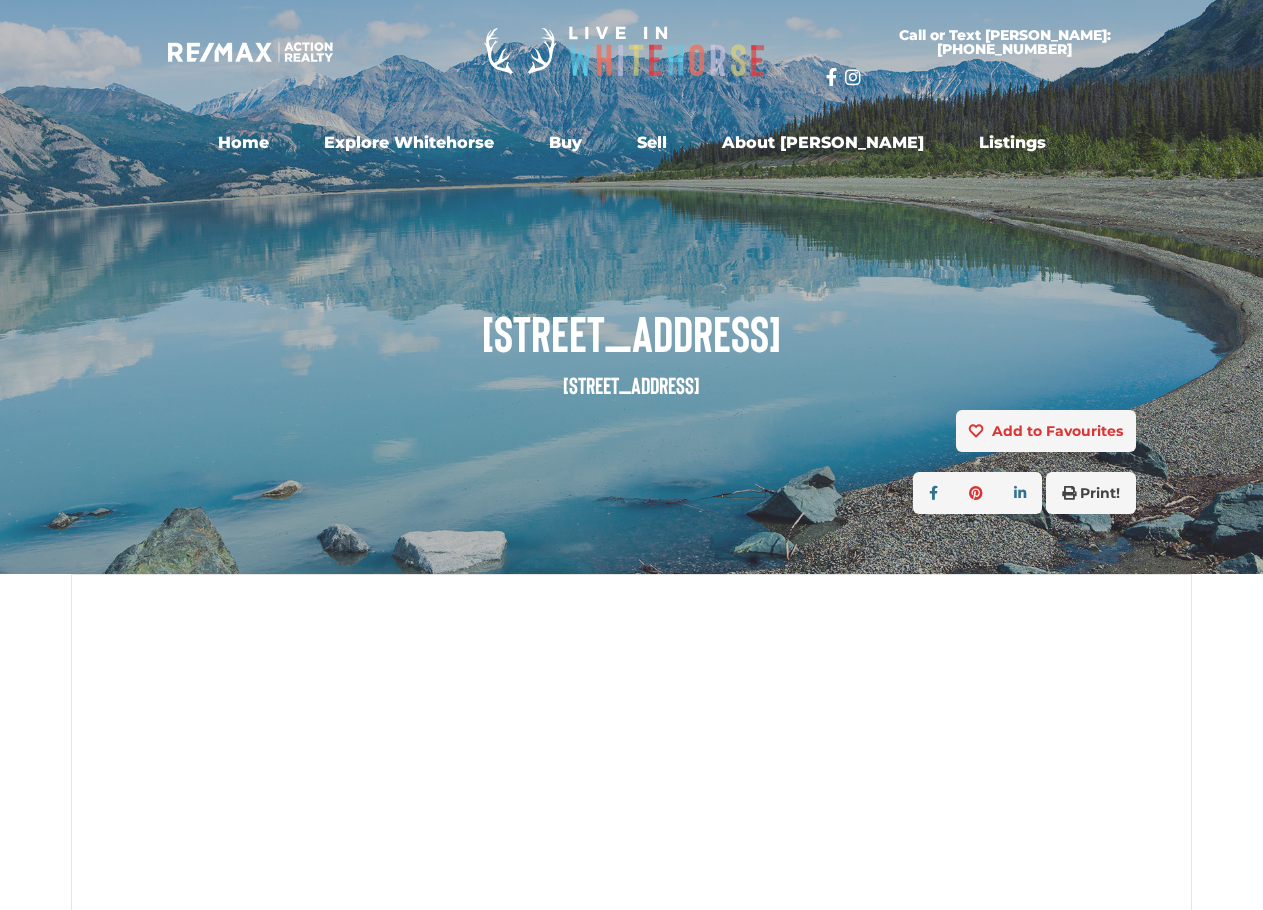 scroll, scrollTop: 0, scrollLeft: 0, axis: both 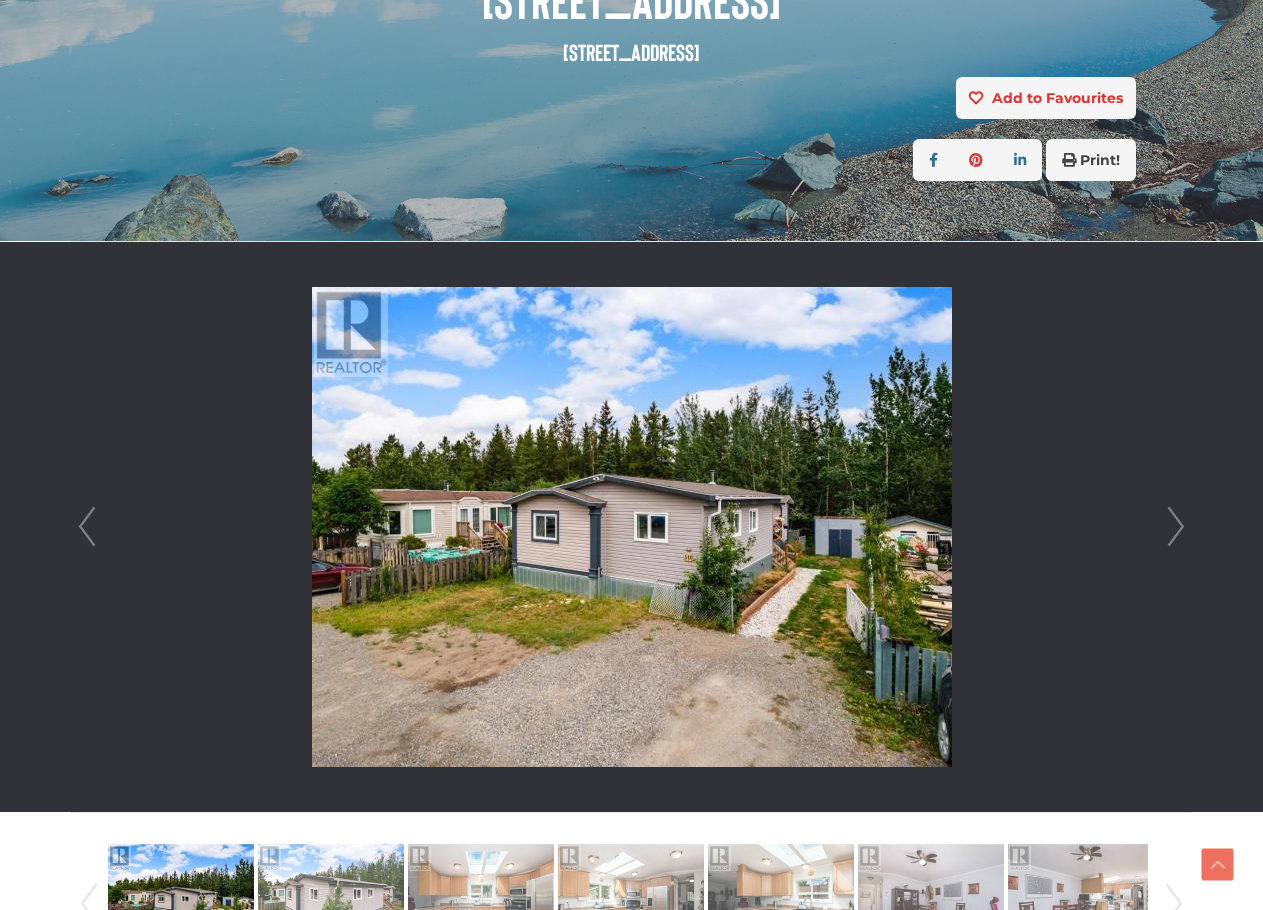 click on "Next" at bounding box center (1176, 527) 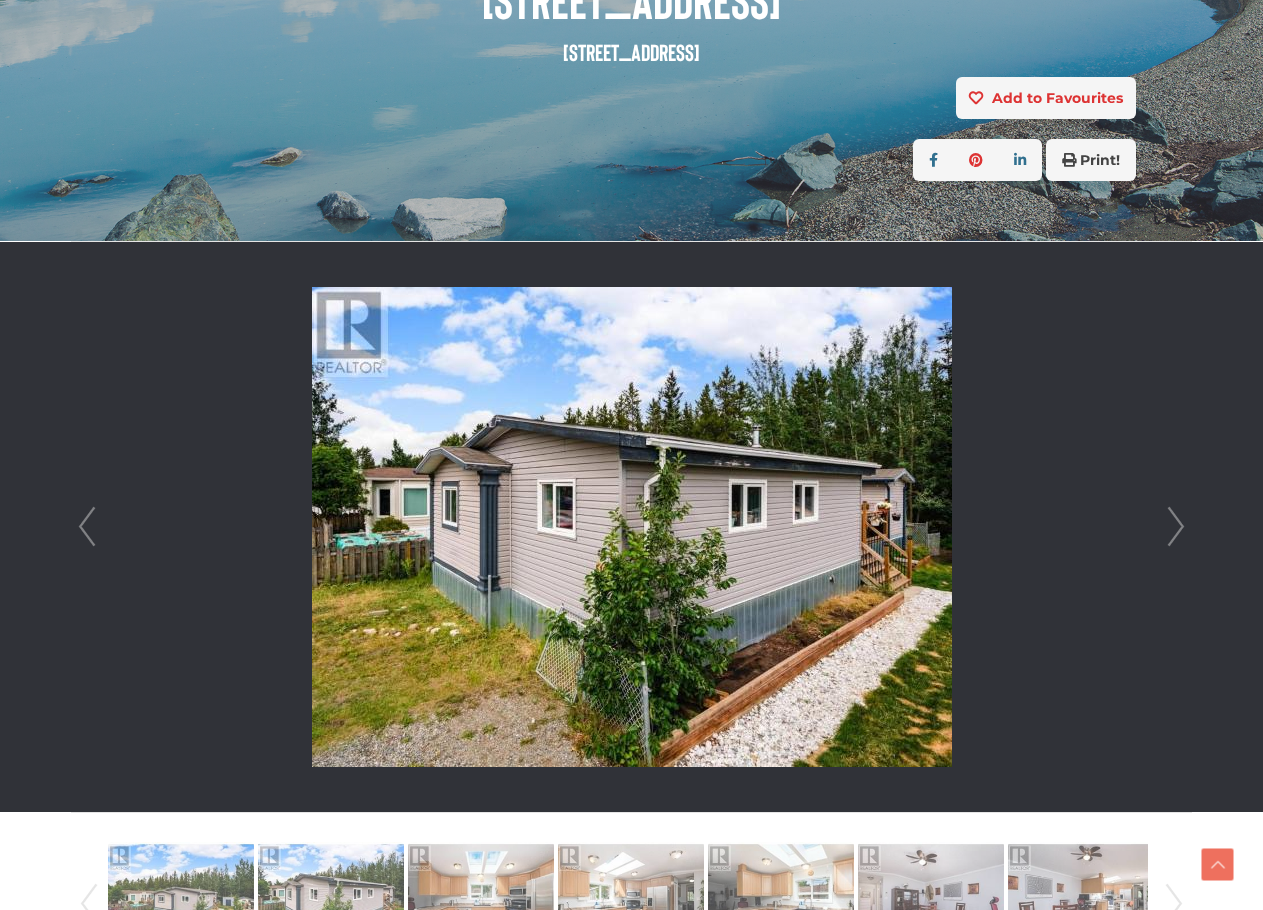 click on "Next" at bounding box center (1176, 527) 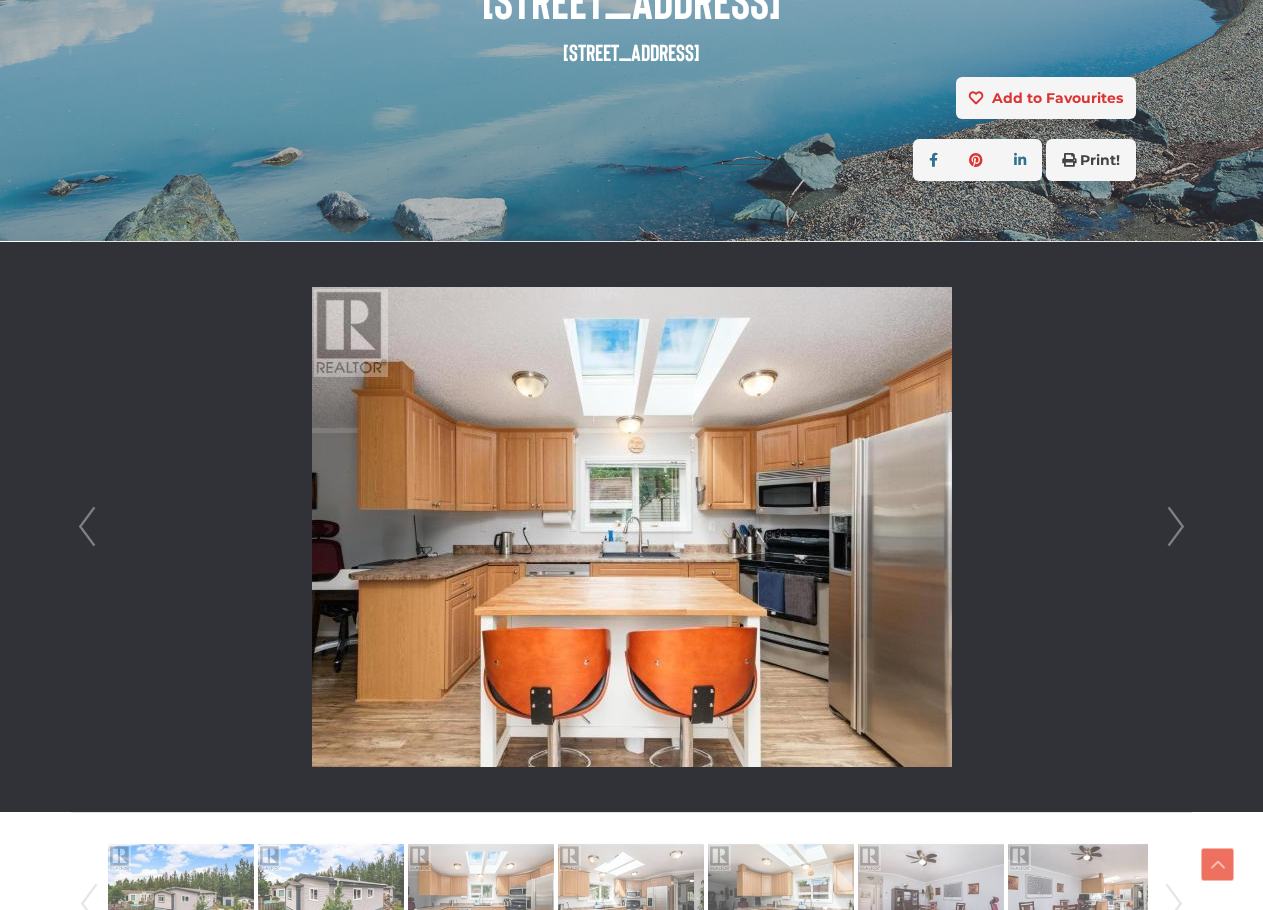 click on "Next" at bounding box center (1176, 527) 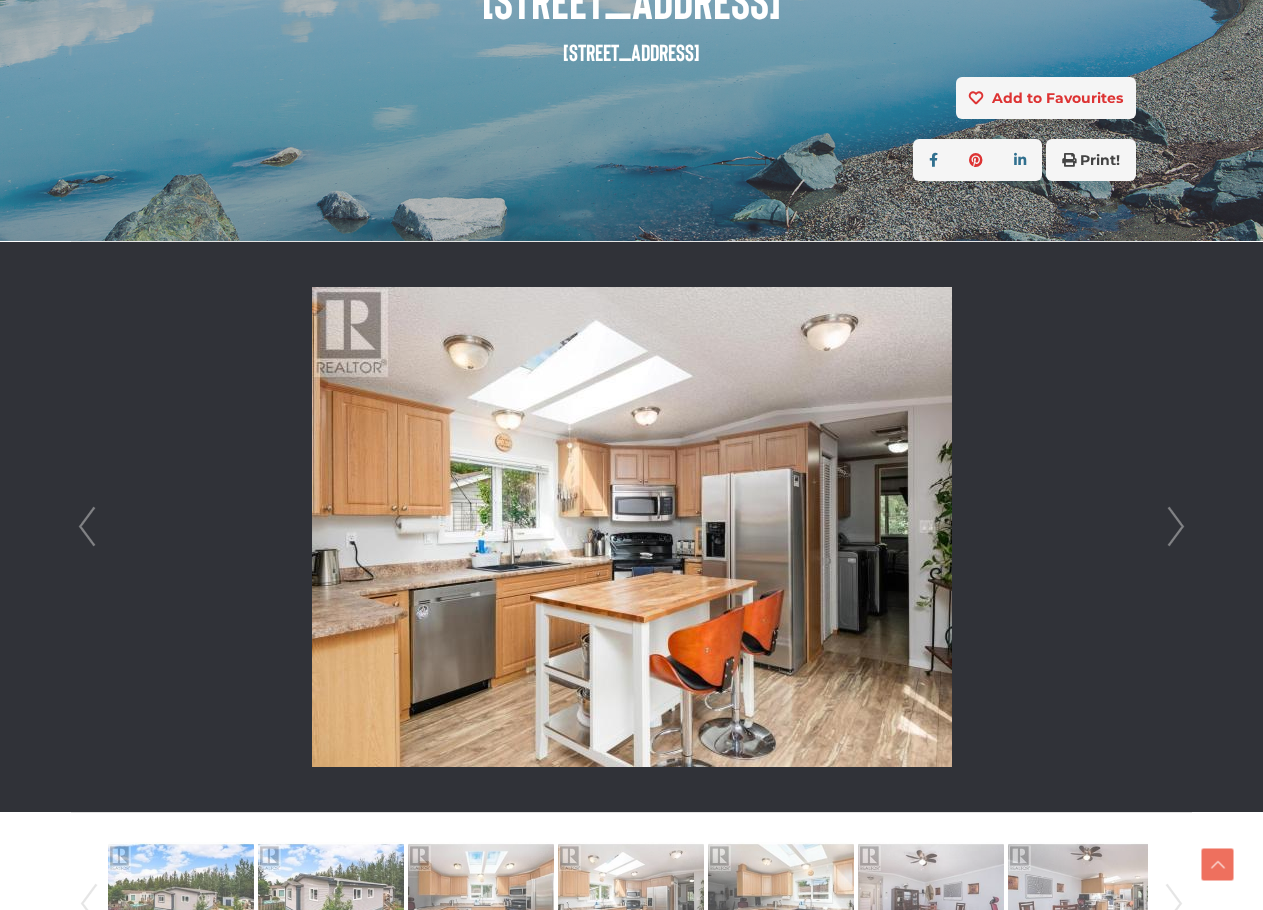 click on "Next" at bounding box center [1176, 527] 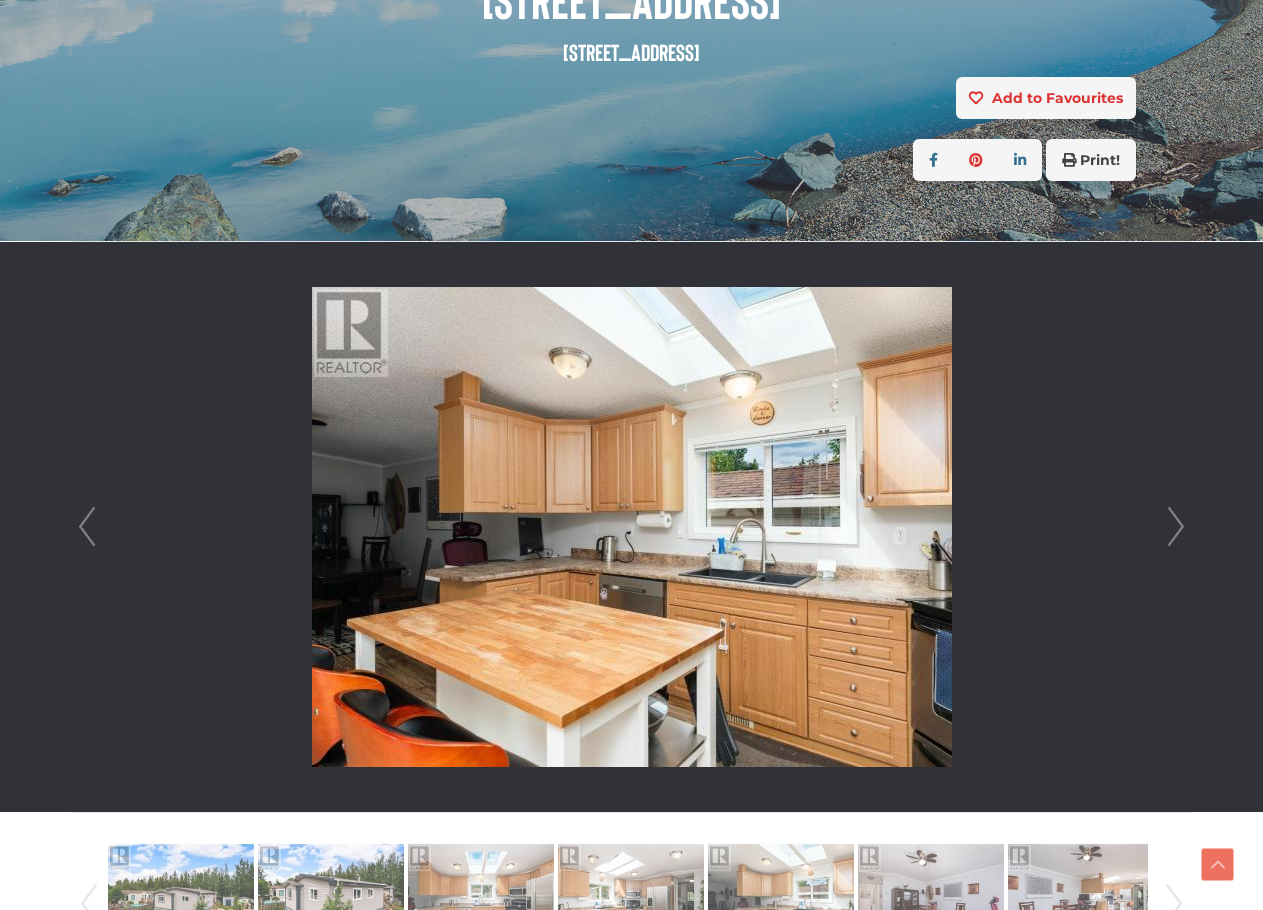 click on "Next" at bounding box center [1176, 527] 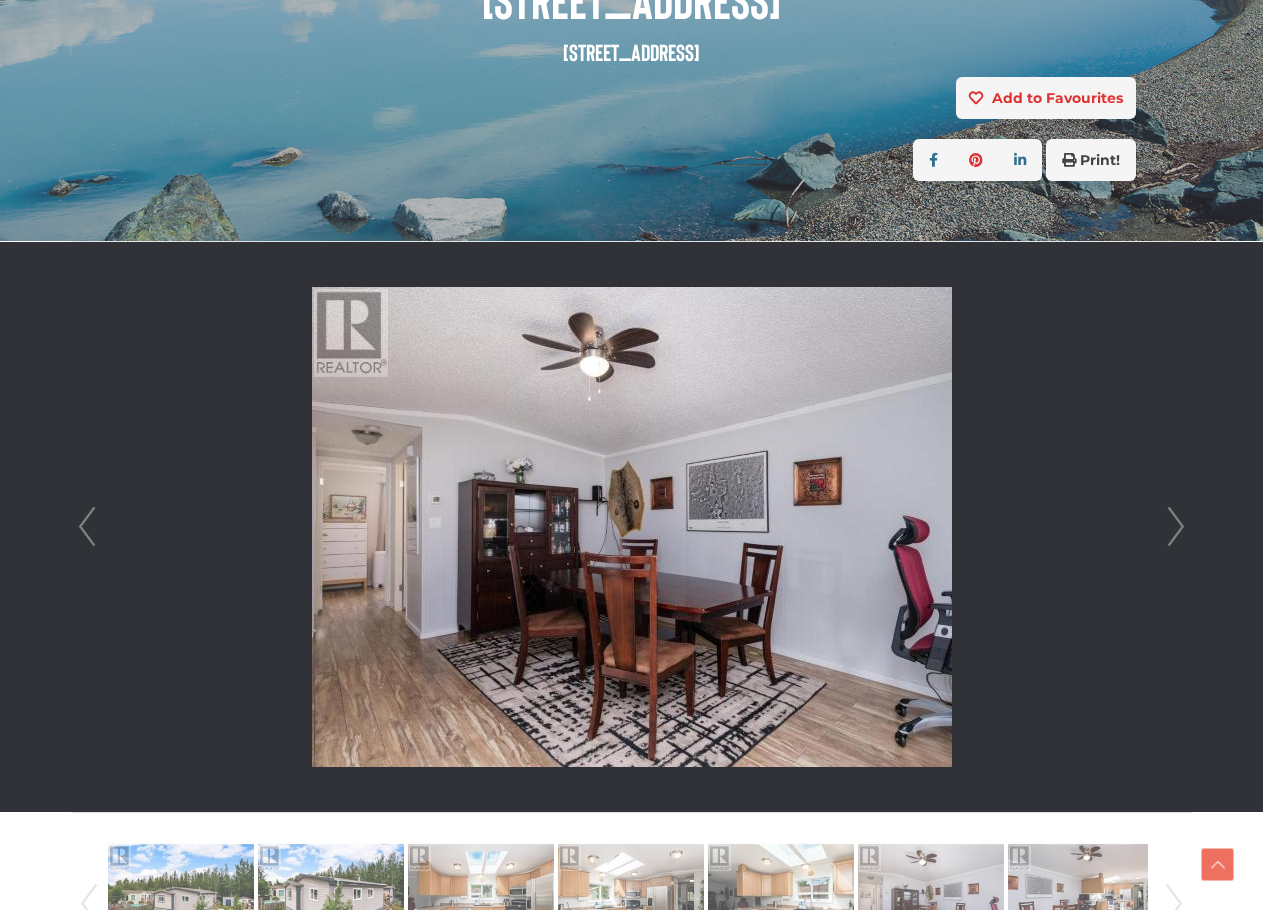 click on "Next" at bounding box center (1176, 527) 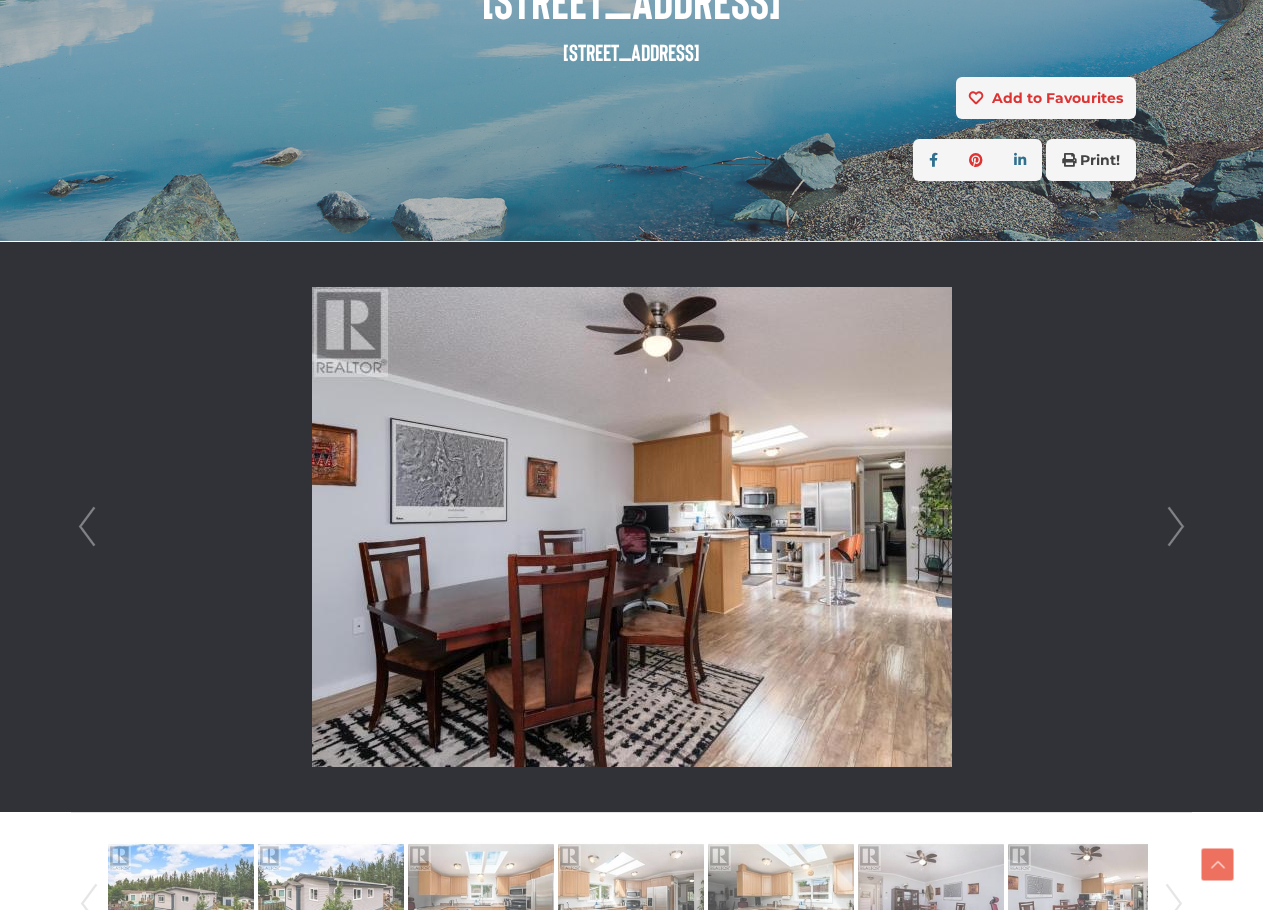 click on "Next" at bounding box center [1176, 527] 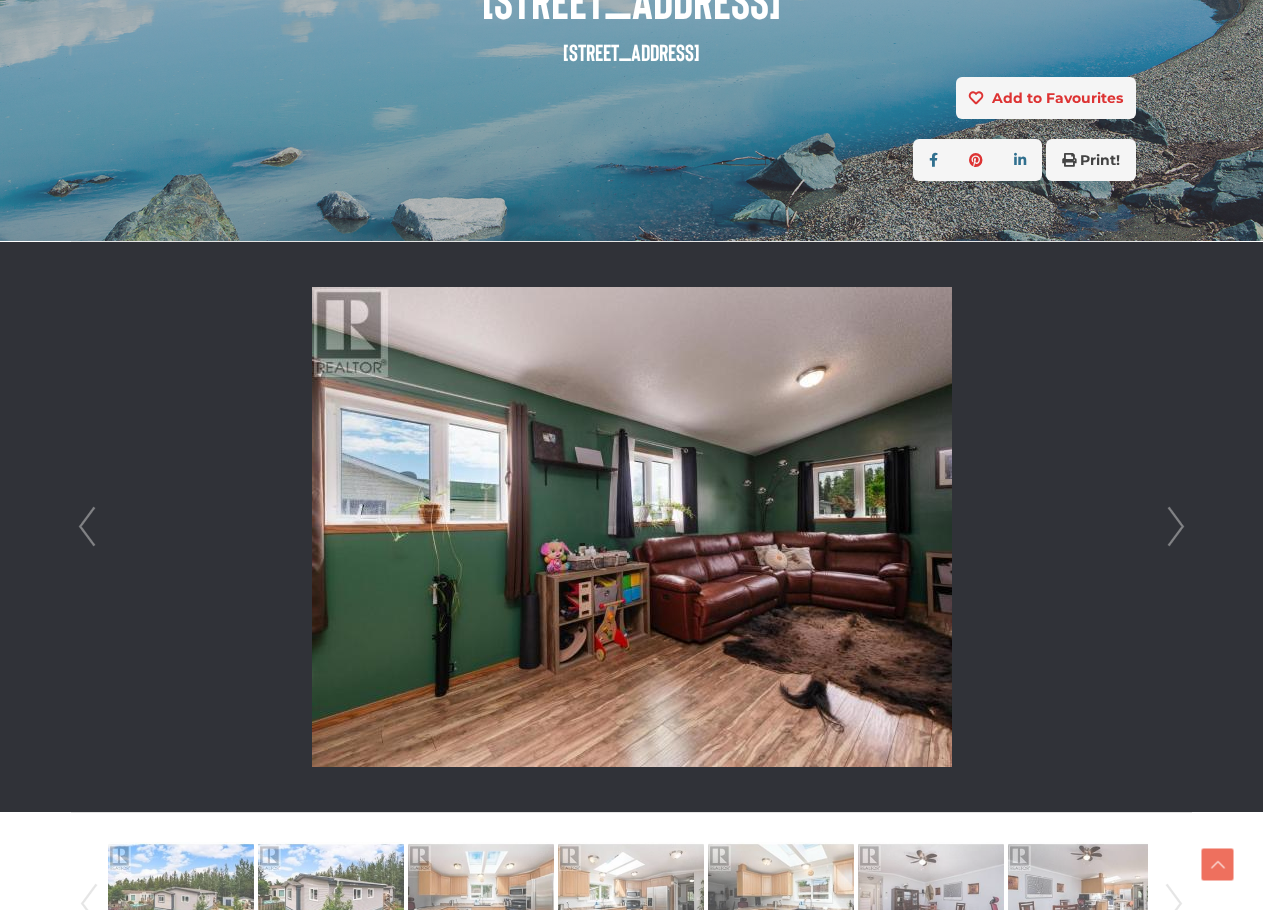 click on "Next" at bounding box center (1176, 527) 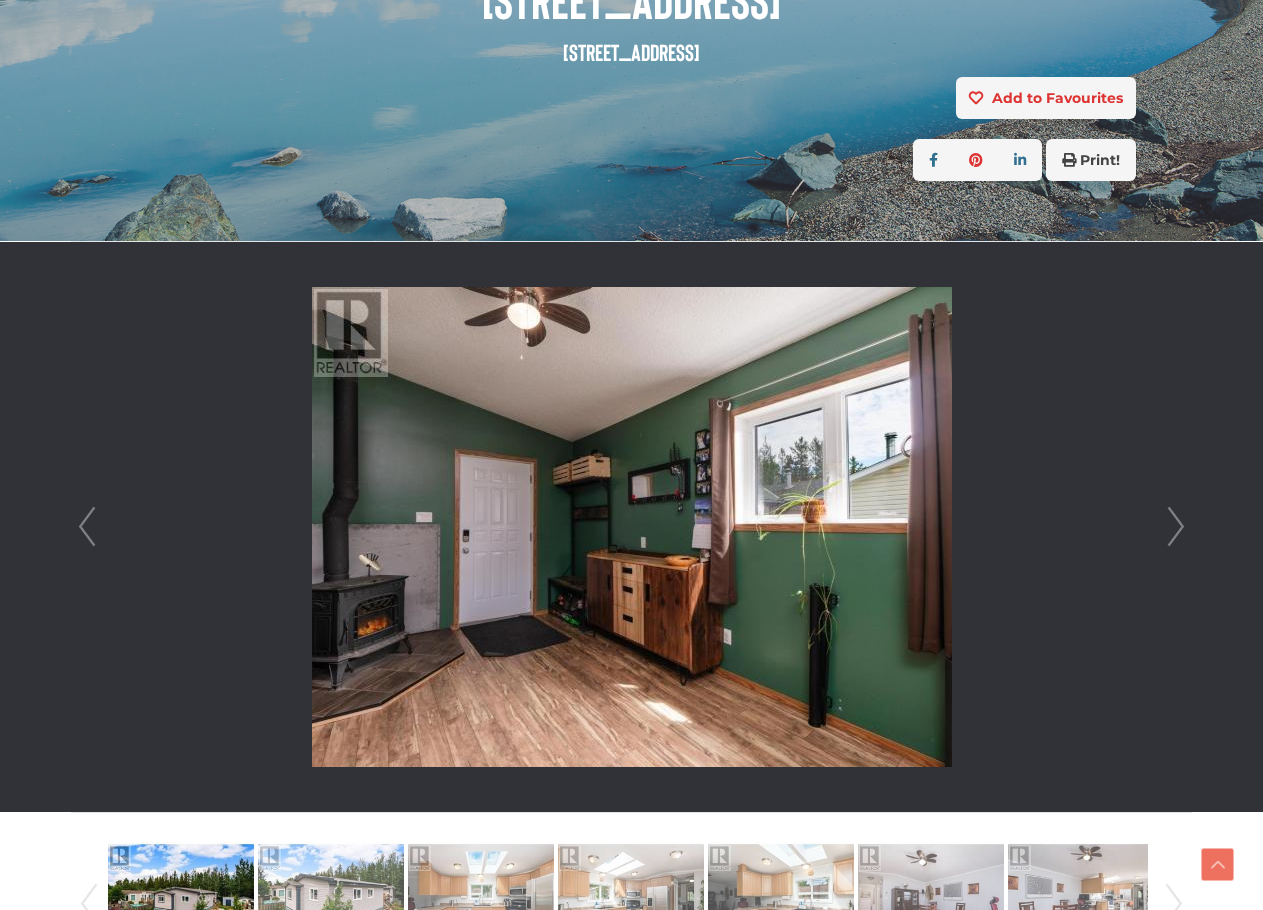 click on "Next" at bounding box center [1176, 527] 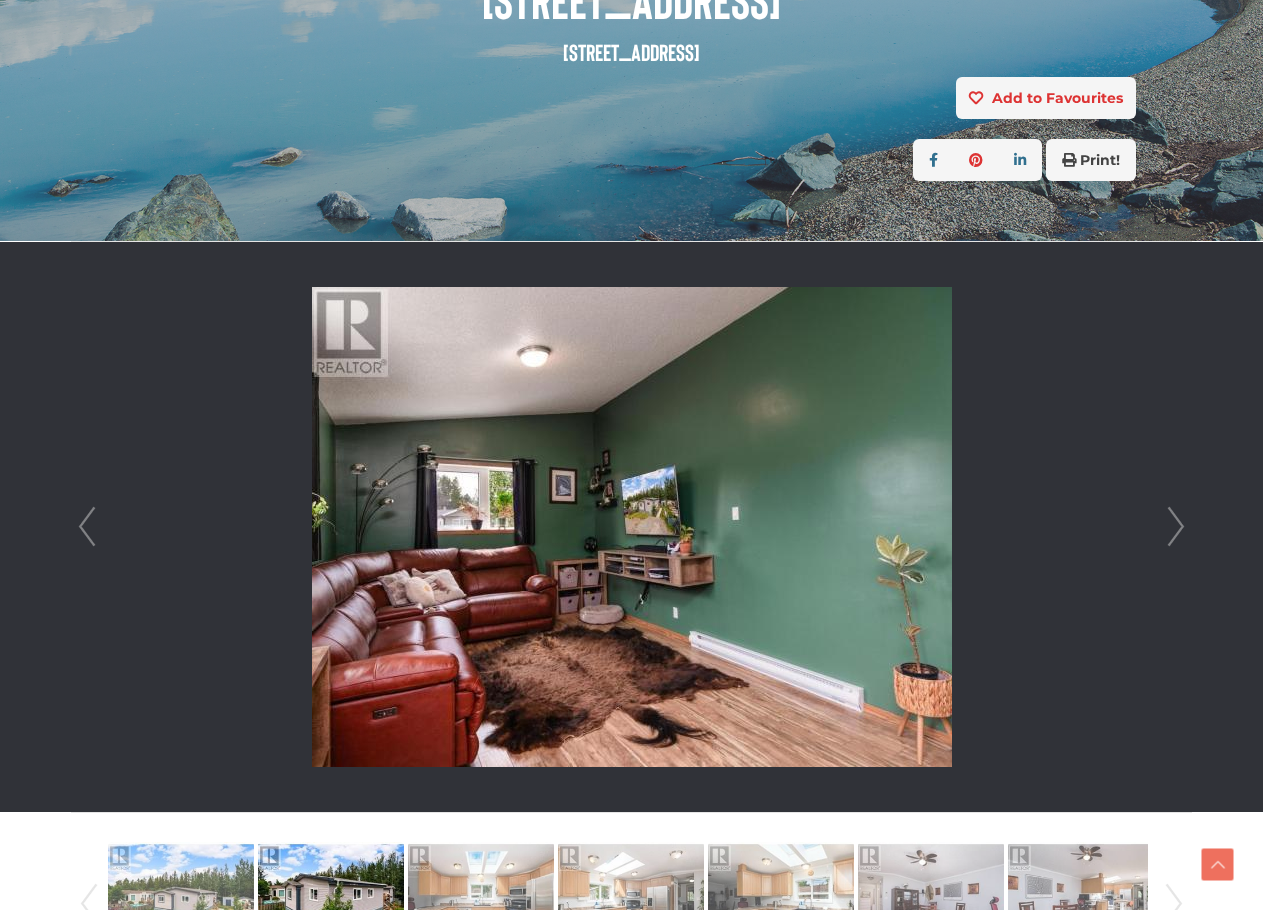 click on "Next" at bounding box center (1176, 527) 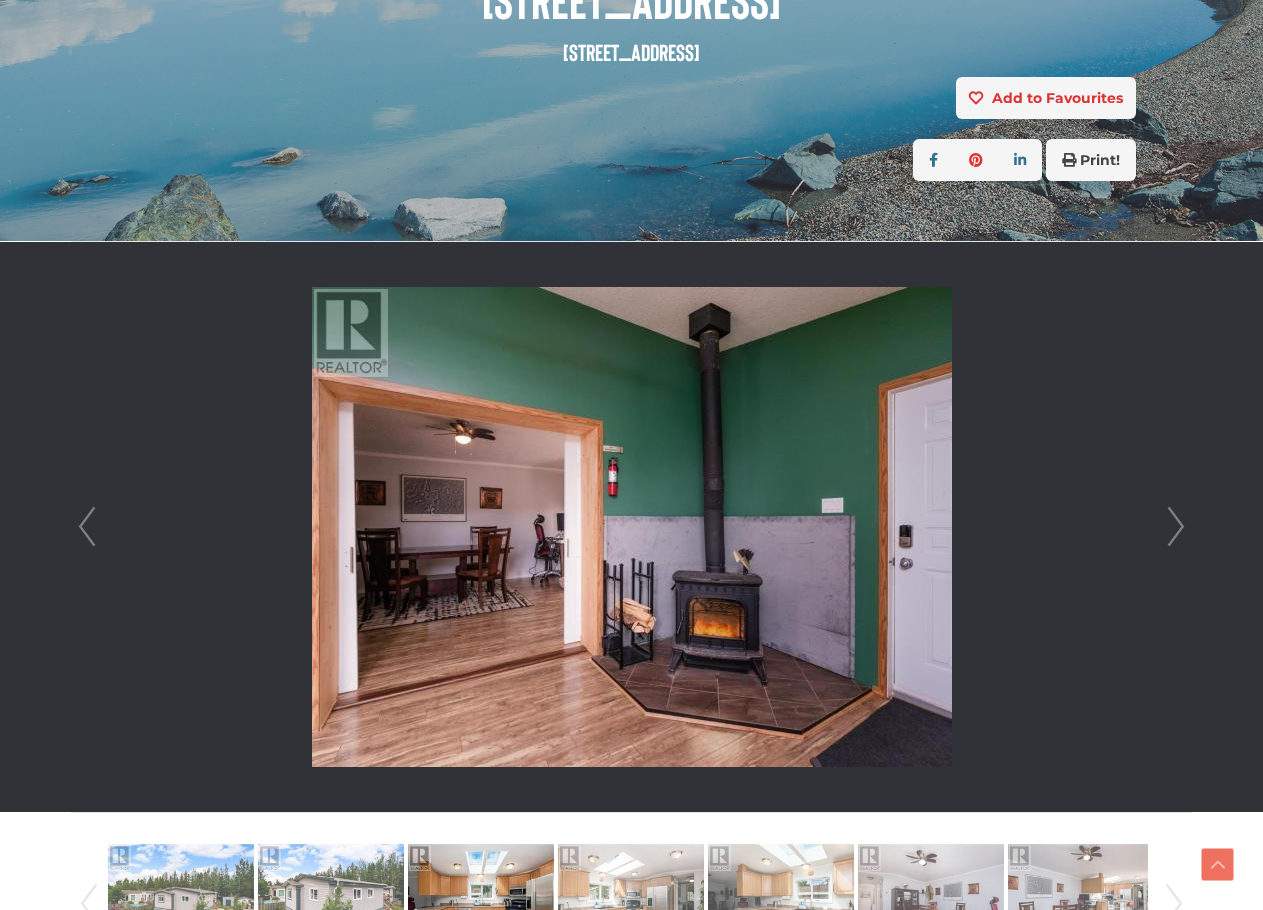 click on "Next" at bounding box center (1176, 527) 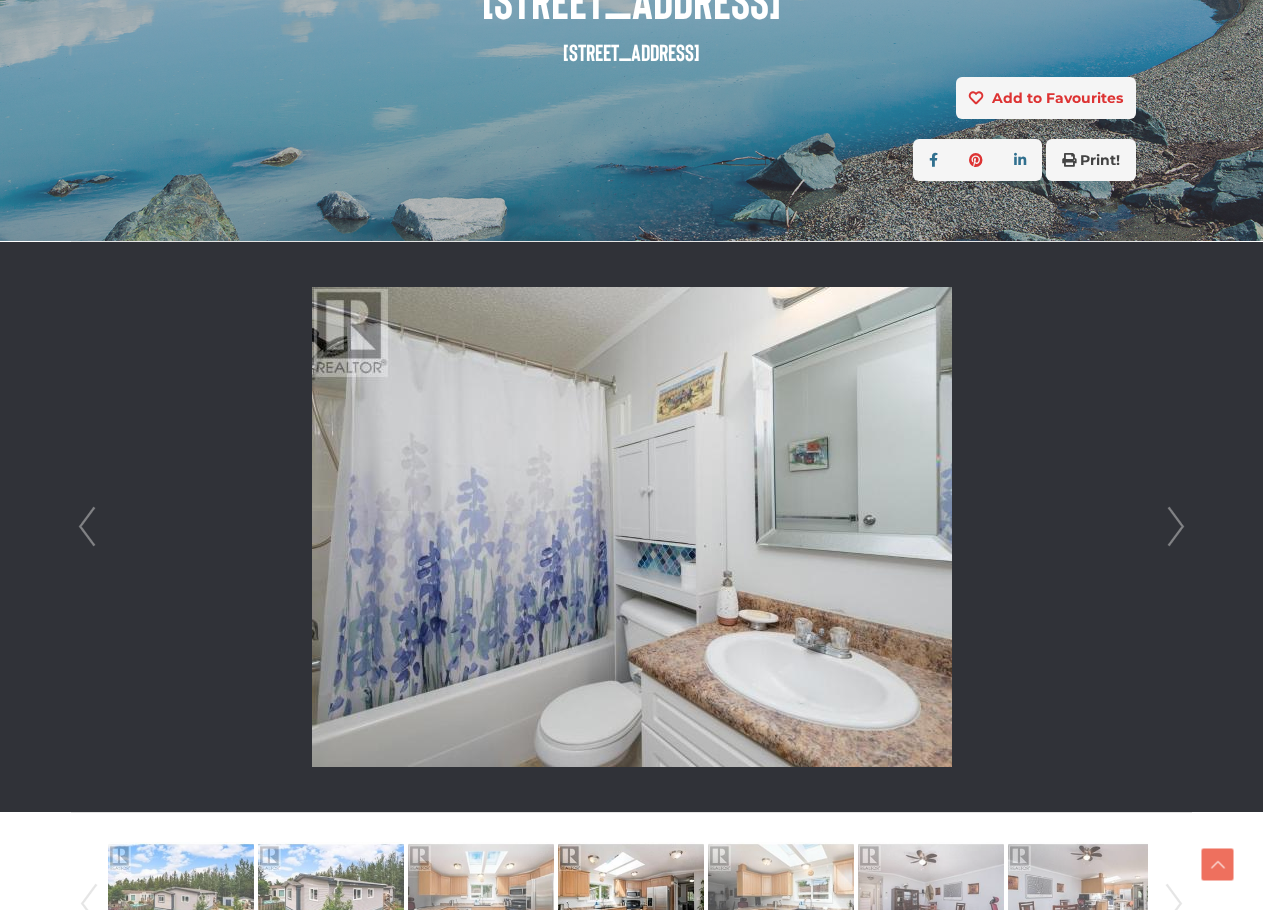 click on "Next" at bounding box center (1176, 527) 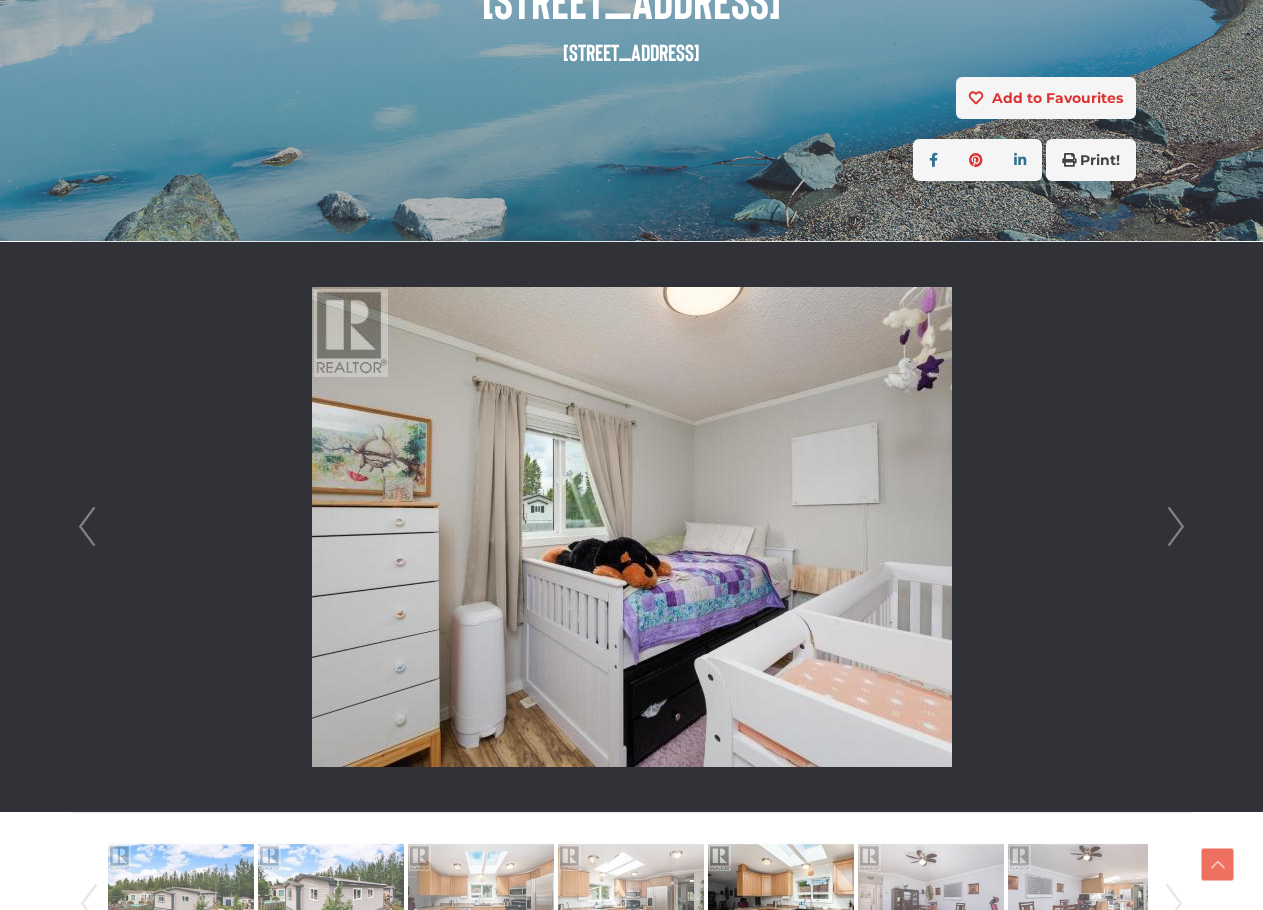 click on "Next" at bounding box center [1176, 527] 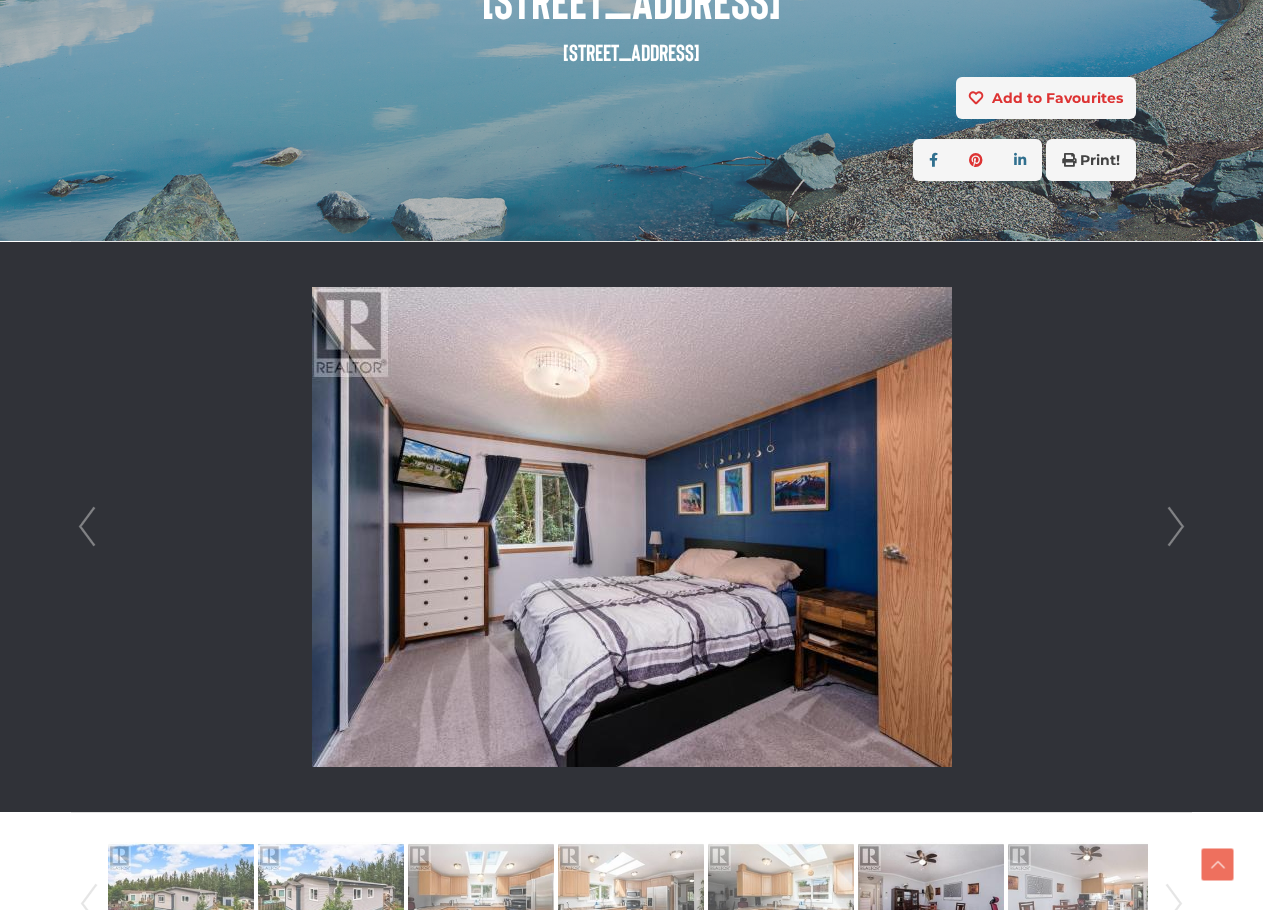 click on "Next" at bounding box center (1176, 527) 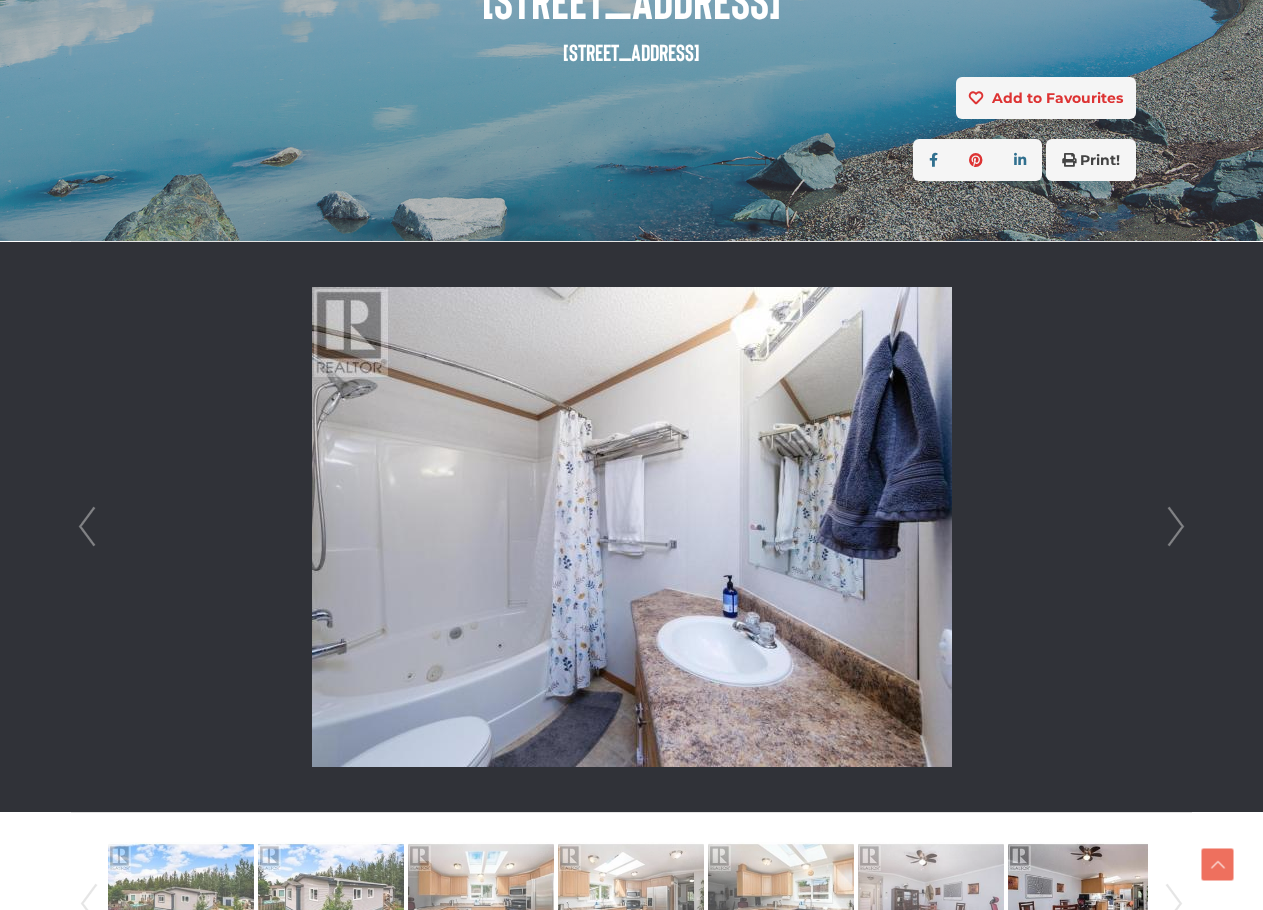 click on "Next" at bounding box center [1176, 527] 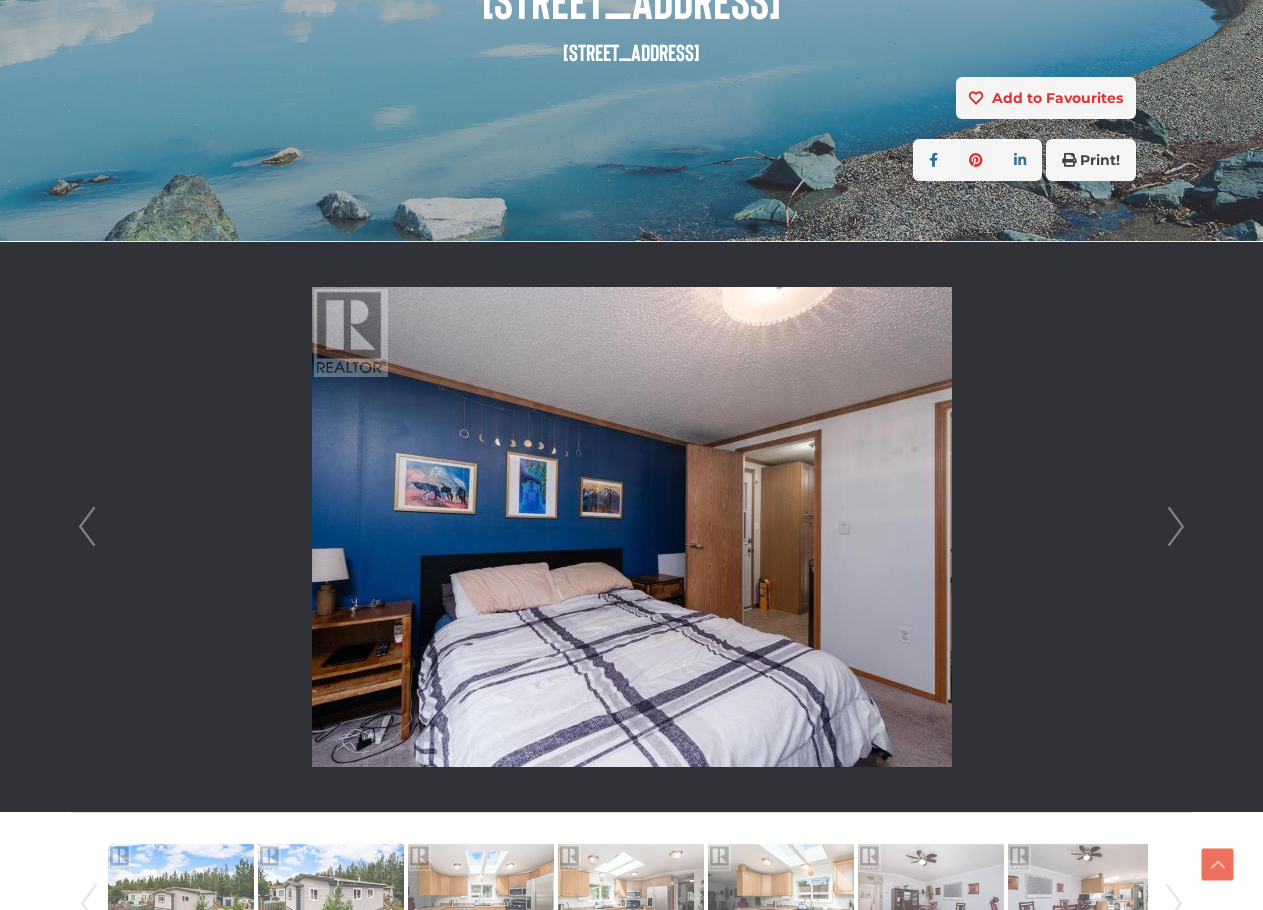 click on "Next" at bounding box center (1176, 527) 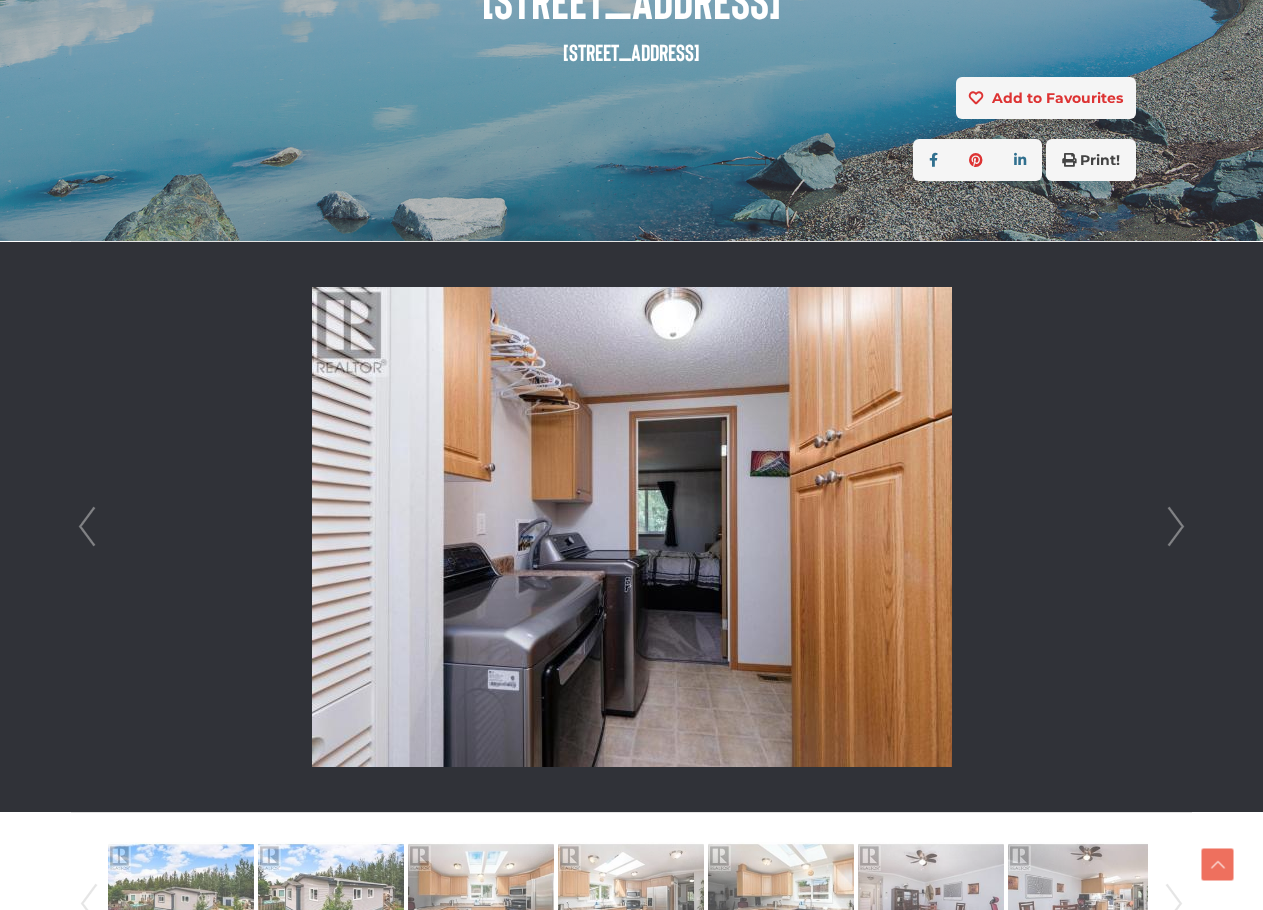 click on "Next" at bounding box center (1176, 527) 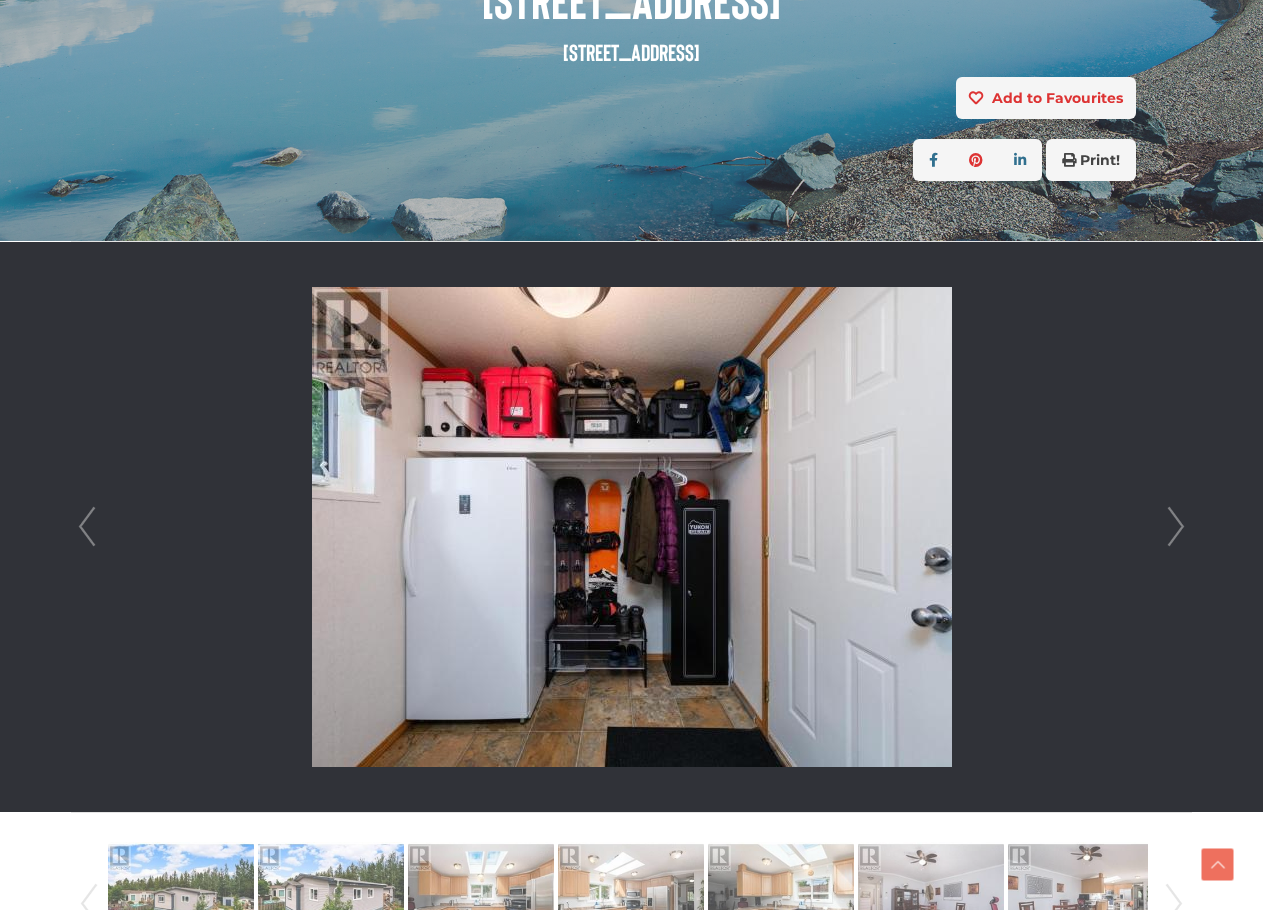 click on "Next" at bounding box center [1176, 527] 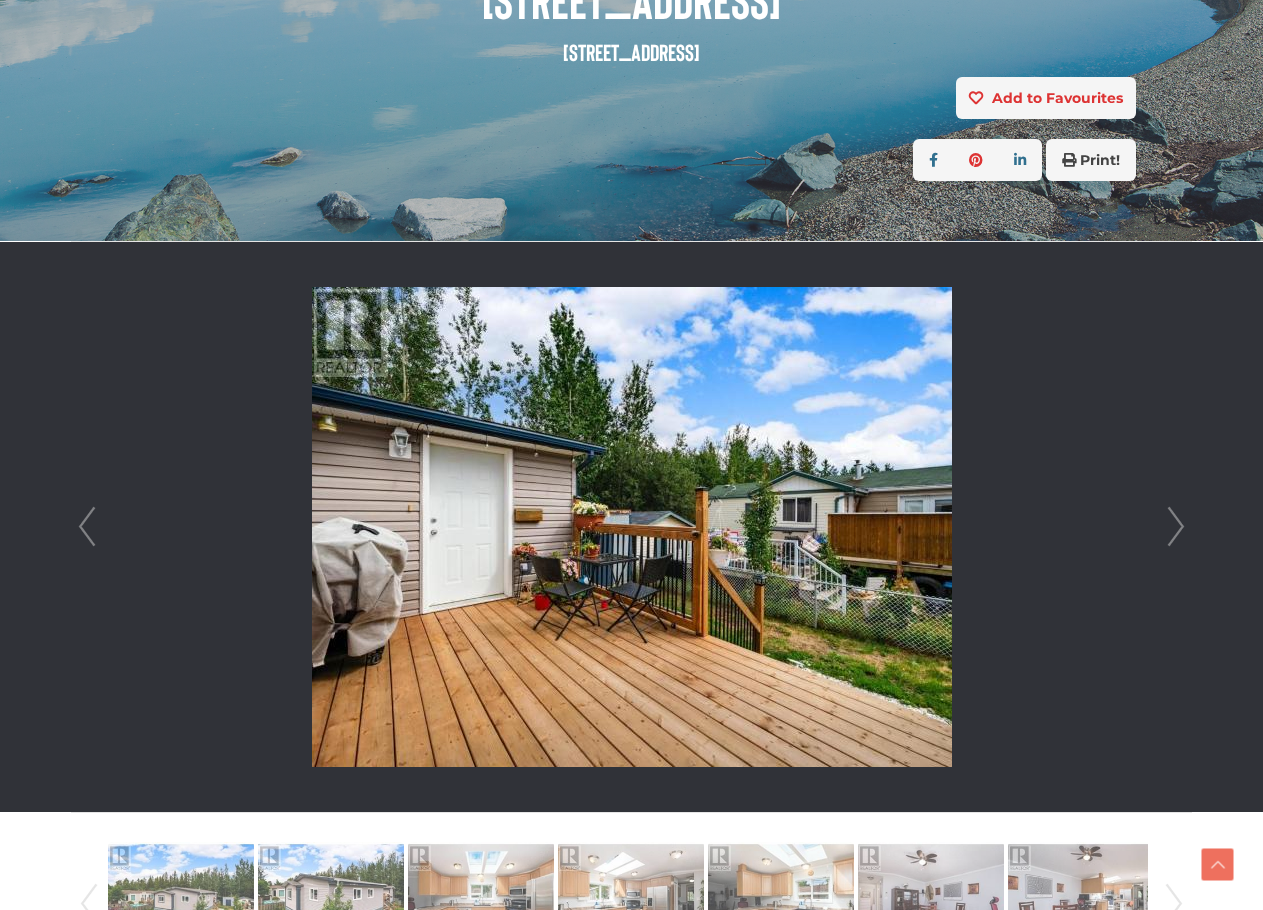 click on "Next" at bounding box center (1176, 527) 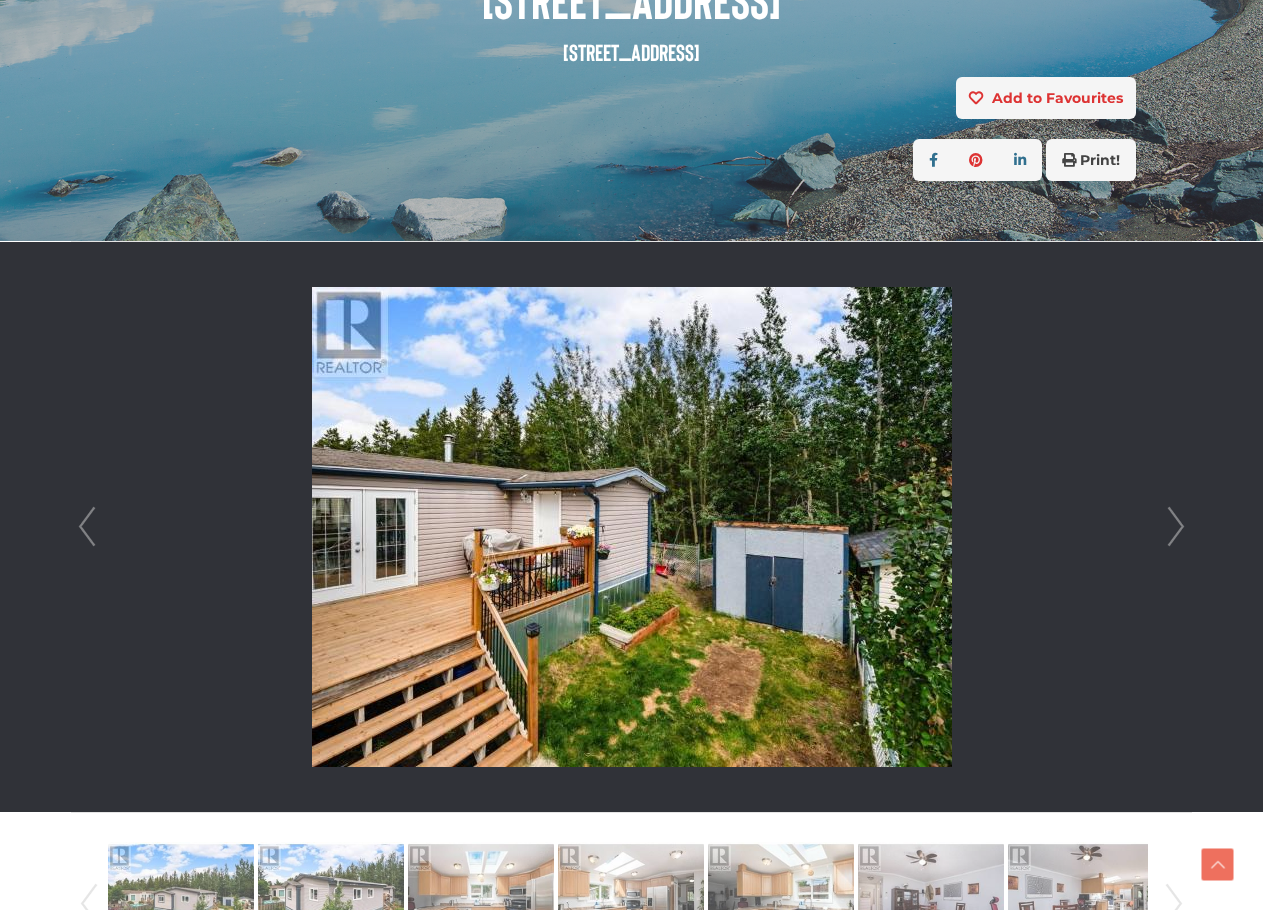 click on "Next" at bounding box center (1176, 527) 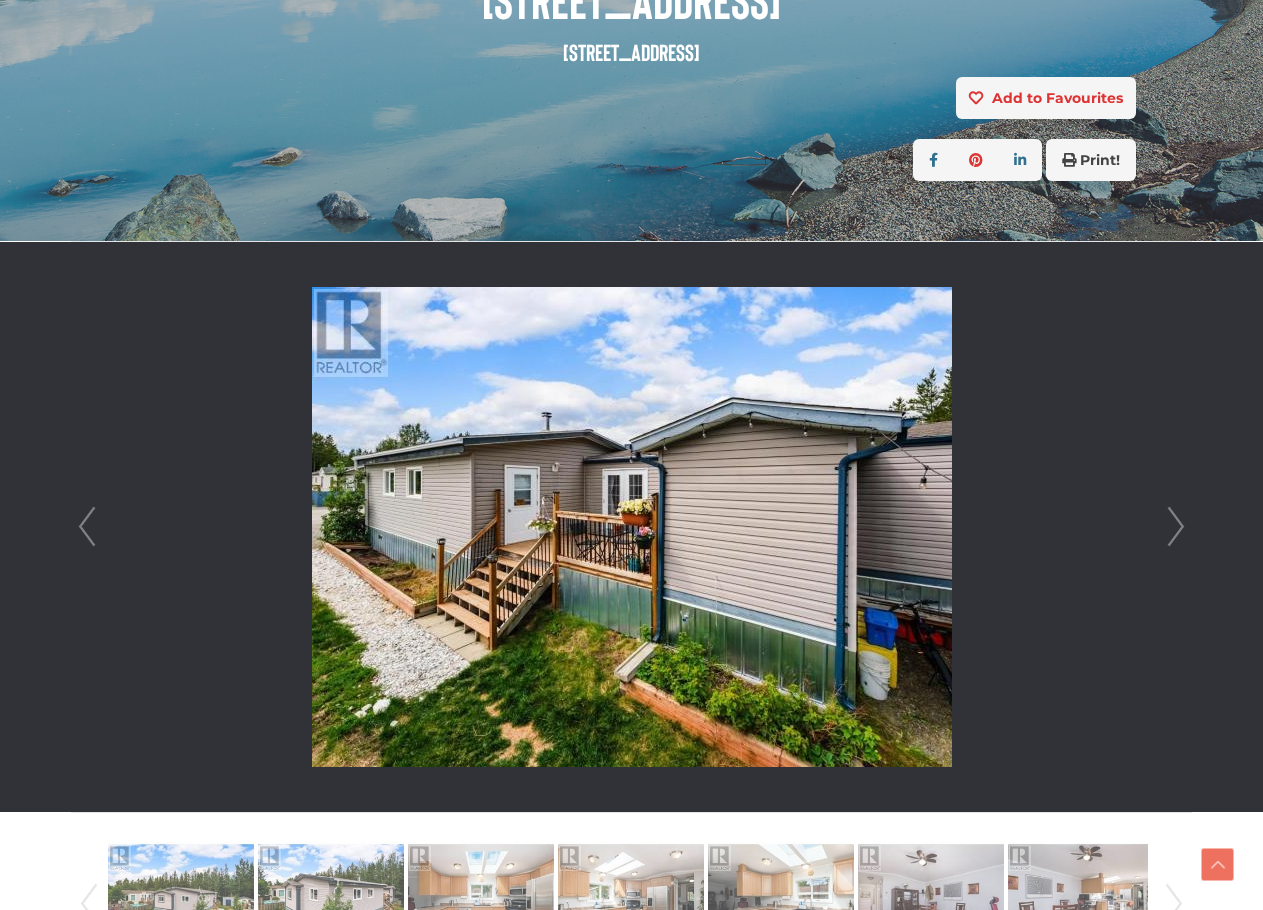 click on "Next" at bounding box center [1176, 527] 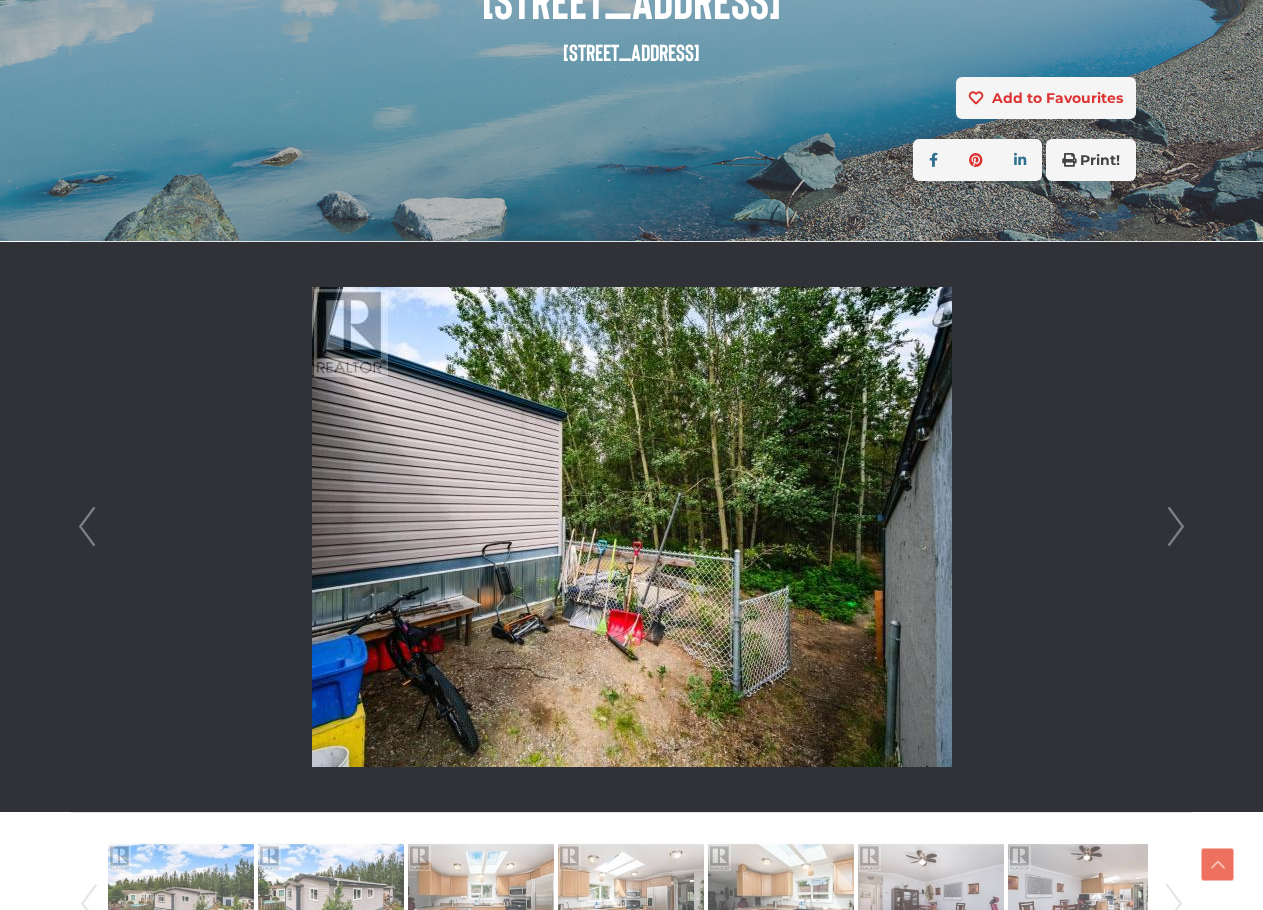 click on "Next" at bounding box center [1176, 527] 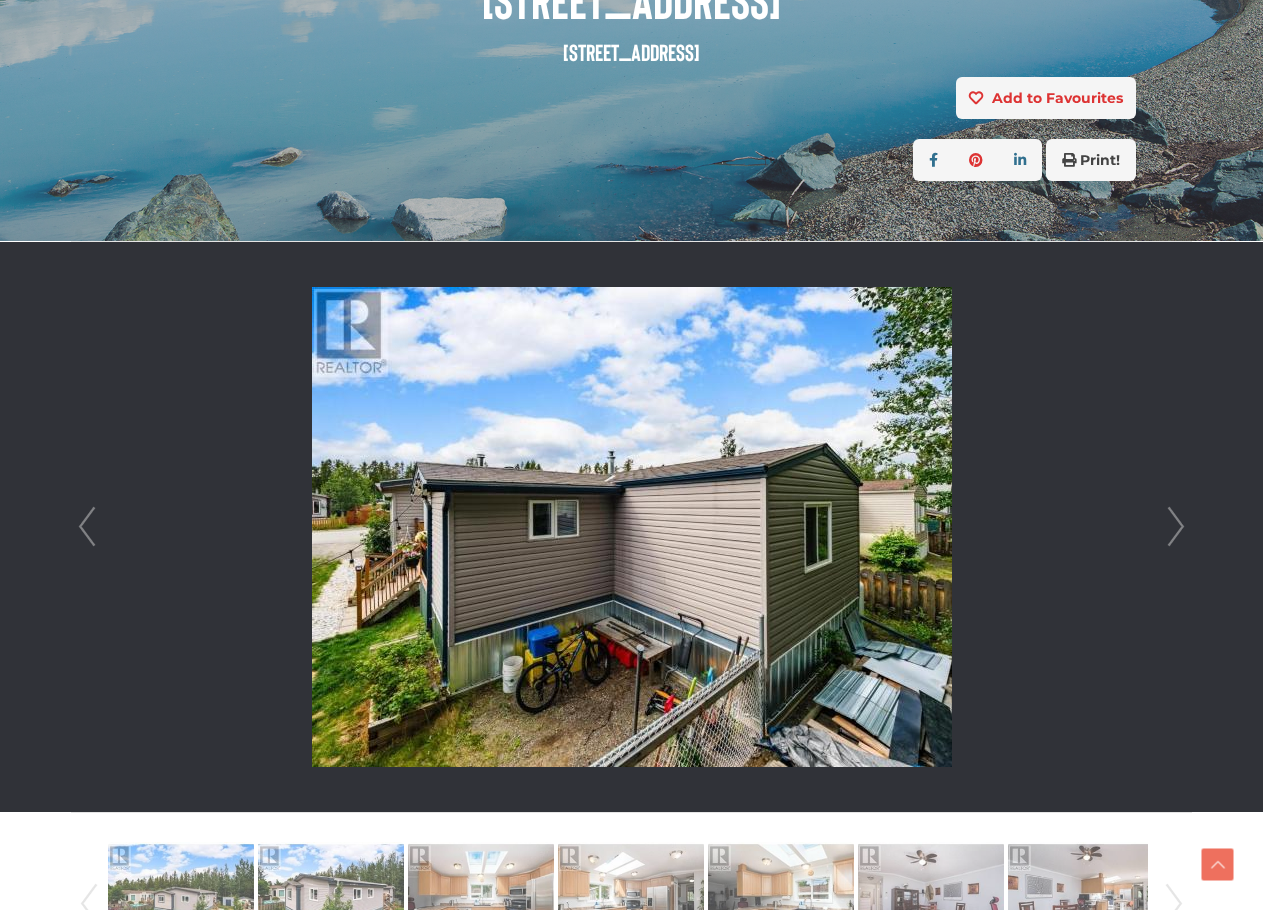 click on "Next" at bounding box center (1176, 527) 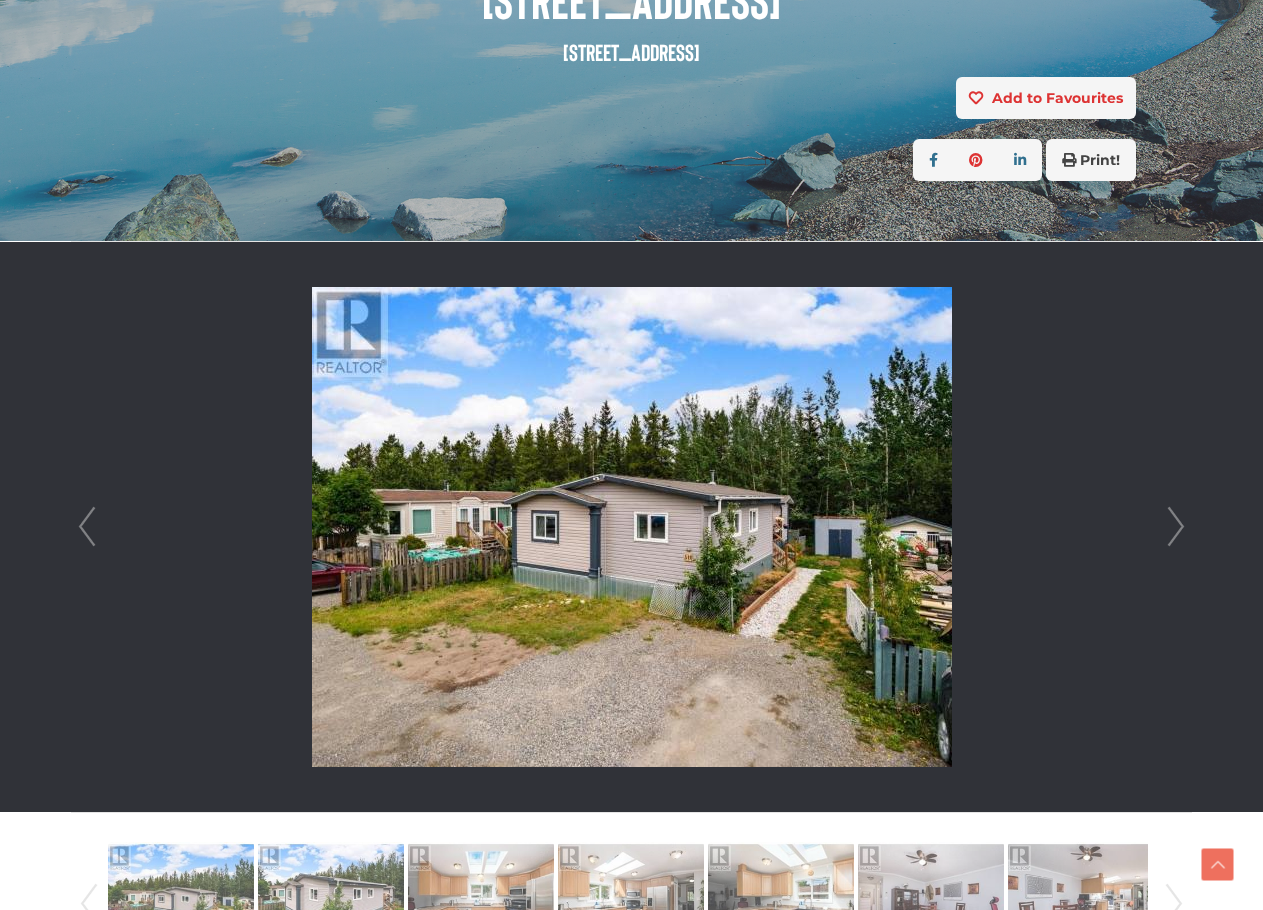 click on "Next" at bounding box center (1176, 527) 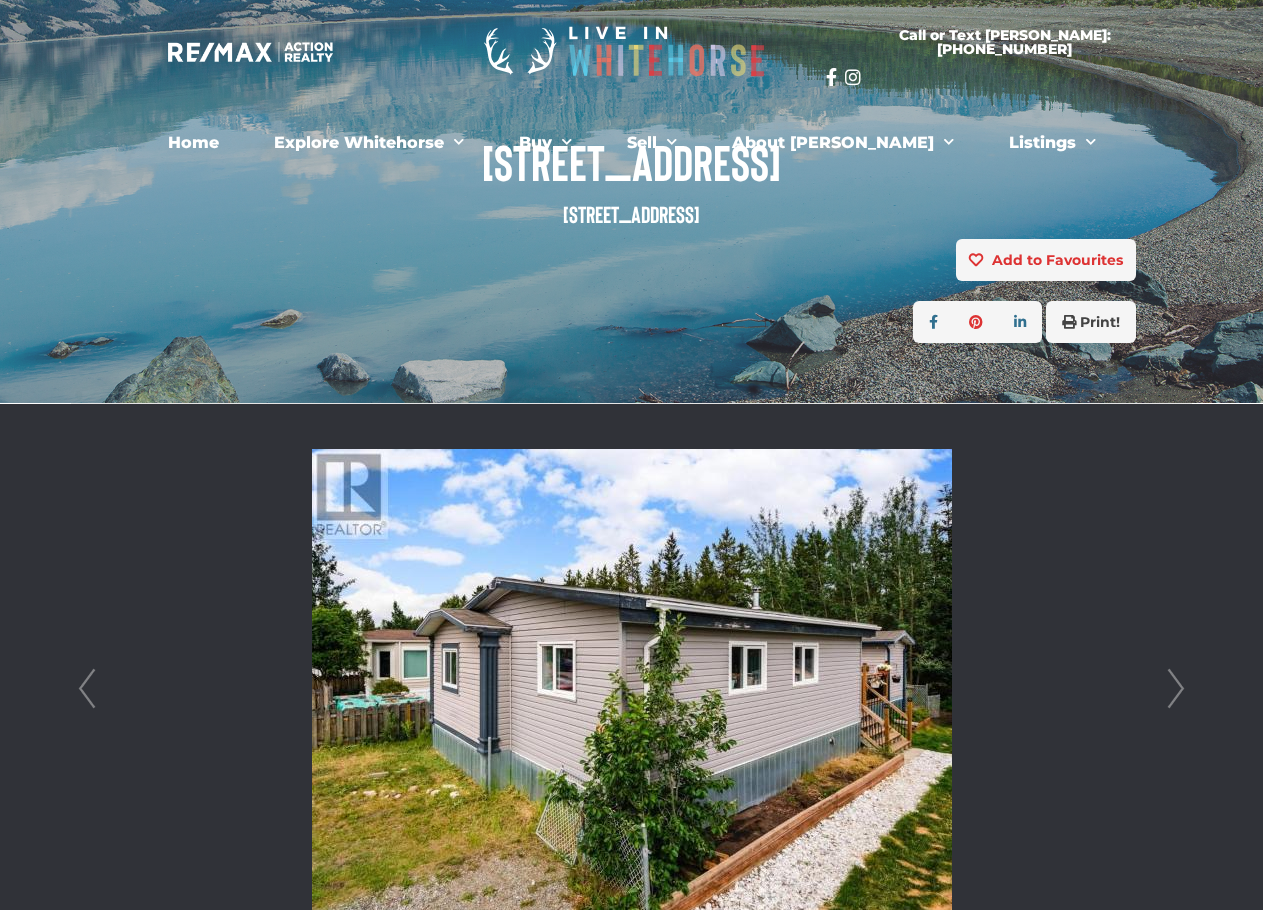 scroll, scrollTop: 0, scrollLeft: 0, axis: both 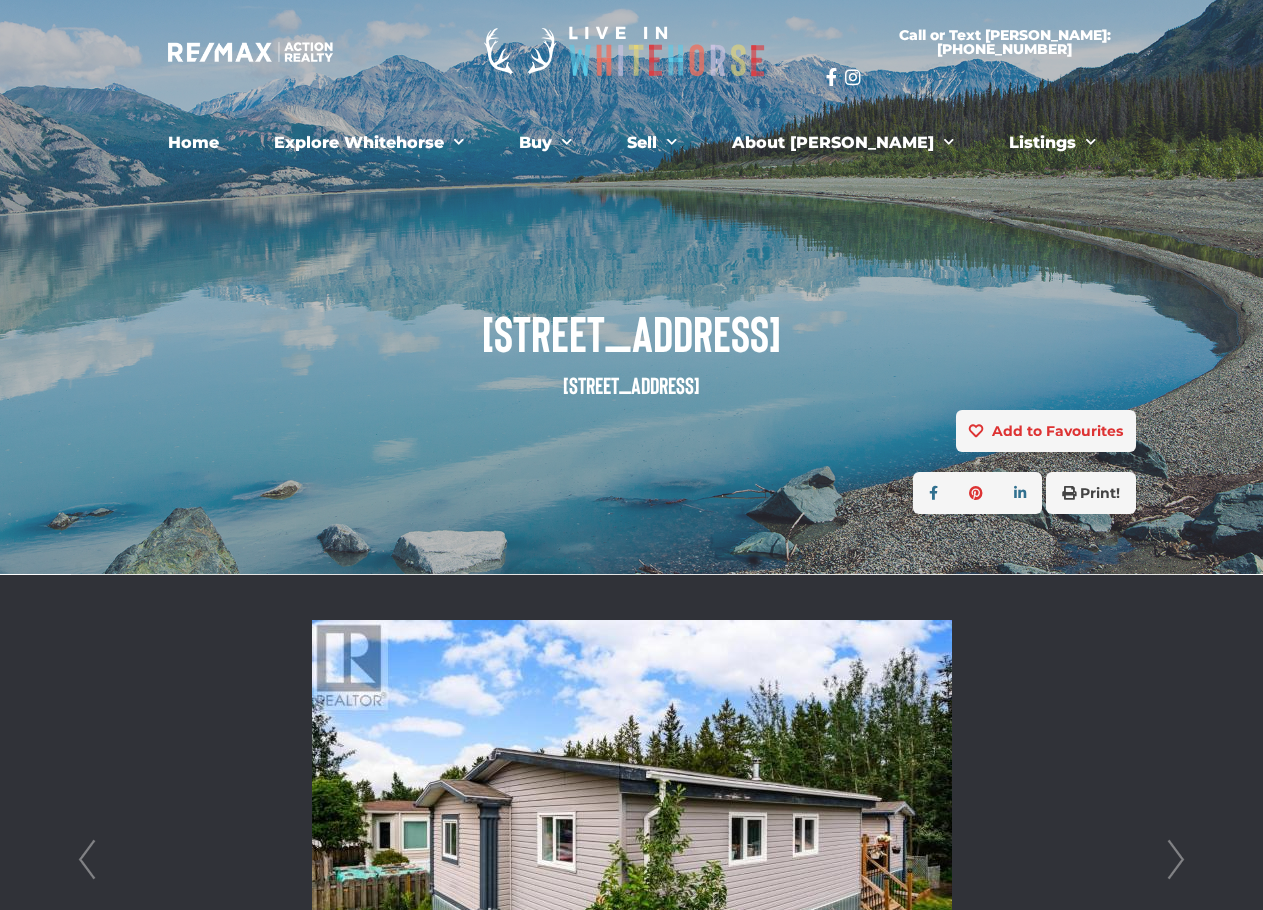drag, startPoint x: 501, startPoint y: 383, endPoint x: 525, endPoint y: 375, distance: 25.298222 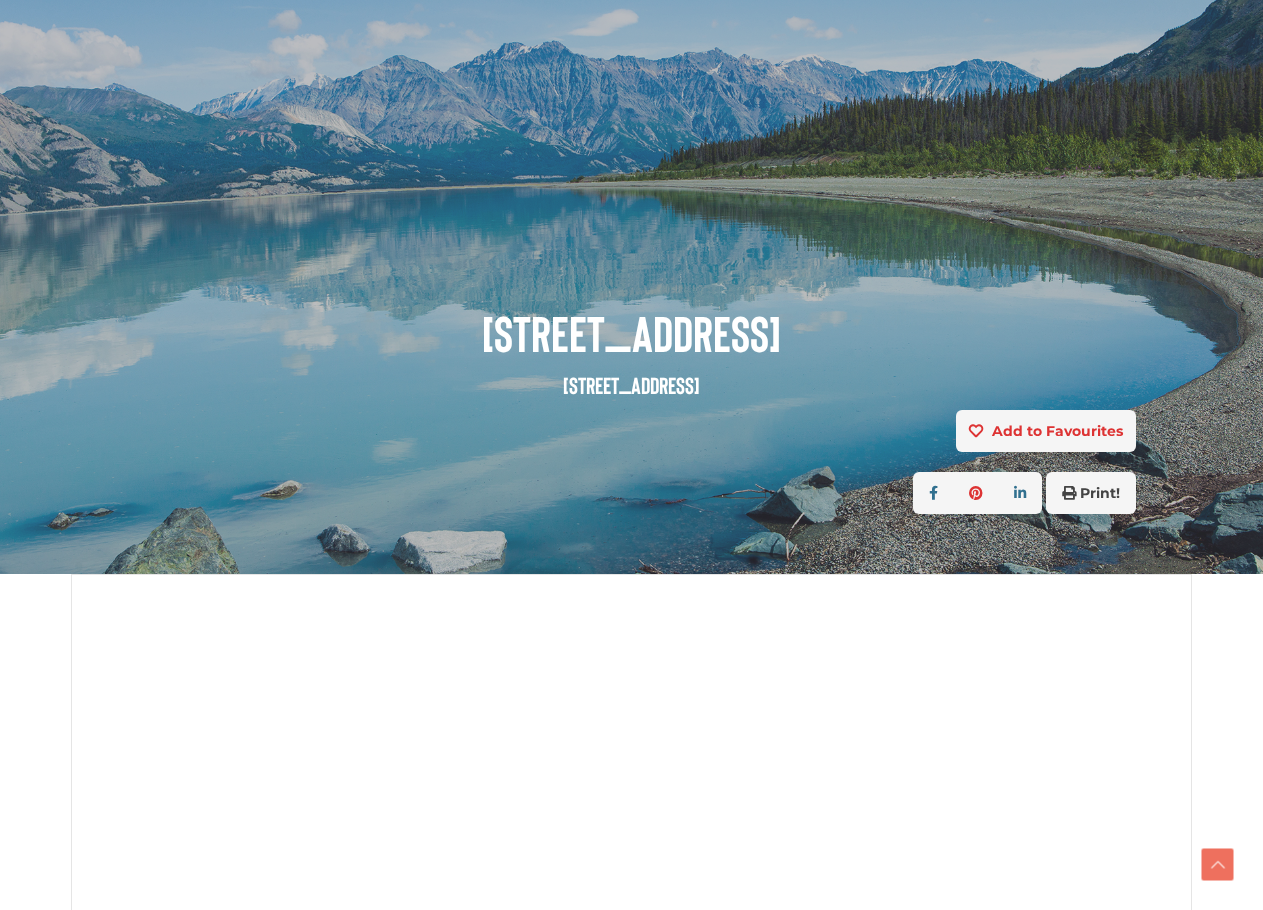 scroll, scrollTop: 798, scrollLeft: 0, axis: vertical 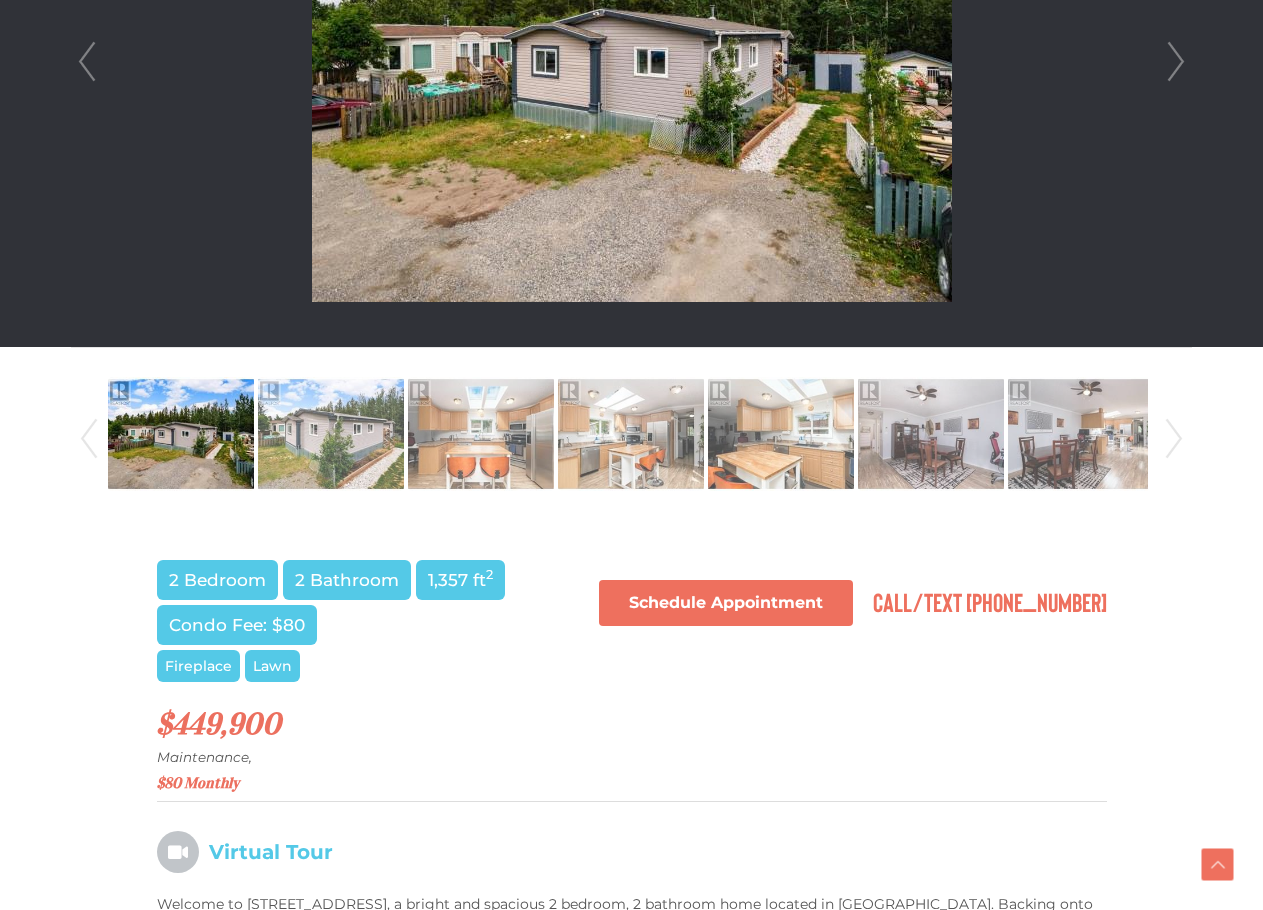drag, startPoint x: 338, startPoint y: 245, endPoint x: 338, endPoint y: 232, distance: 13 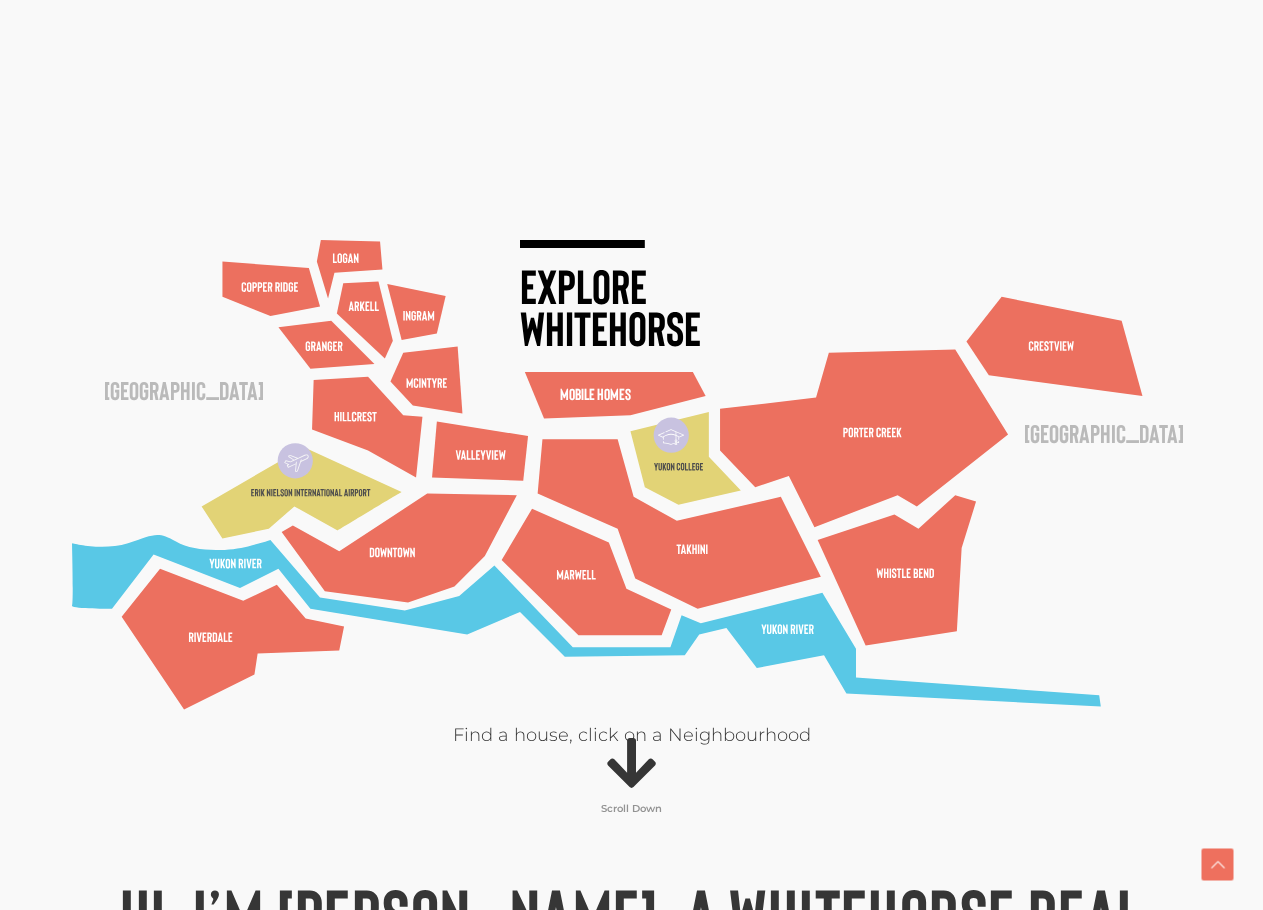 scroll, scrollTop: 1000, scrollLeft: 0, axis: vertical 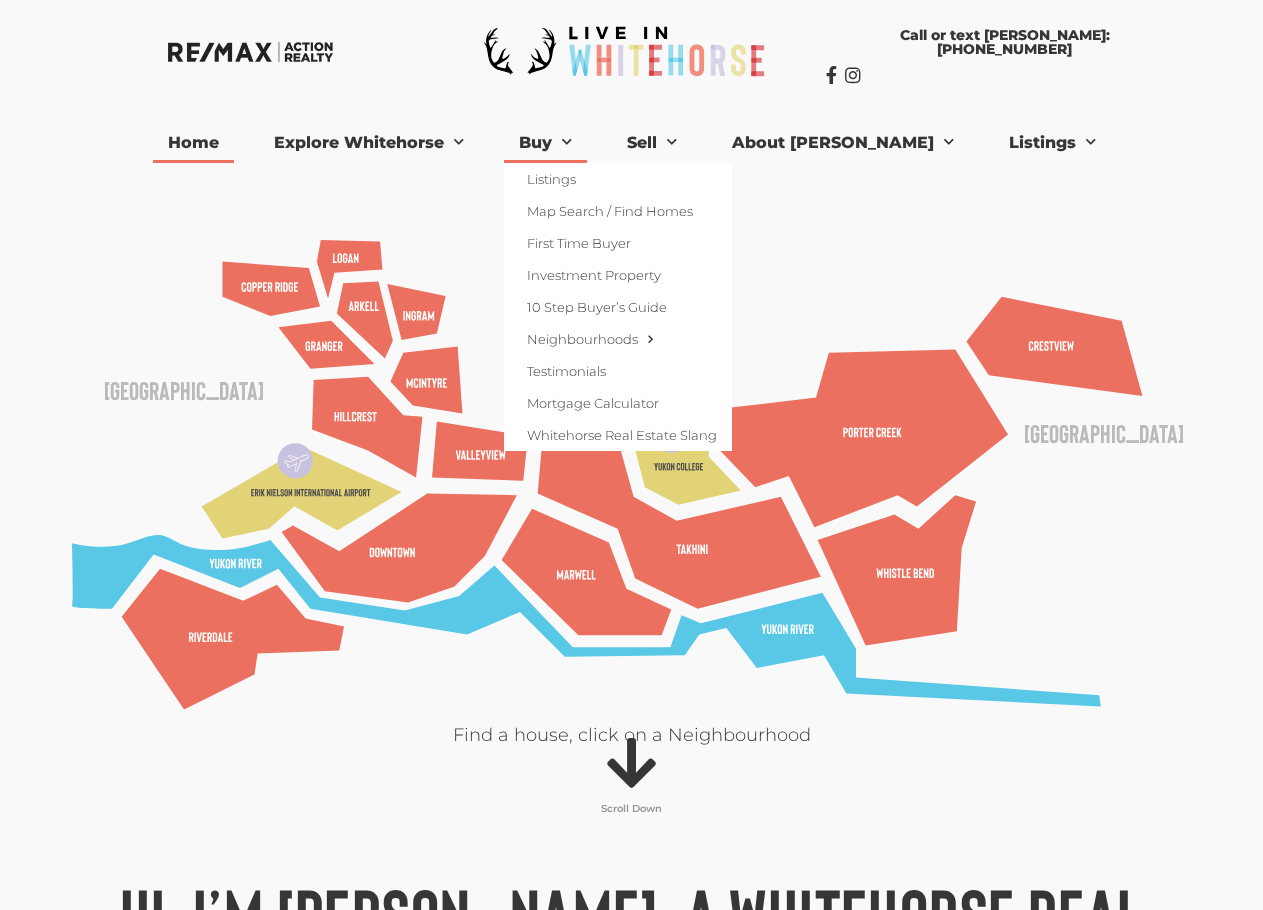 click on "Buy" 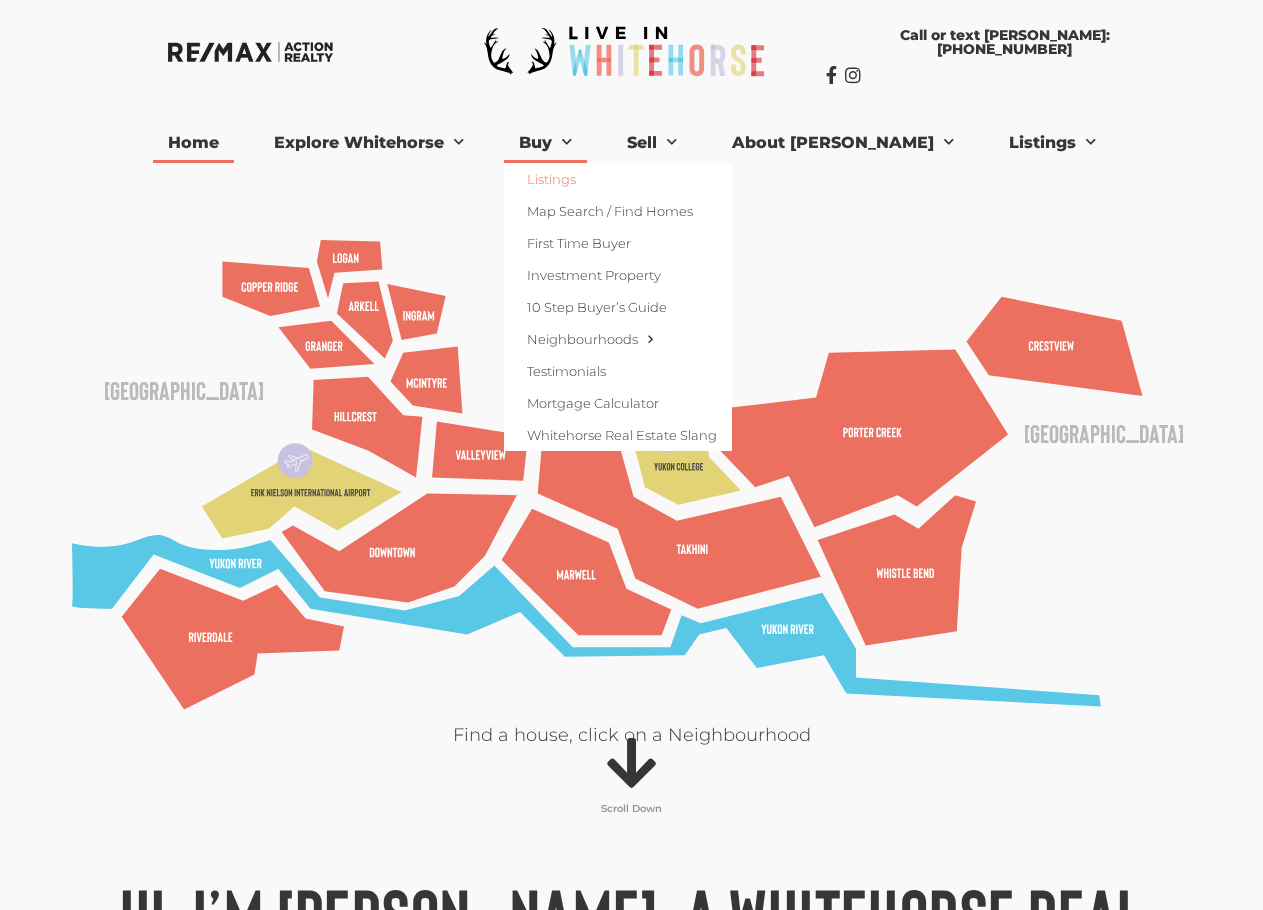 click on "Listings" 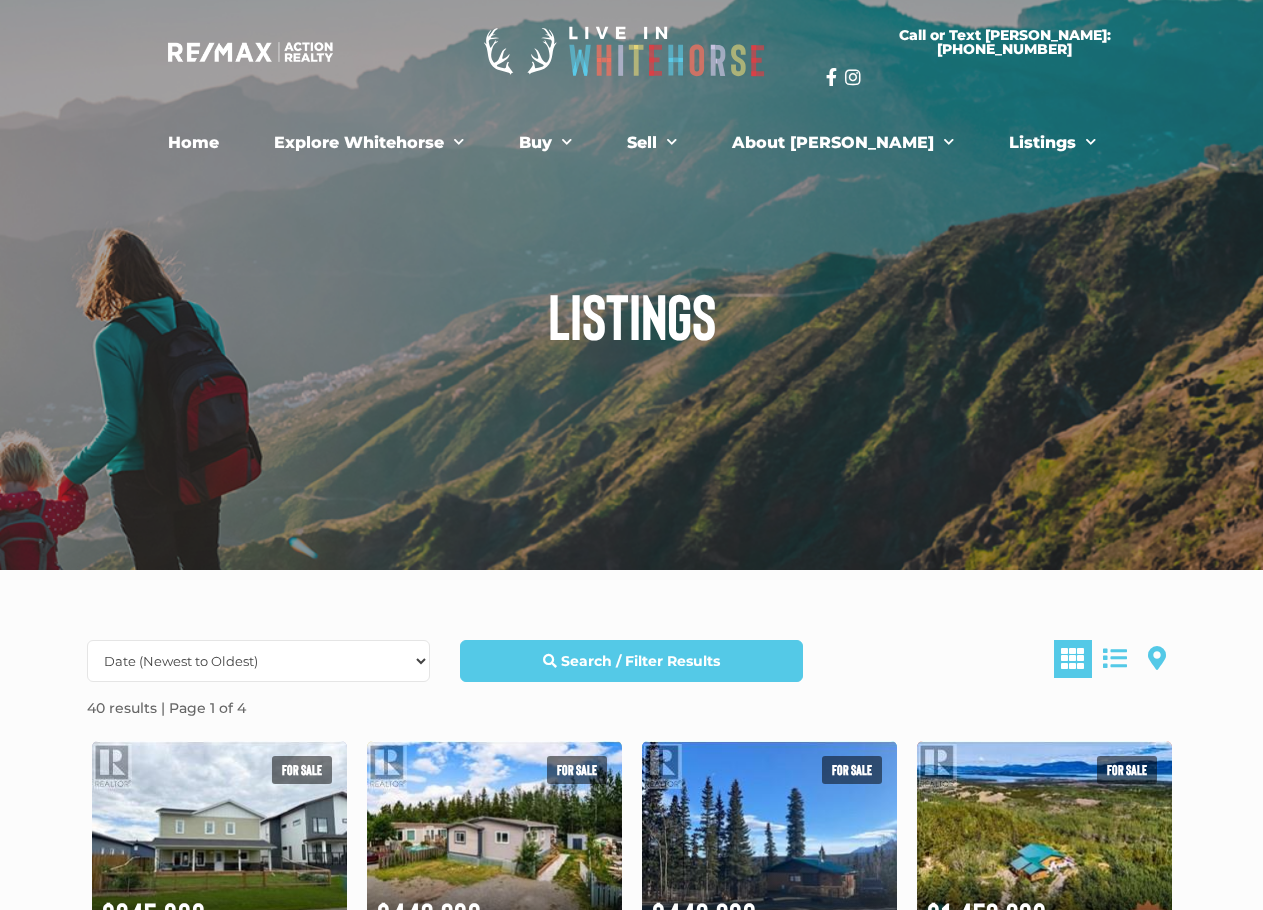 scroll, scrollTop: 0, scrollLeft: 0, axis: both 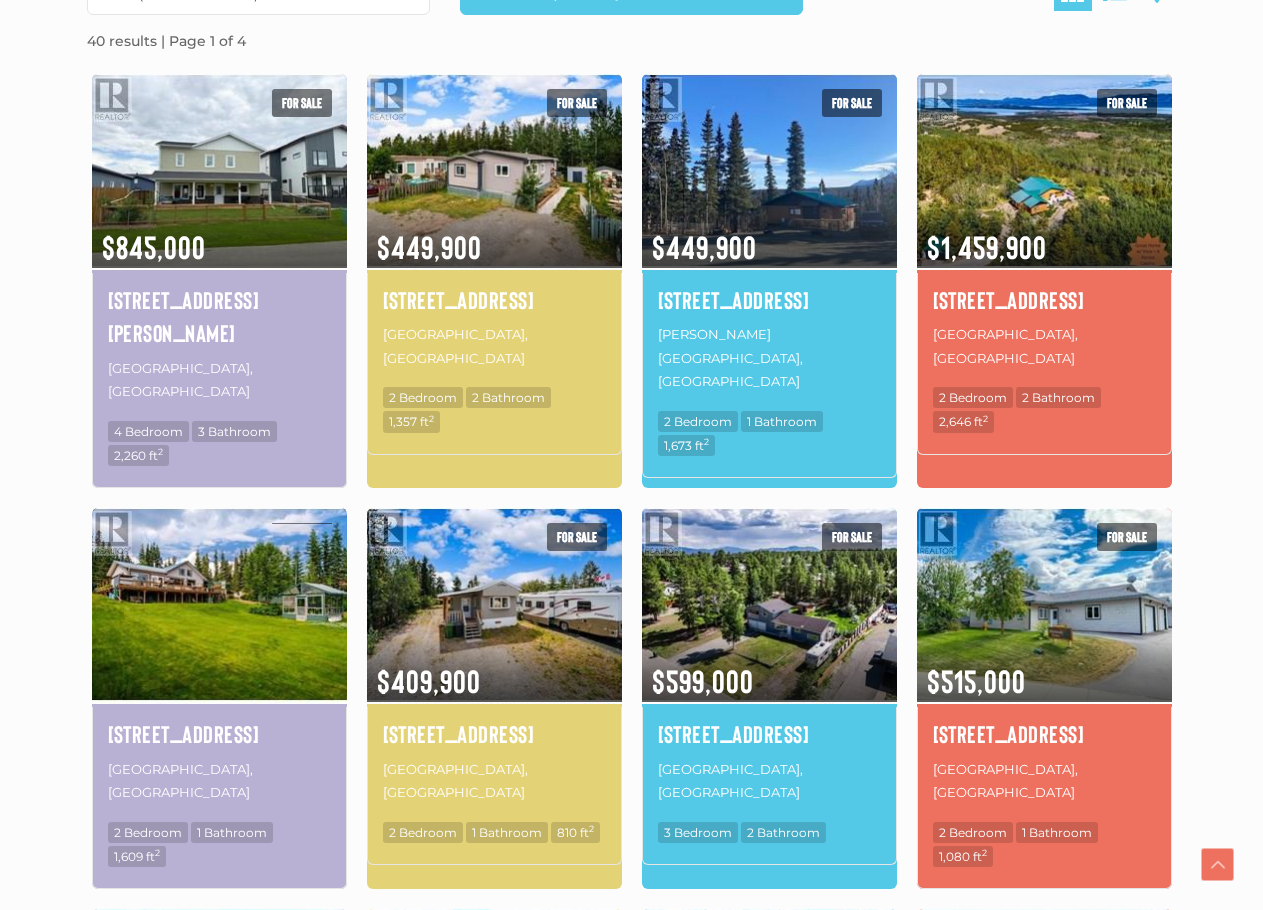 click at bounding box center [219, 604] 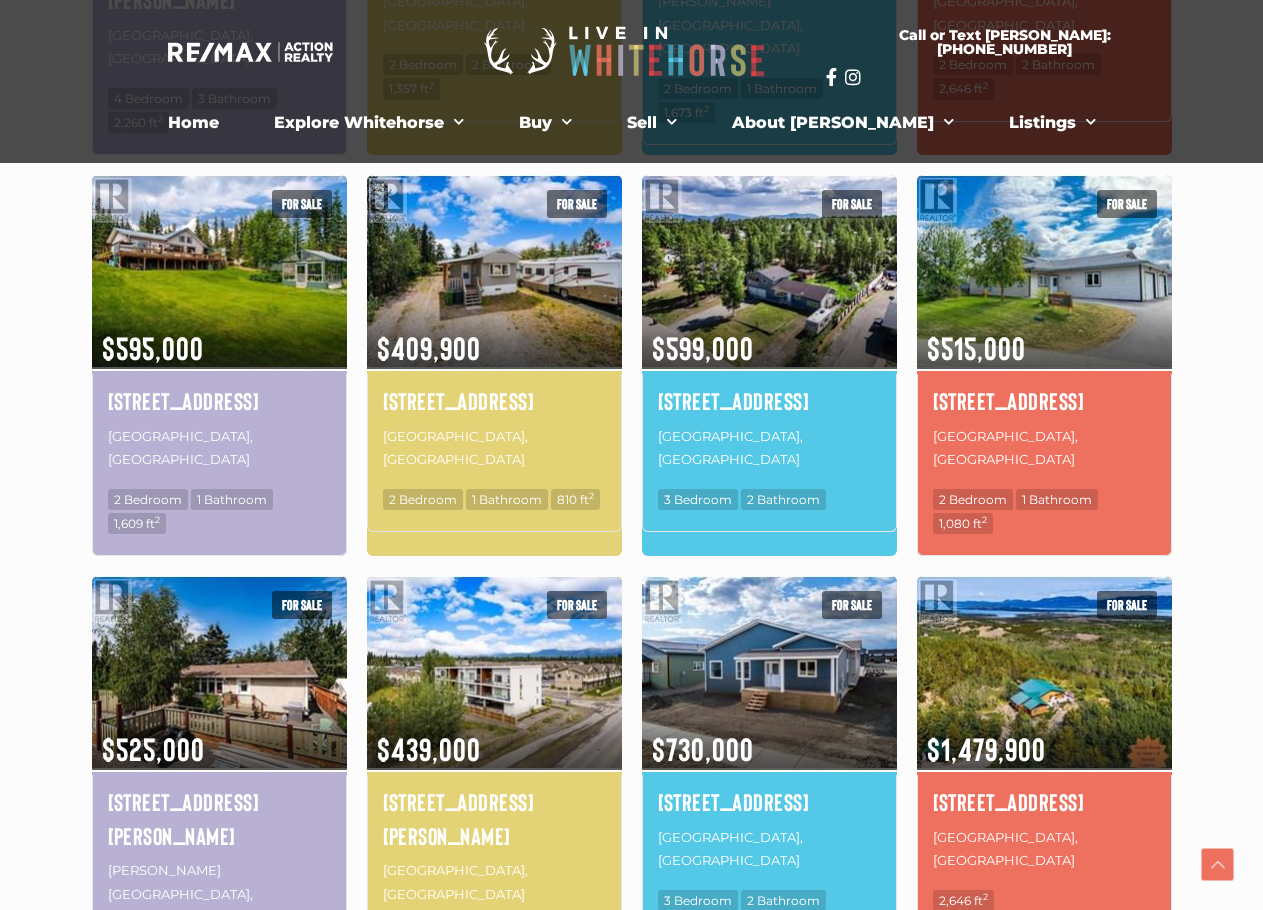 scroll, scrollTop: 1167, scrollLeft: 0, axis: vertical 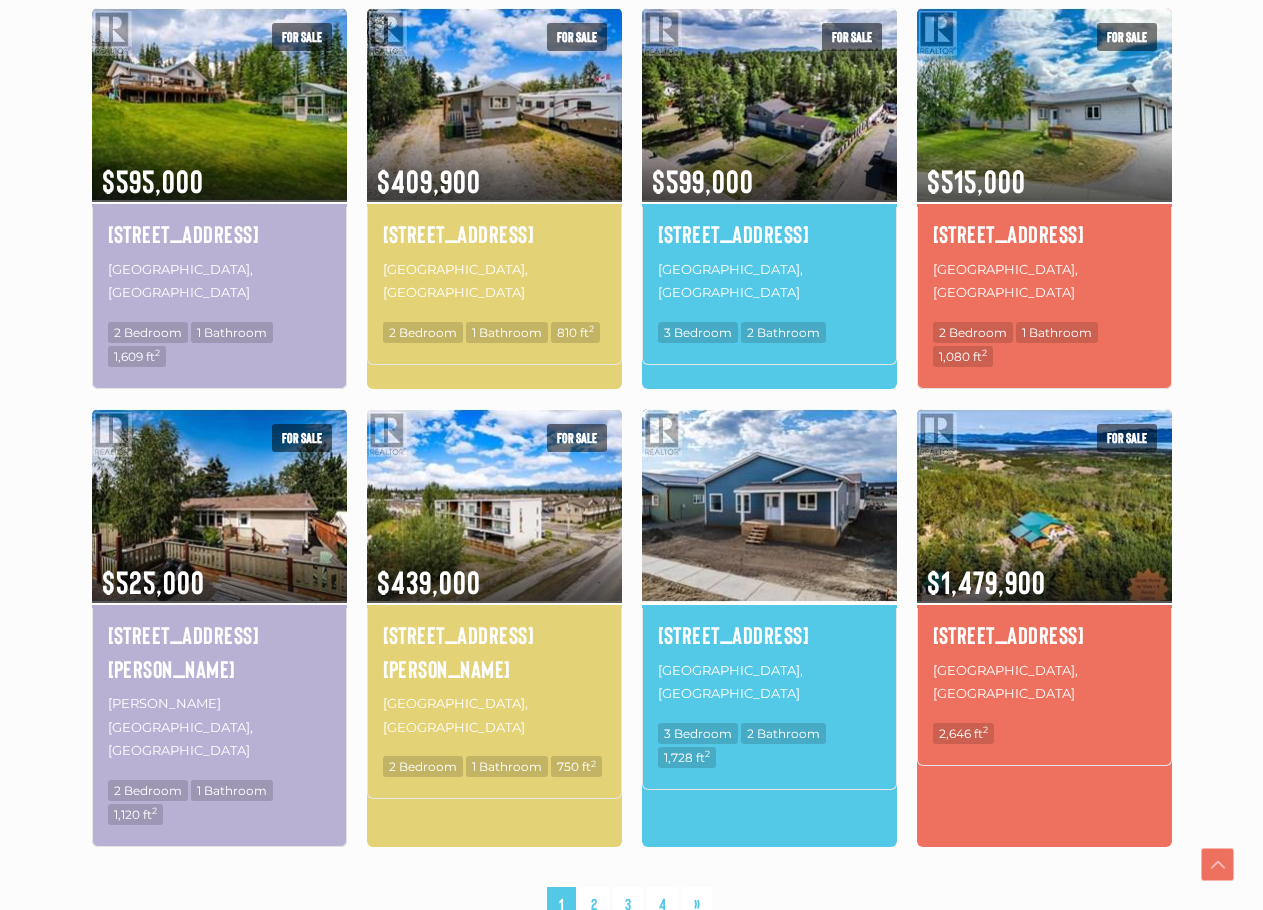 click at bounding box center (769, 505) 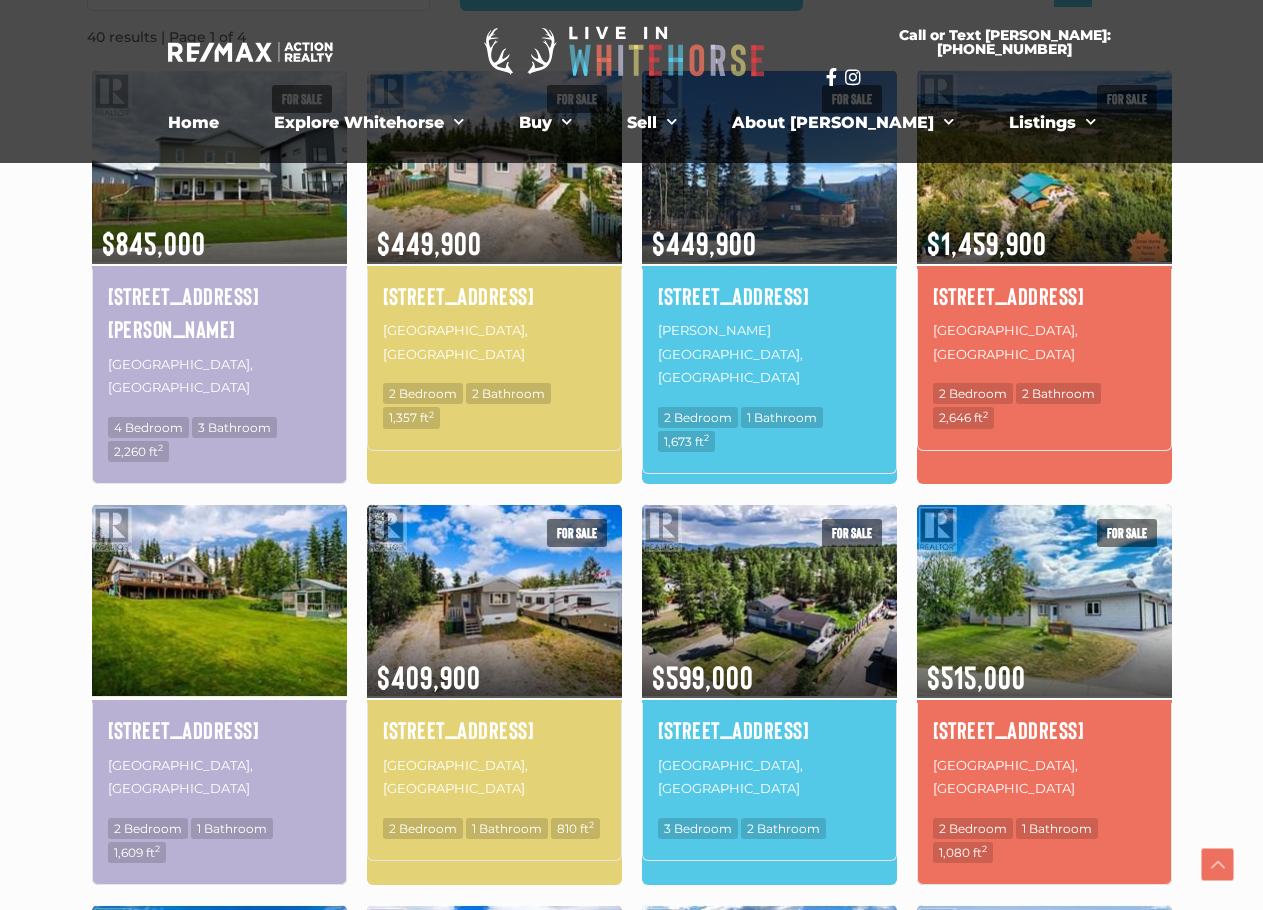 scroll, scrollTop: 667, scrollLeft: 0, axis: vertical 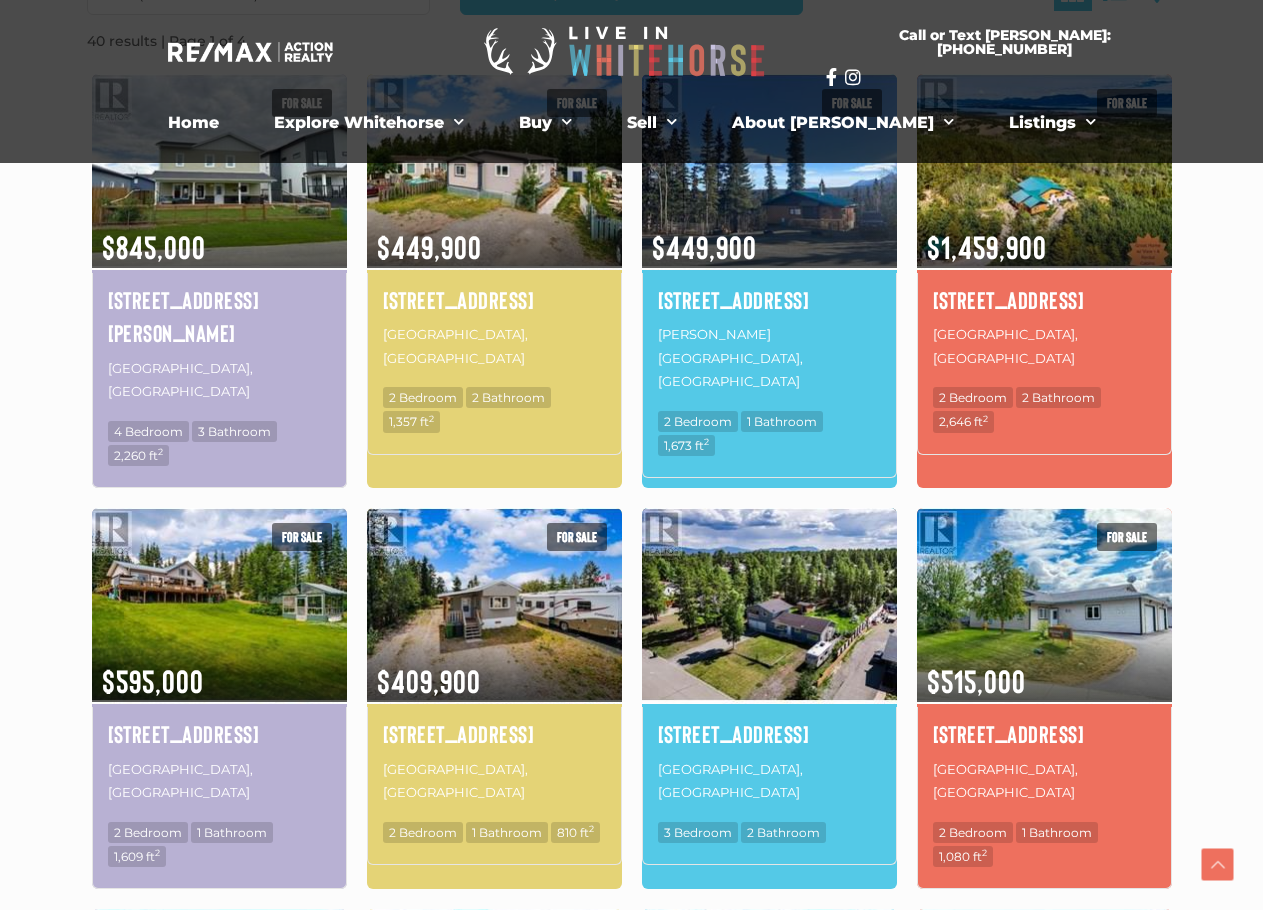 click at bounding box center [769, 604] 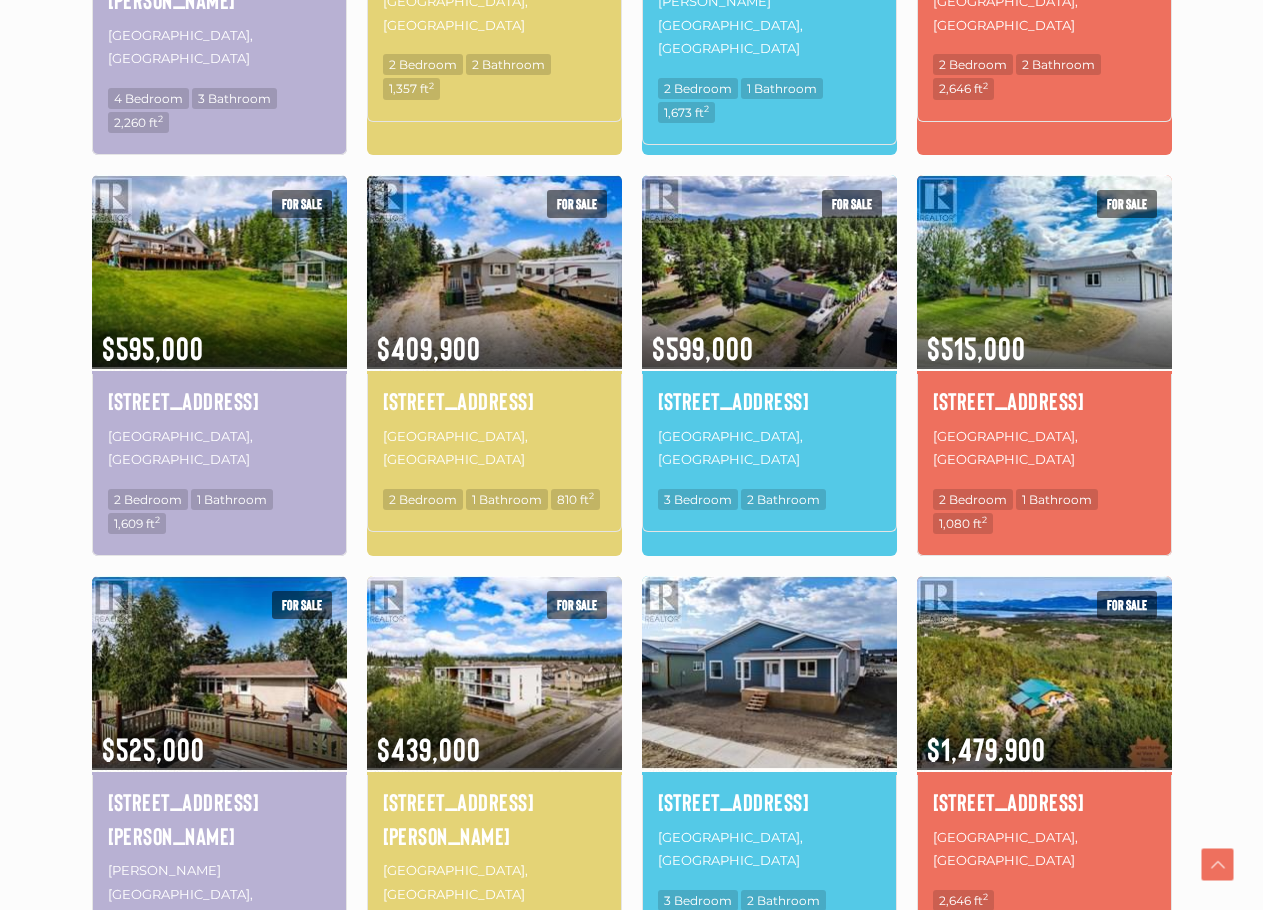 scroll, scrollTop: 1333, scrollLeft: 0, axis: vertical 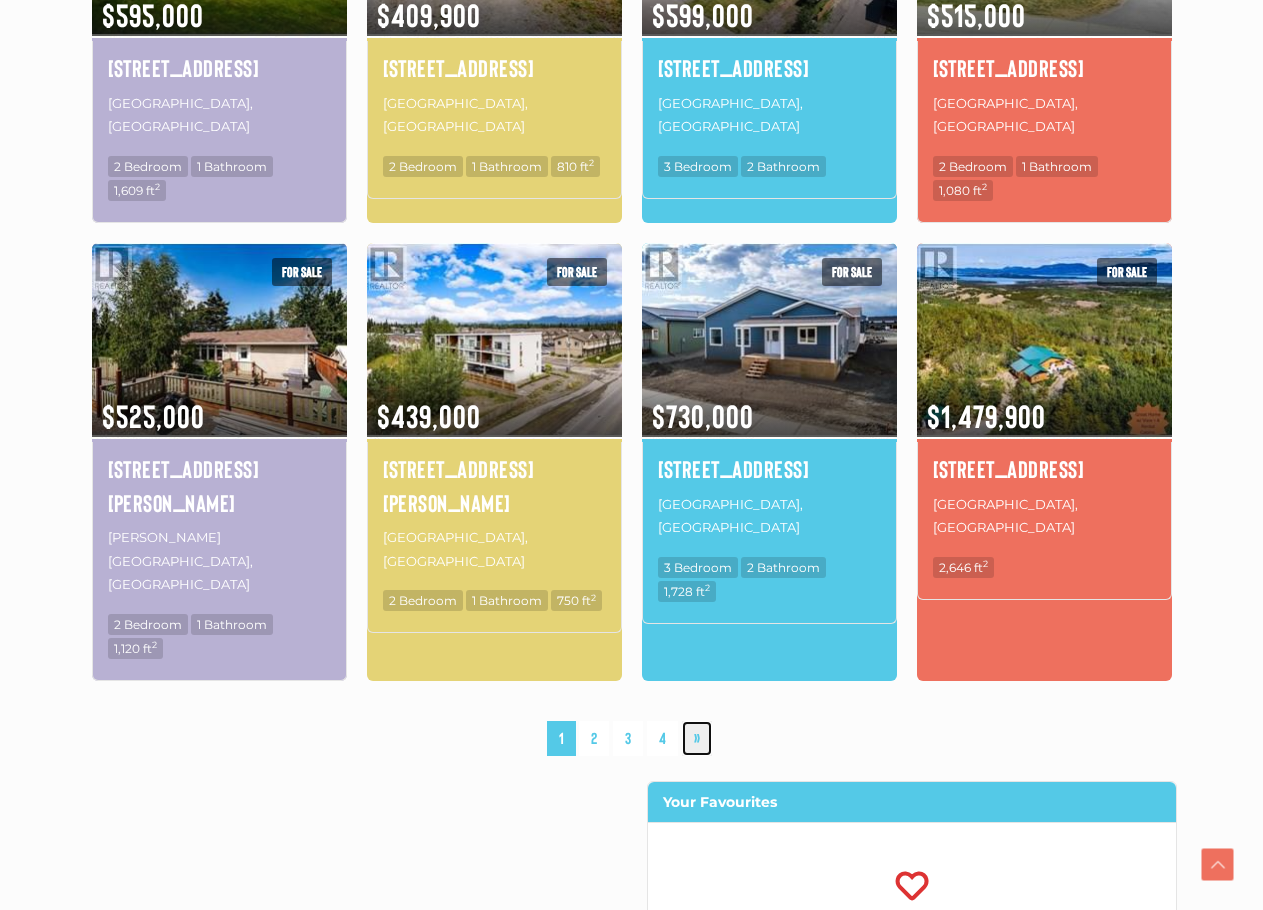 click on "»" at bounding box center (697, 738) 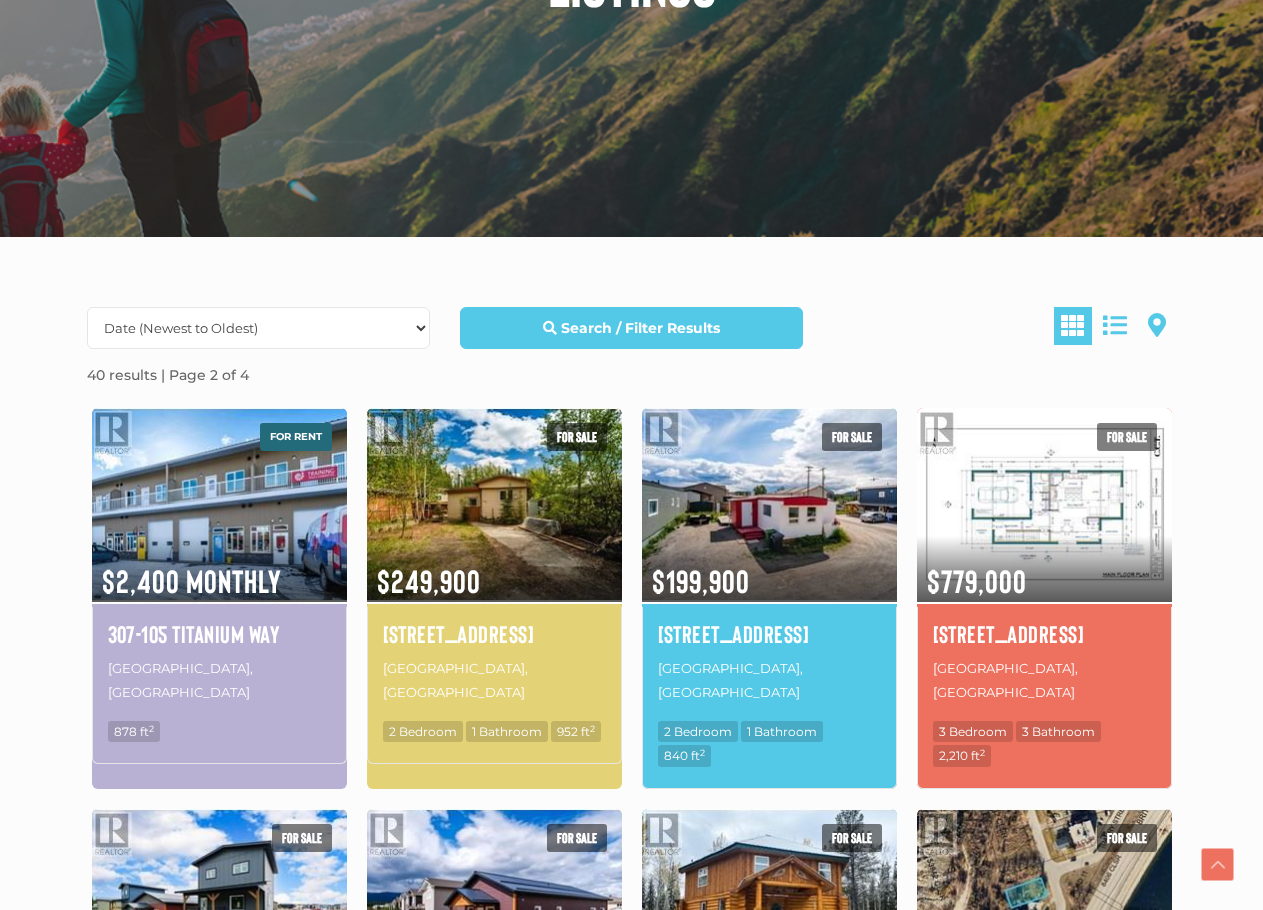 scroll, scrollTop: 500, scrollLeft: 0, axis: vertical 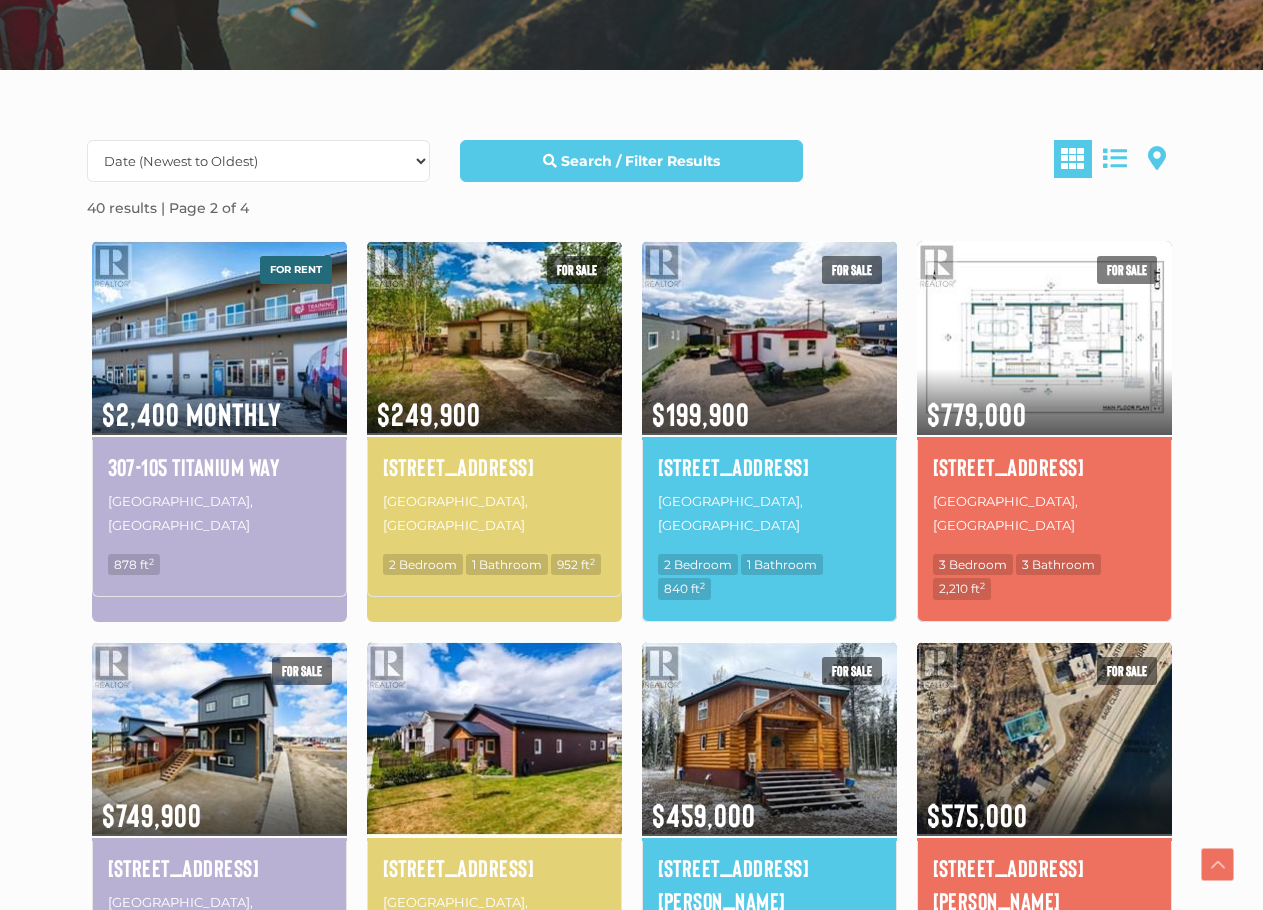 click at bounding box center [494, 738] 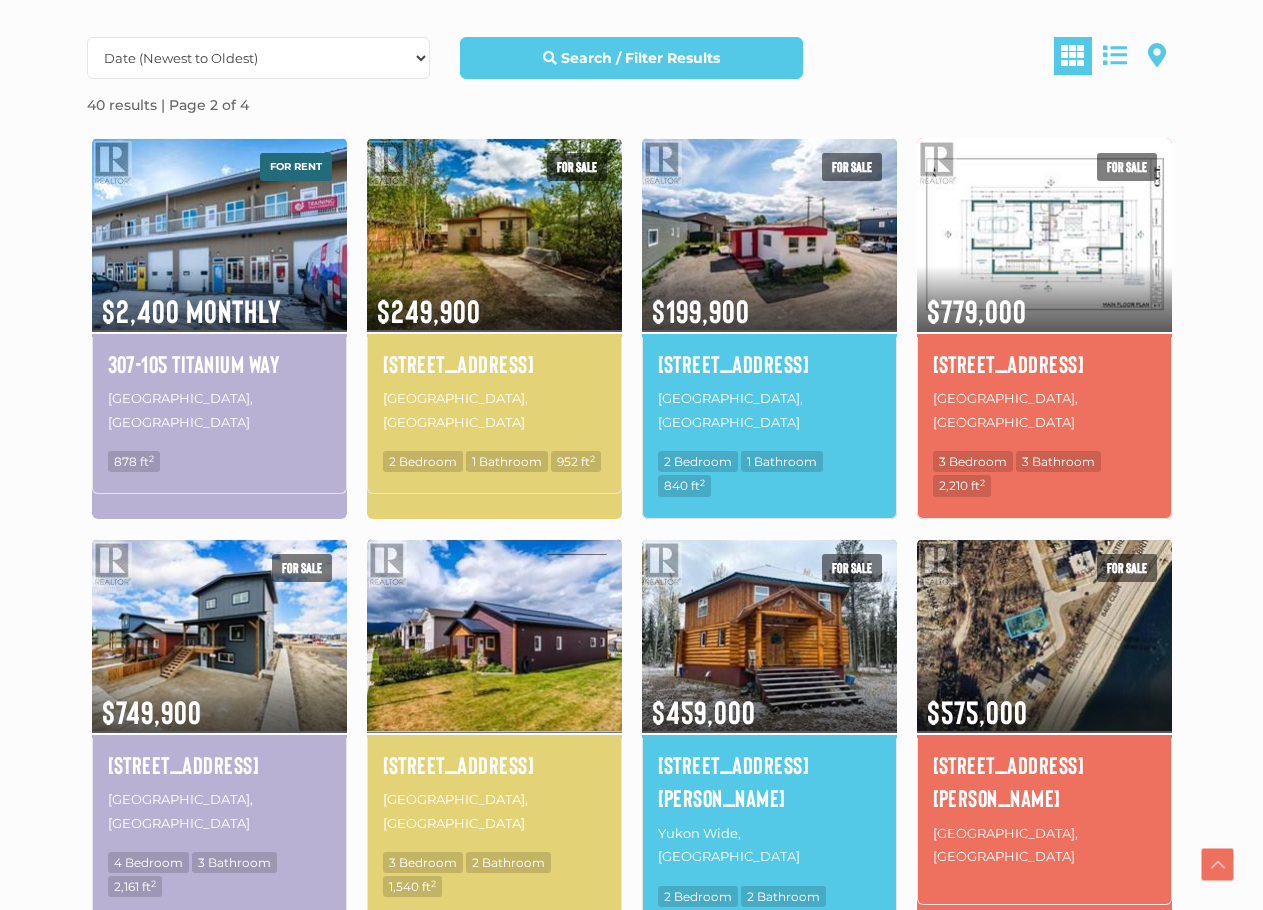 scroll, scrollTop: 667, scrollLeft: 0, axis: vertical 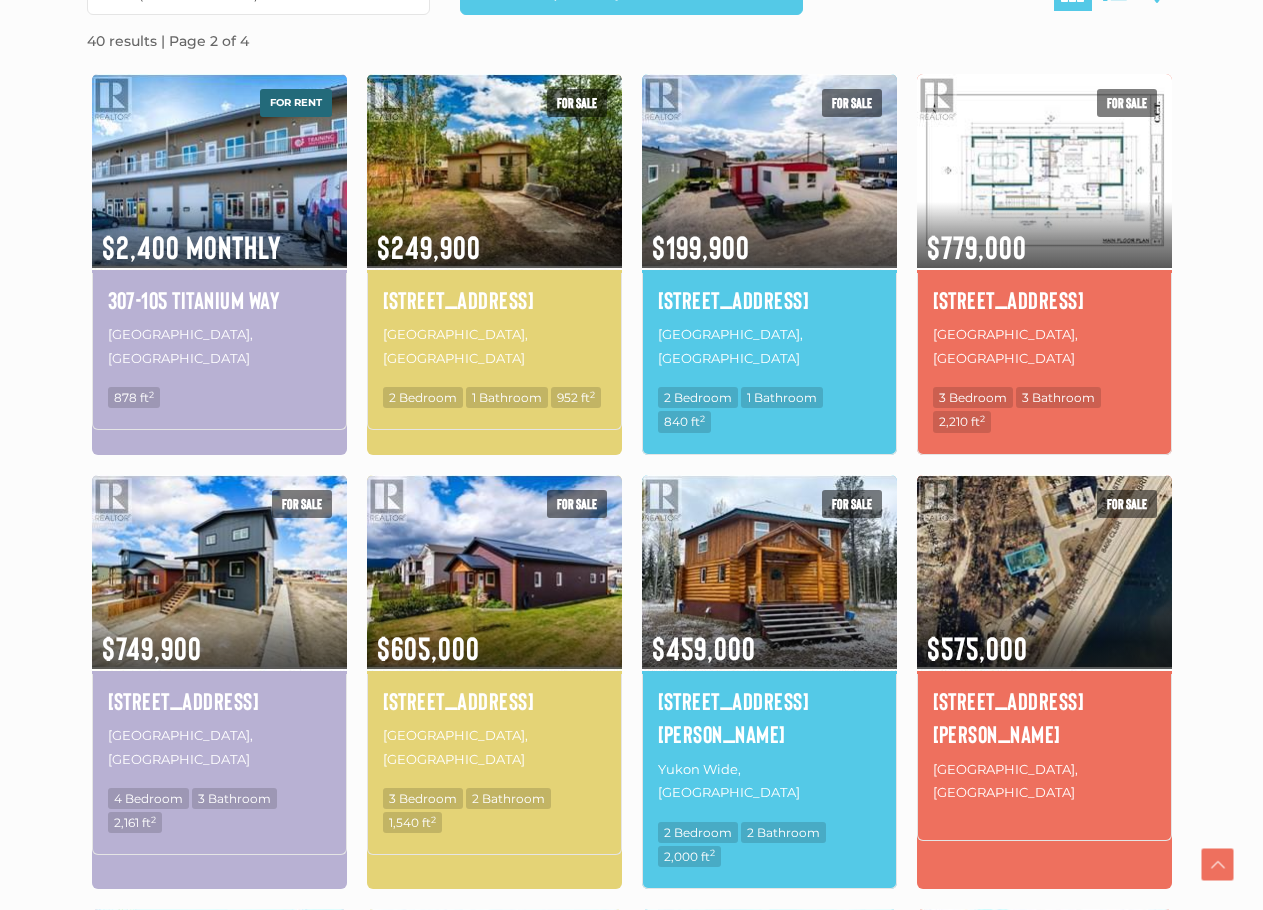 click on "For rent   $2,400 Monthly         307-105 Titanium Way  [GEOGRAPHIC_DATA], [GEOGRAPHIC_DATA]   878 ft 2" at bounding box center [219, 274] 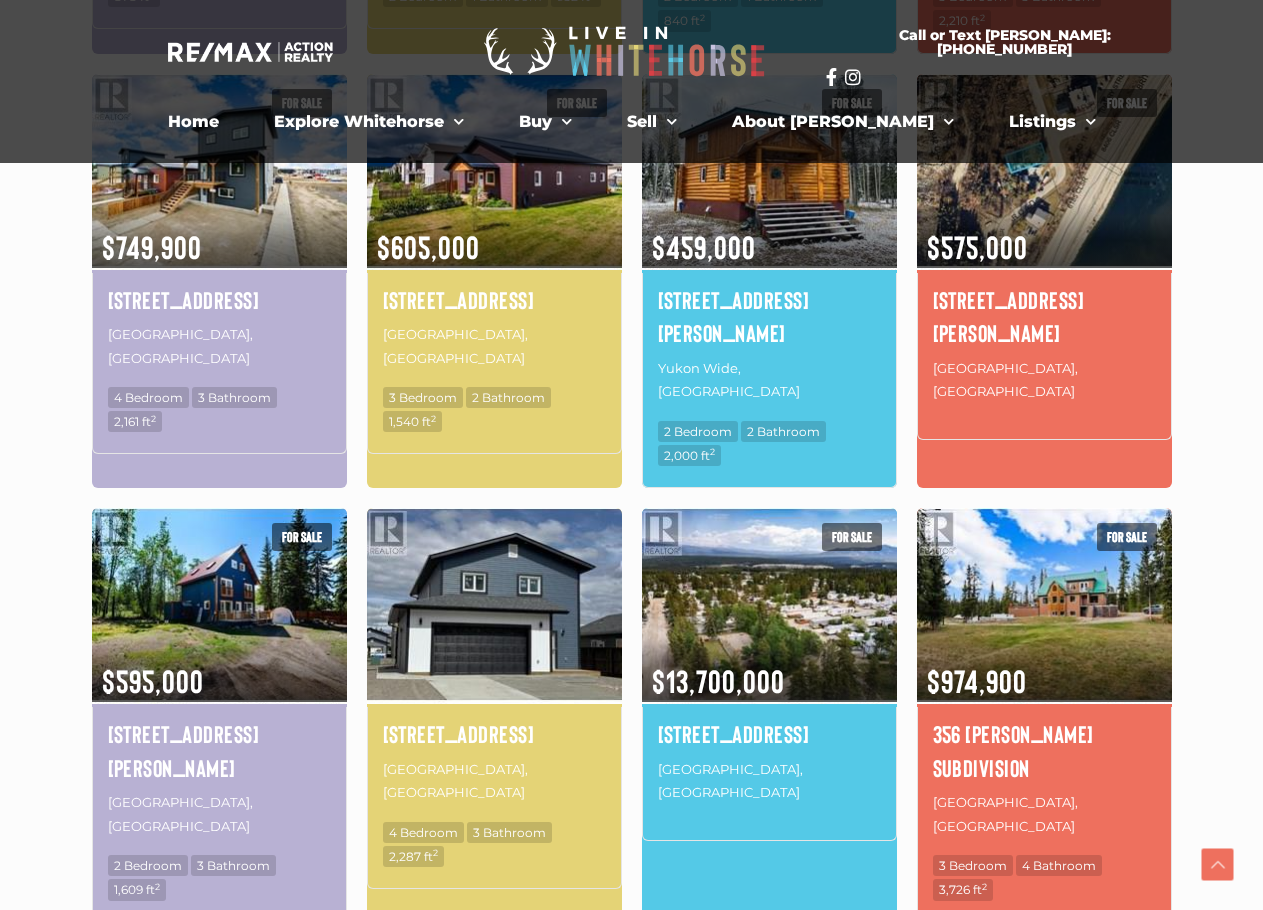 scroll, scrollTop: 1167, scrollLeft: 0, axis: vertical 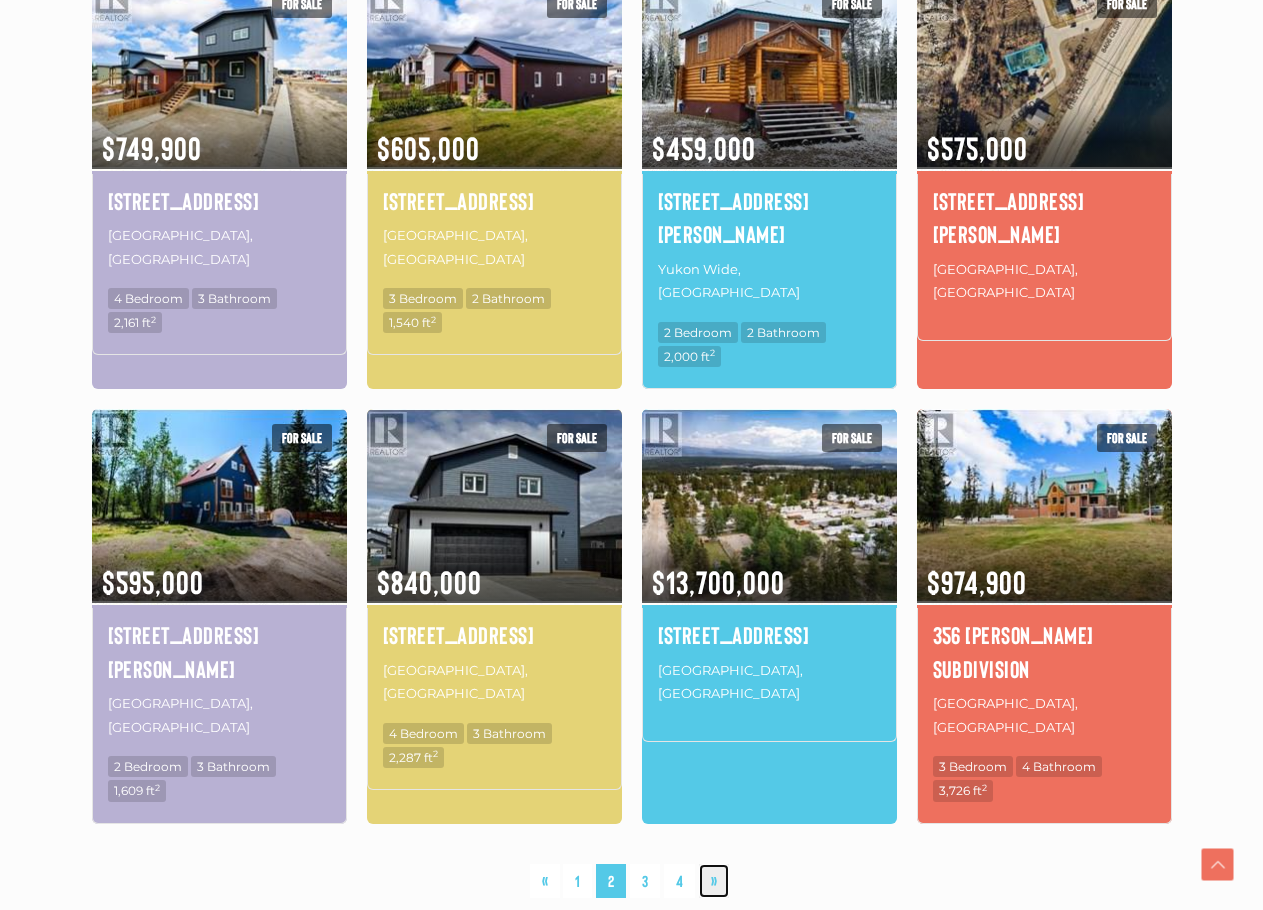 click on "»" at bounding box center (714, 881) 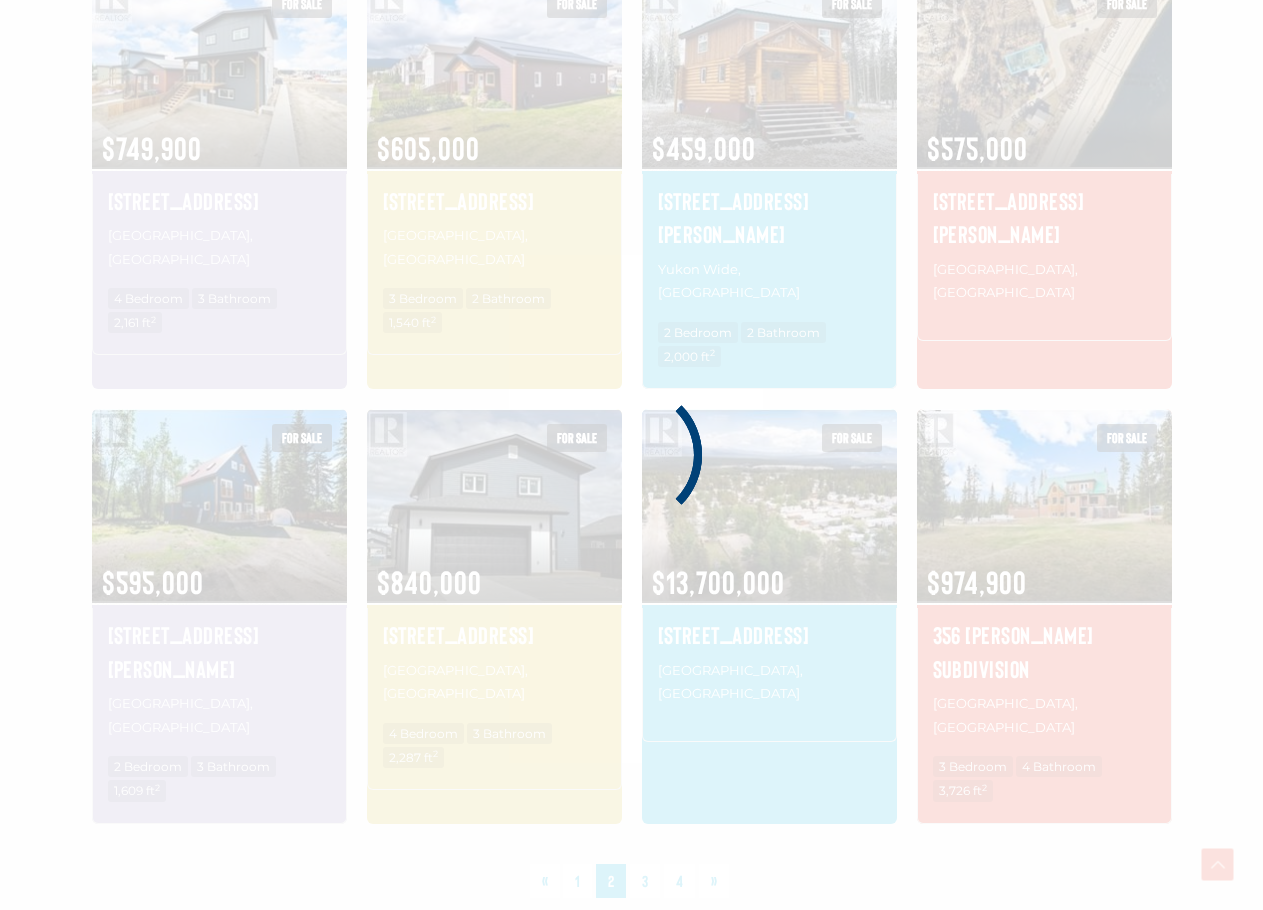 click on "Listings     Date (Newest to Oldest) Date (Oldest to Newest) Price (Highest to Lowest) Price (Lowest to Highest) Beds (Highest to Lowest) Beds (Lowest to Highest) Baths (Highest to Lowest) Baths (Lowest to Highest)       Search / Filter Results          40 results
| Page 2 of 4    12   24   48            All Property Types Business Office Other Single Family Vacant Land     All Transaction Types For Rent For Sale       Bedrooms   			                                   0                  10                                            0 10 		     Bathrooms   			                                   0                  10                                            0 10 		     Price   			                                   $0                  $1000000                                            0 1000000 		       All Cities [GEOGRAPHIC_DATA] [PERSON_NAME][GEOGRAPHIC_DATA] [GEOGRAPHIC_DATA] [GEOGRAPHIC_DATA] [GEOGRAPHIC_DATA] [GEOGRAPHIC_DATA] Wide                           Search    For rent   $2,400 Monthly         307-[GEOGRAPHIC_DATA], [GEOGRAPHIC_DATA]   878 ft 2" at bounding box center (631, 286) 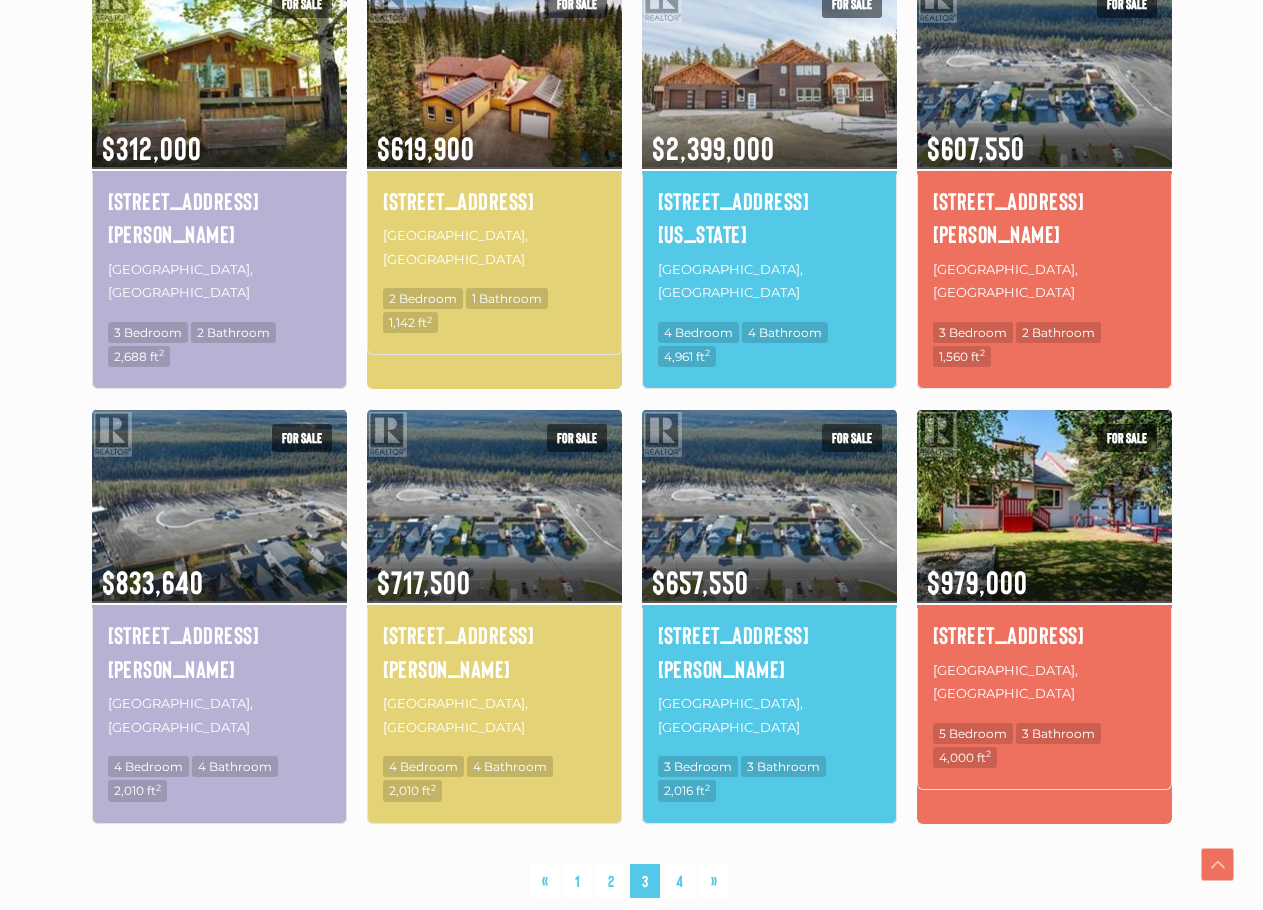drag, startPoint x: 570, startPoint y: 570, endPoint x: 524, endPoint y: 564, distance: 46.389652 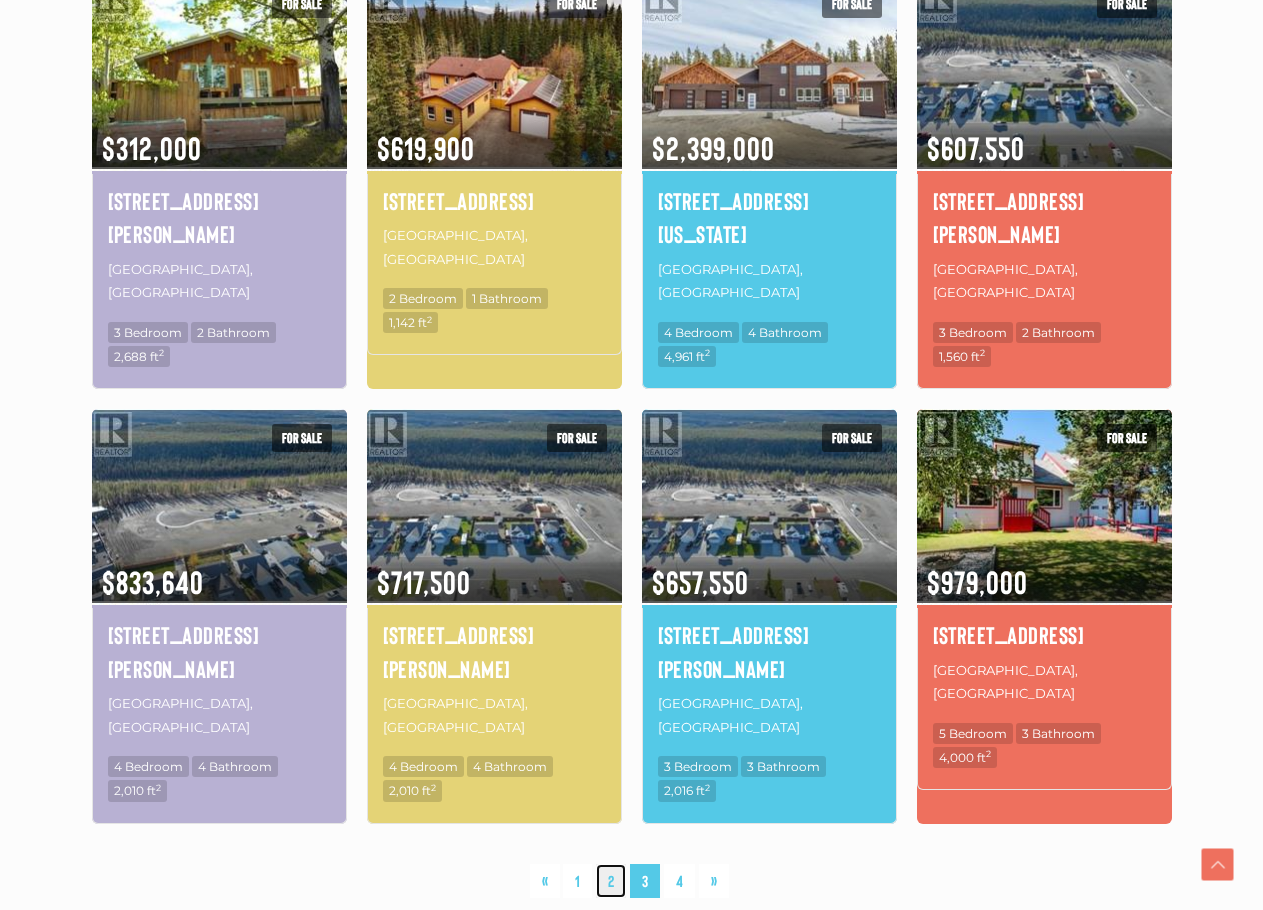 click on "2" at bounding box center [611, 881] 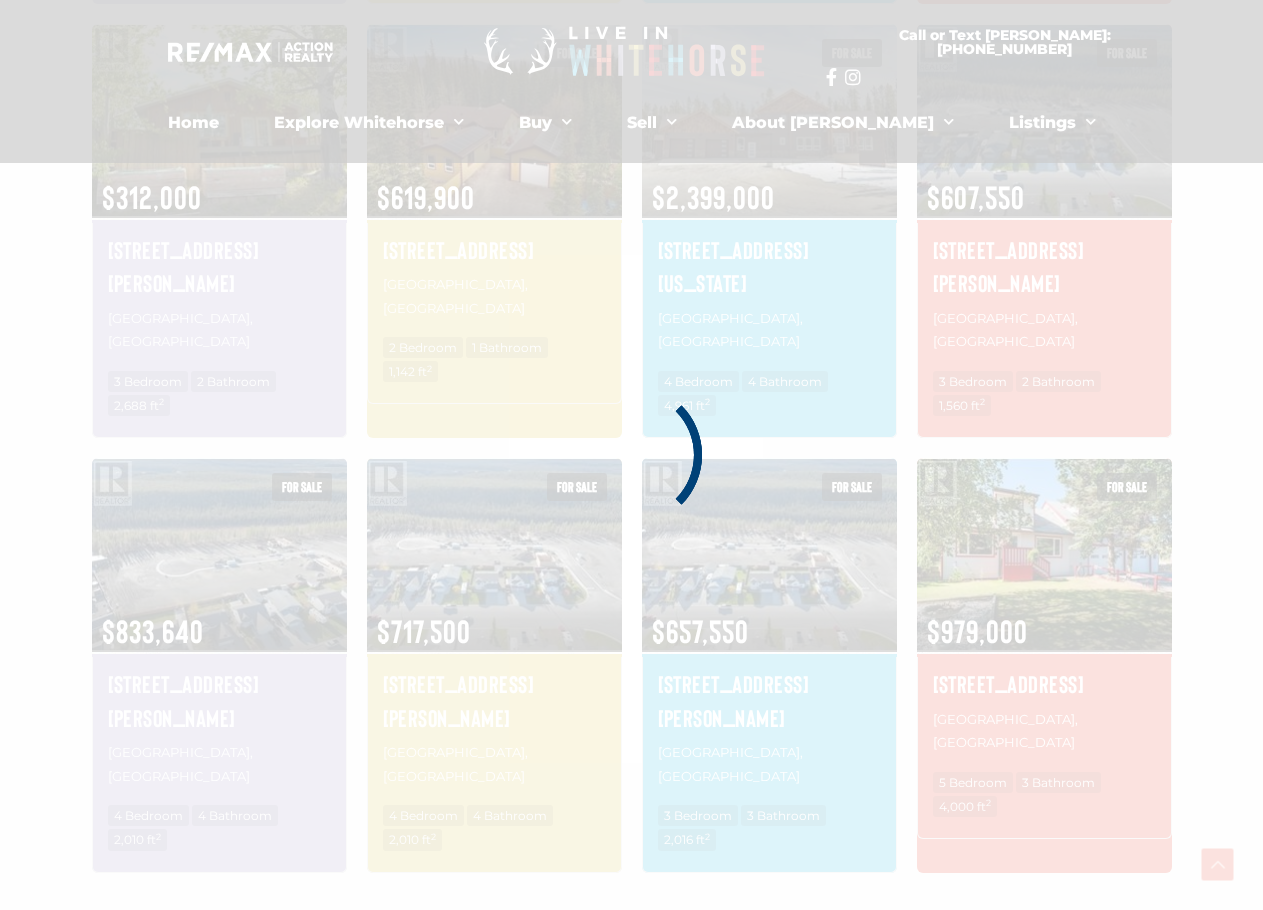 scroll, scrollTop: 1101, scrollLeft: 0, axis: vertical 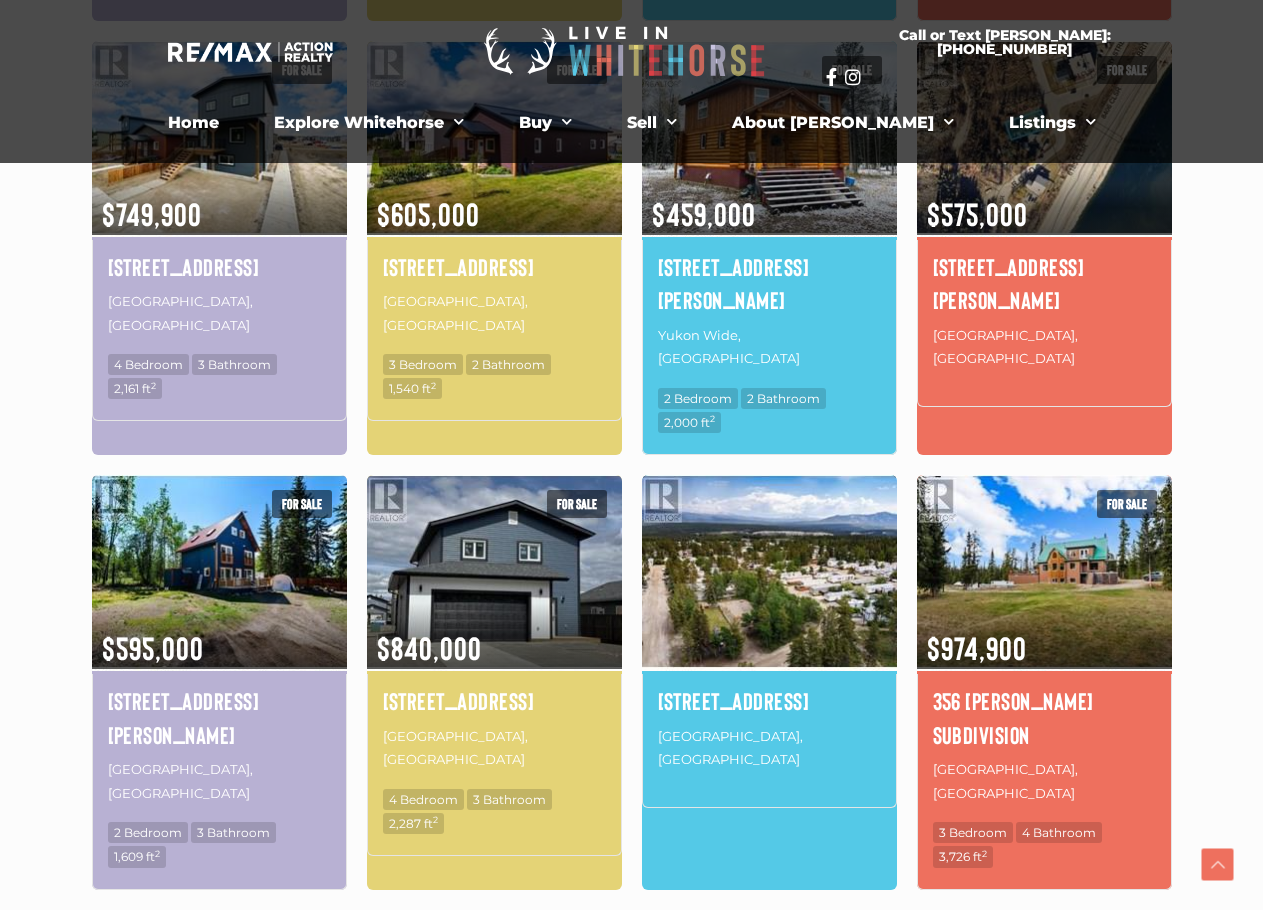click at bounding box center [769, 571] 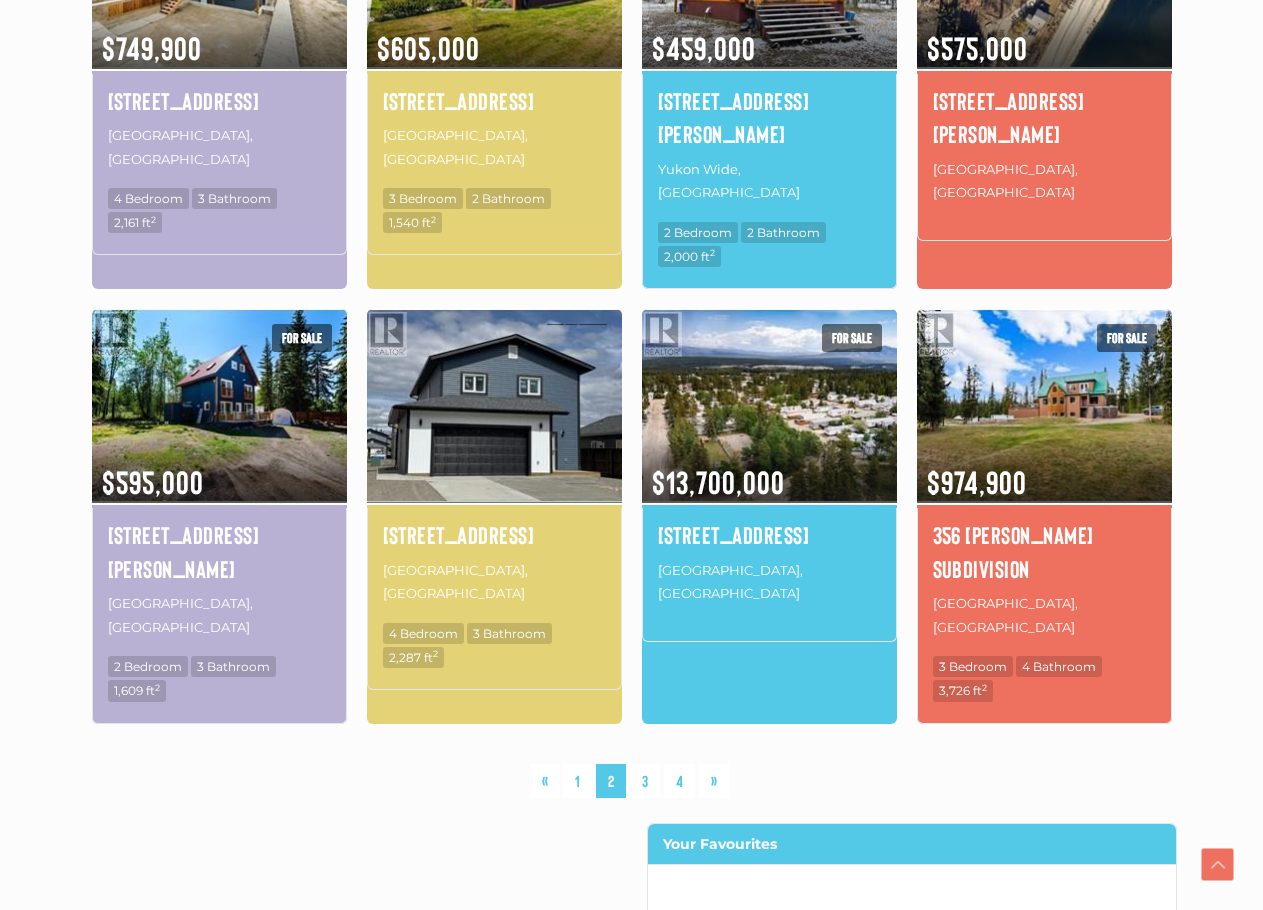 scroll, scrollTop: 1268, scrollLeft: 0, axis: vertical 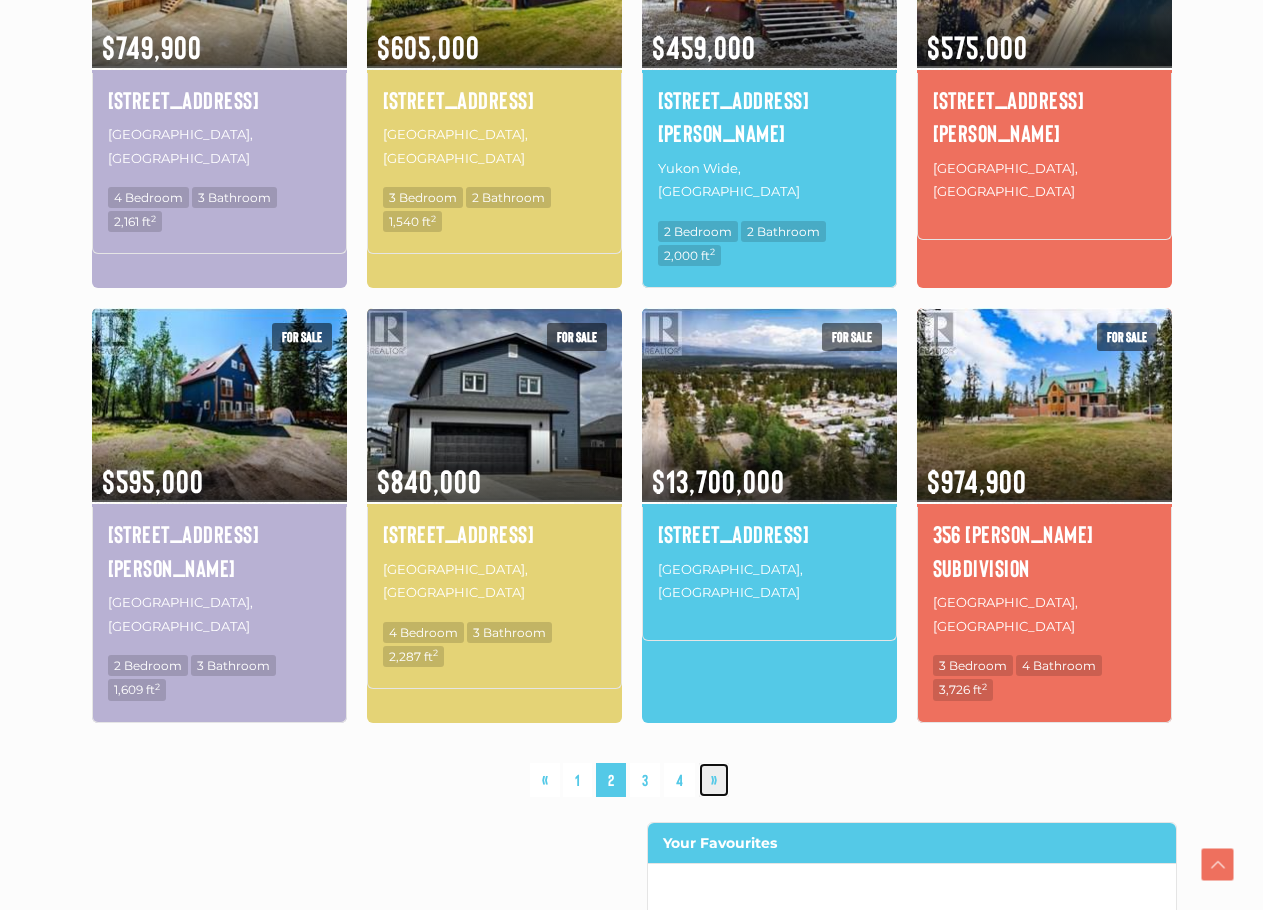 click on "»" at bounding box center (714, 780) 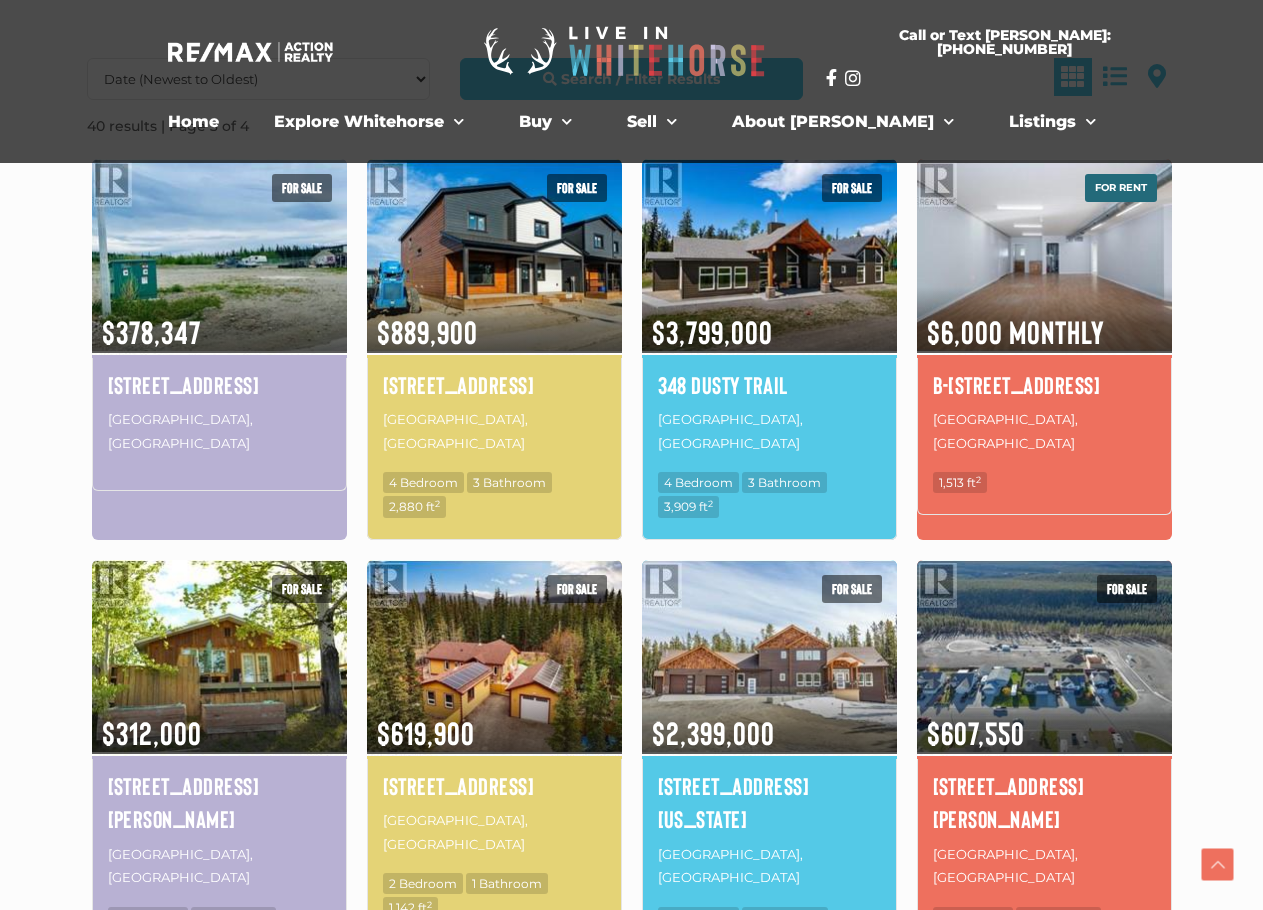 scroll, scrollTop: 657, scrollLeft: 0, axis: vertical 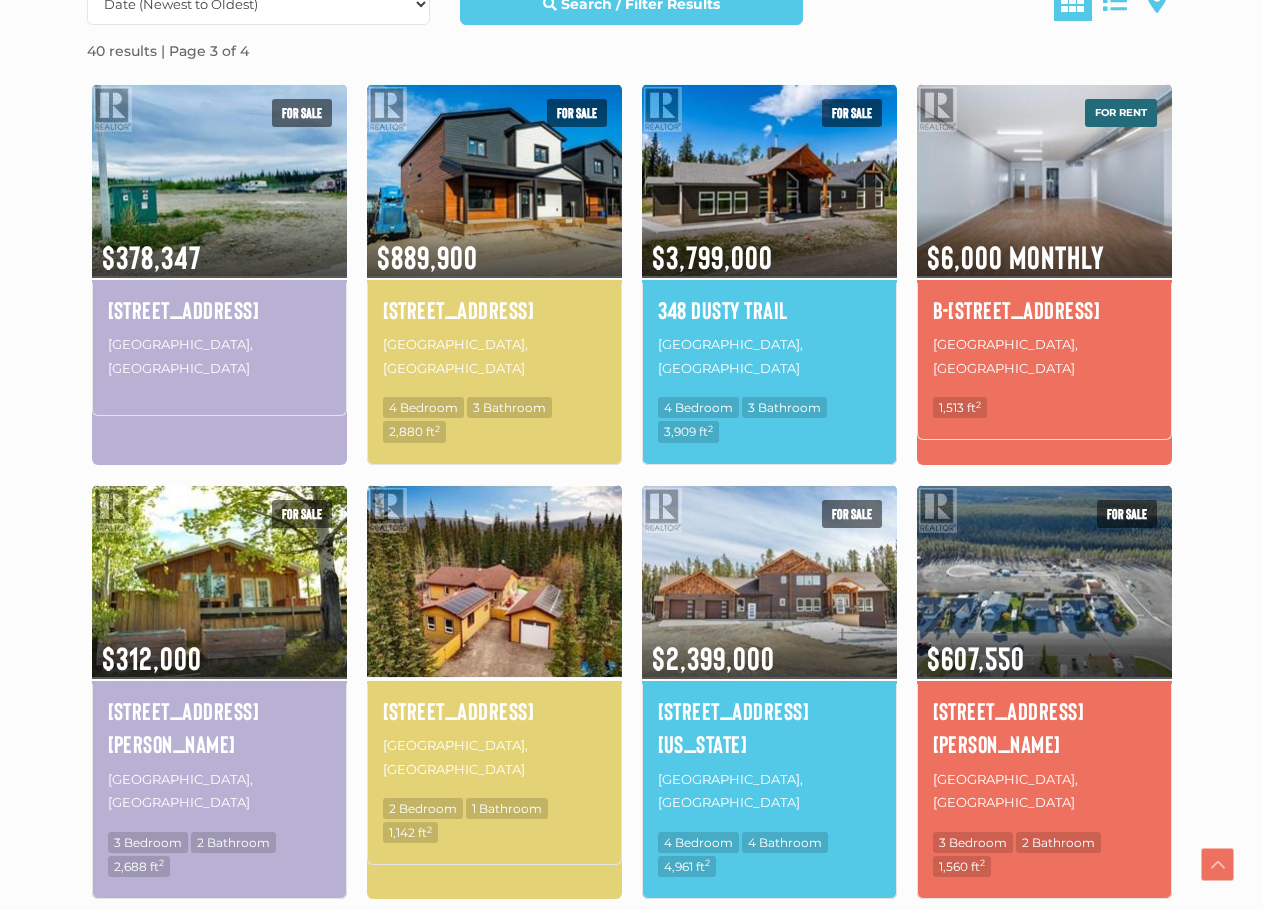 click at bounding box center [494, 581] 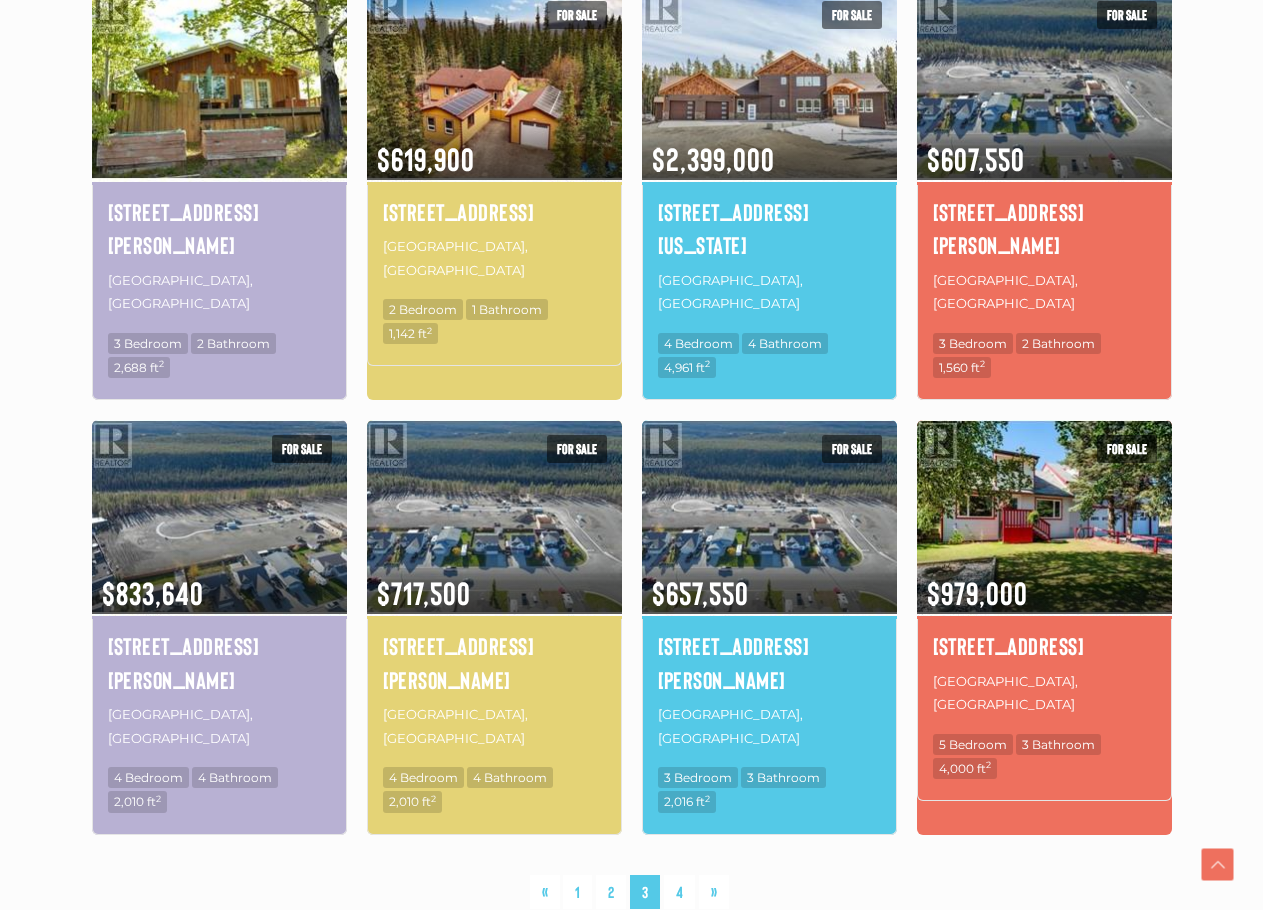 scroll, scrollTop: 1157, scrollLeft: 0, axis: vertical 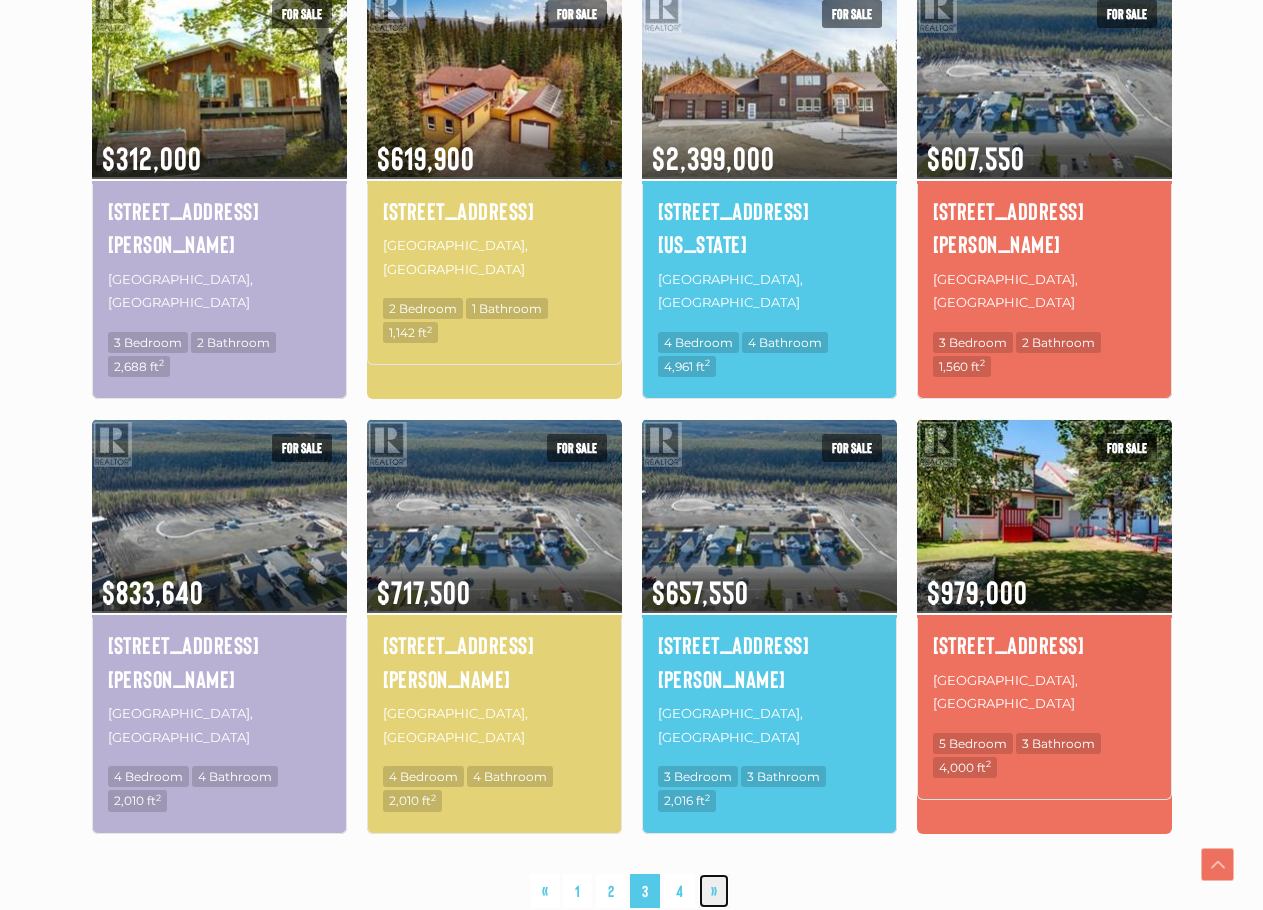 click on "»" at bounding box center [714, 891] 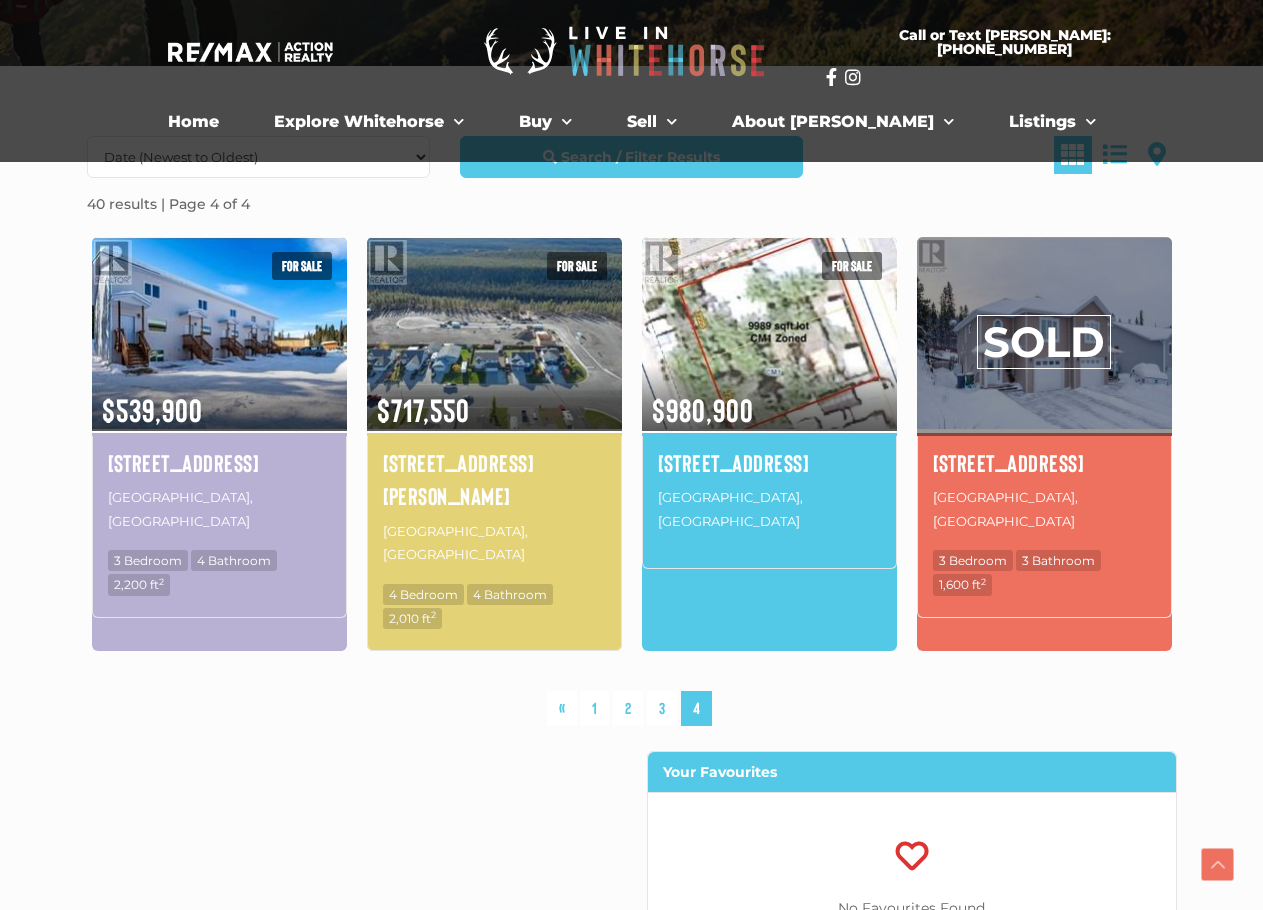 scroll, scrollTop: 0, scrollLeft: 0, axis: both 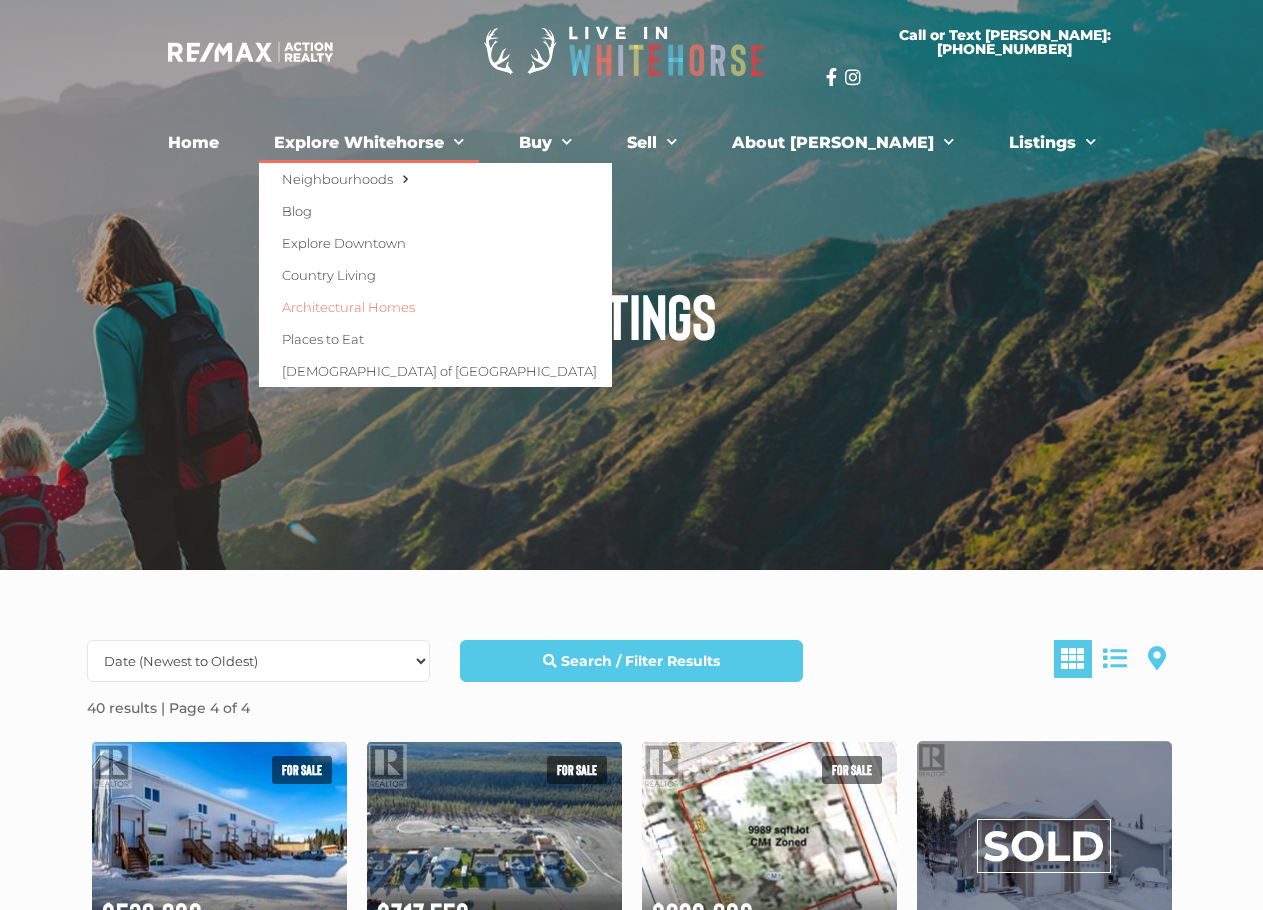 click on "Architectural Homes" 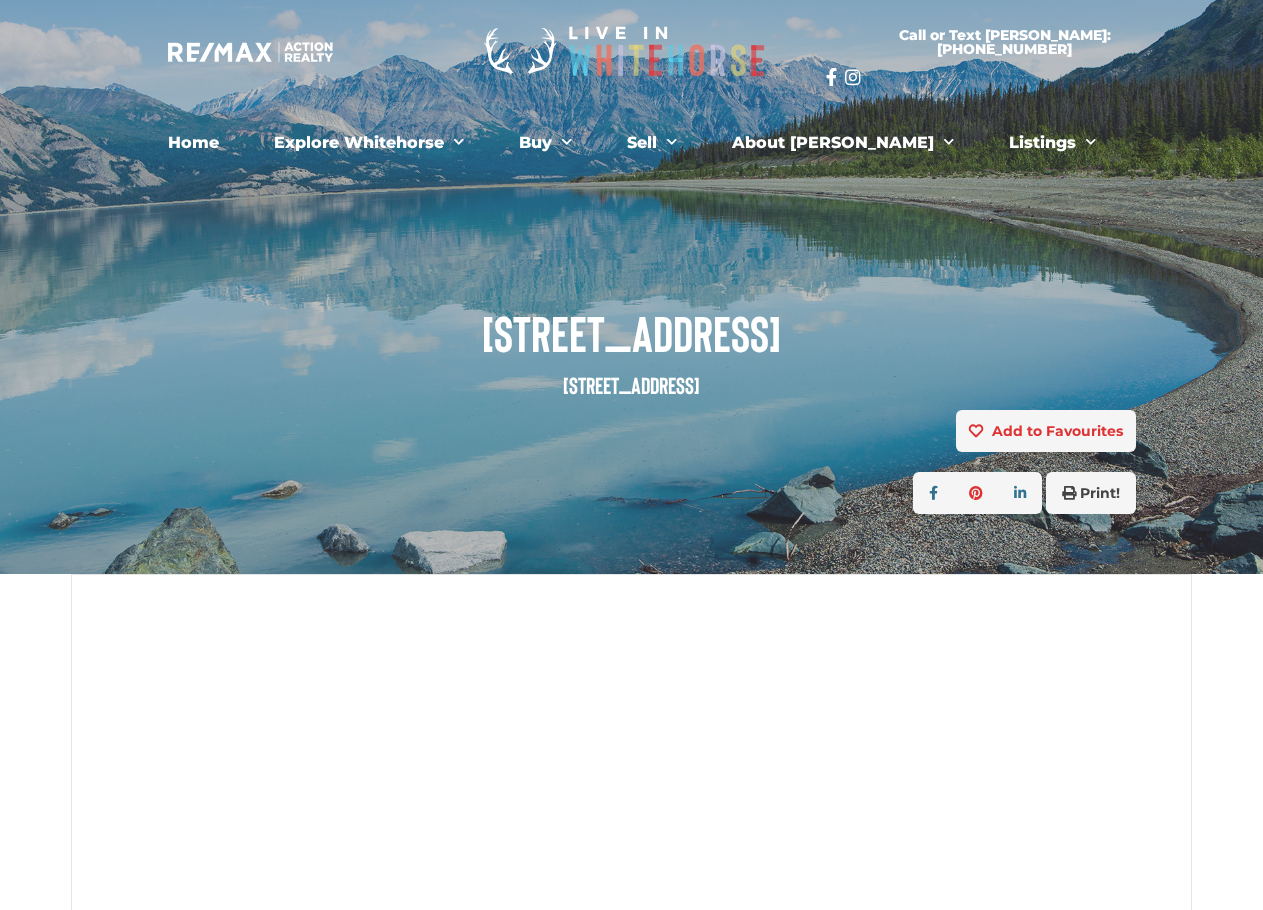 scroll, scrollTop: 0, scrollLeft: 0, axis: both 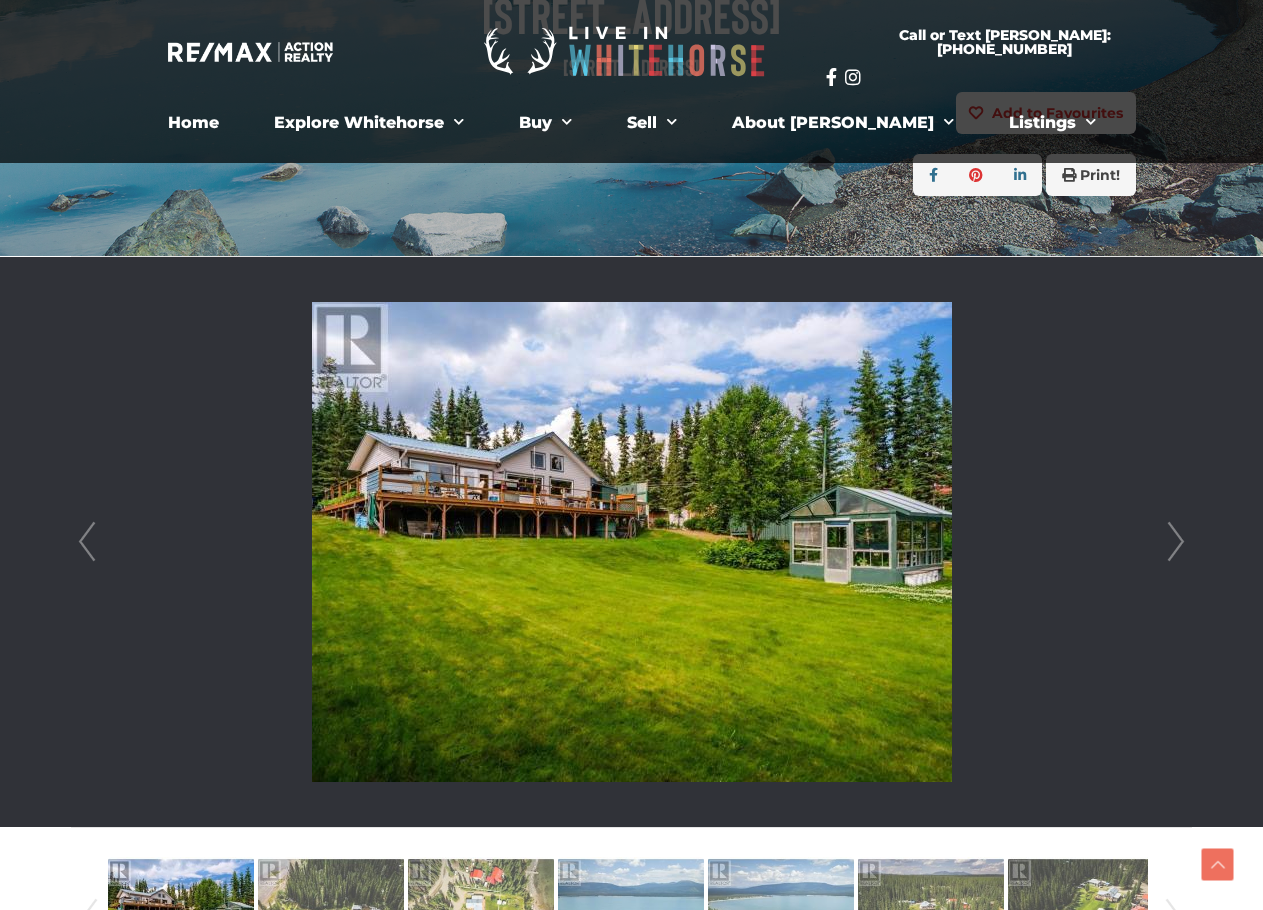 click on "Next" at bounding box center (1176, 542) 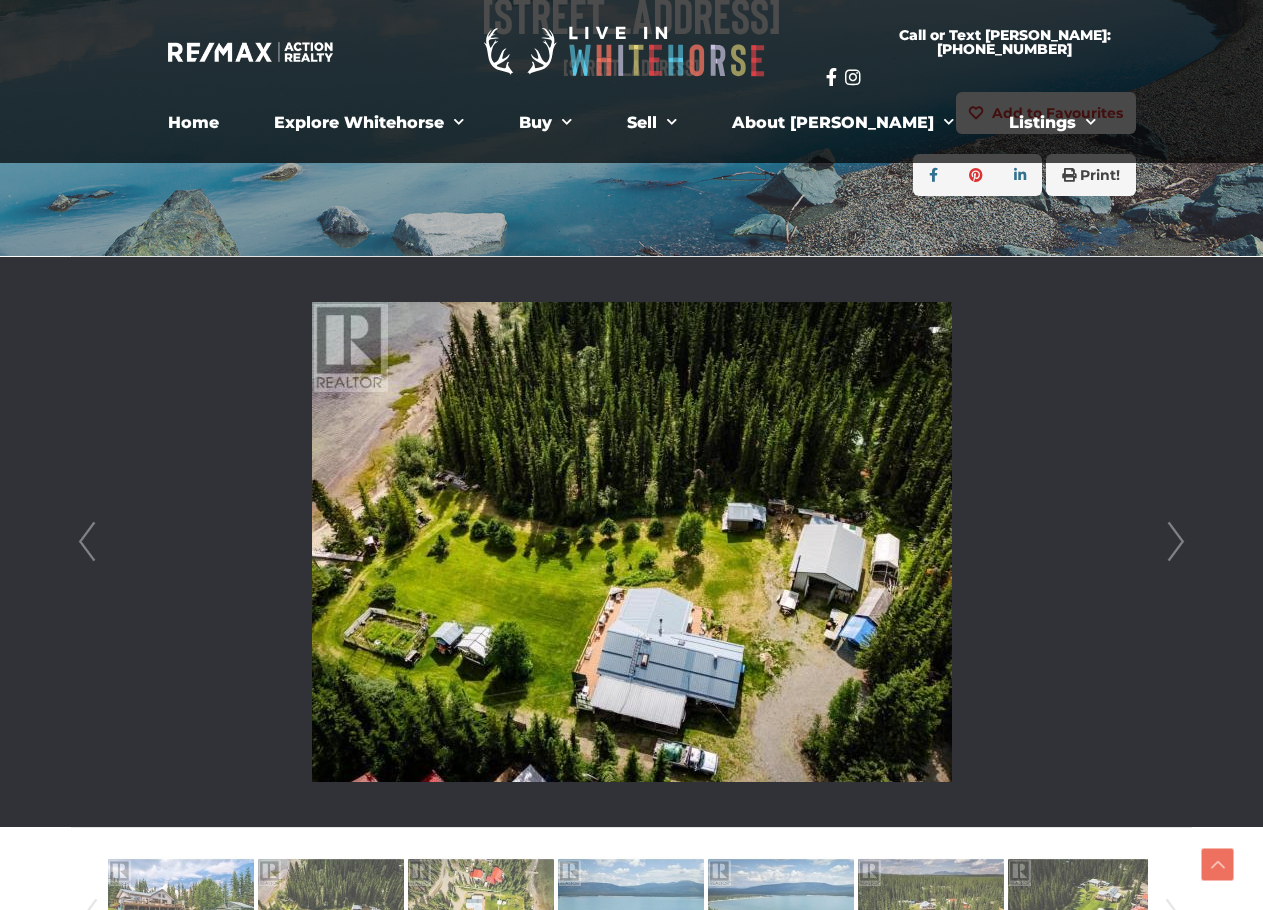 click on "Next" at bounding box center (1176, 542) 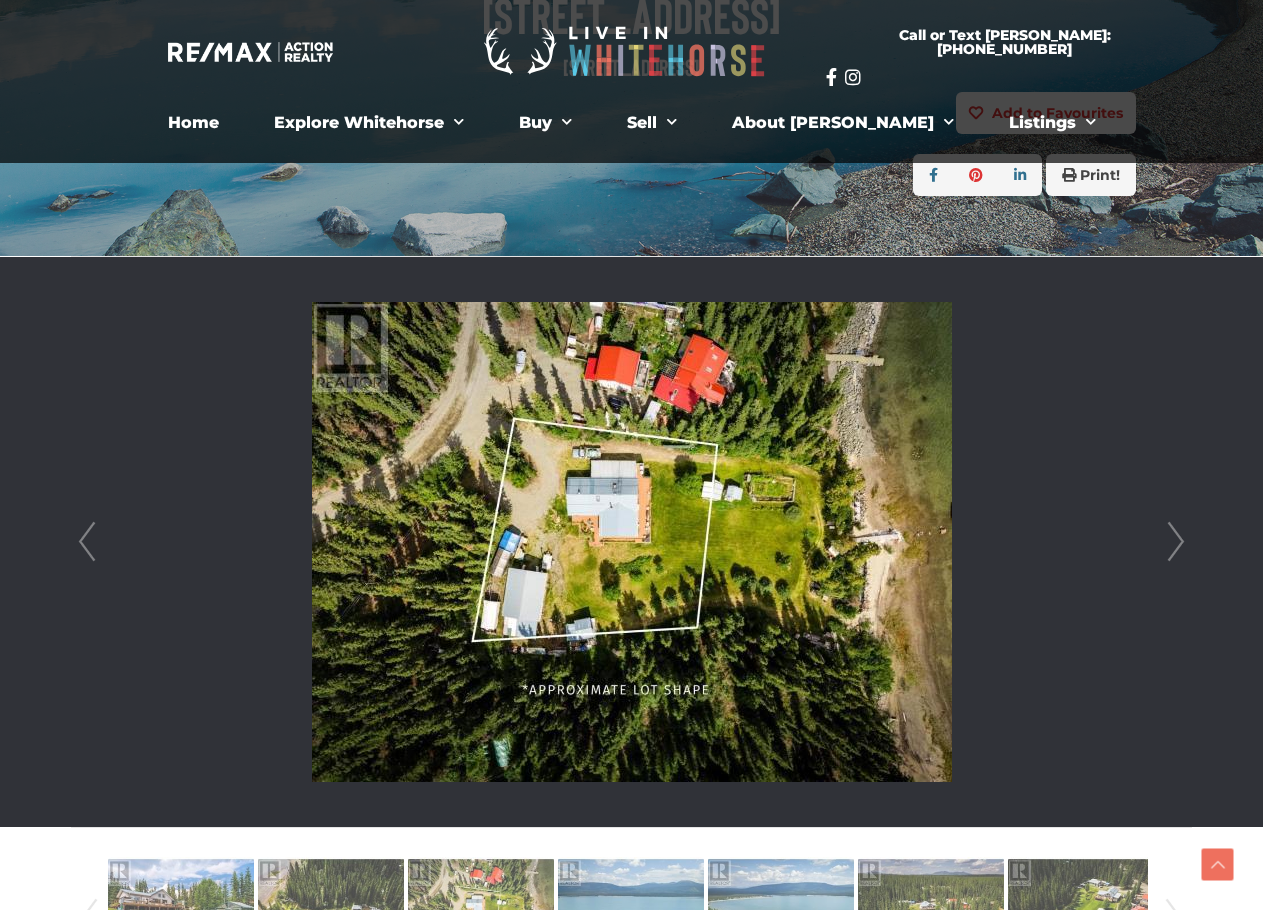 click on "Next" at bounding box center (1176, 542) 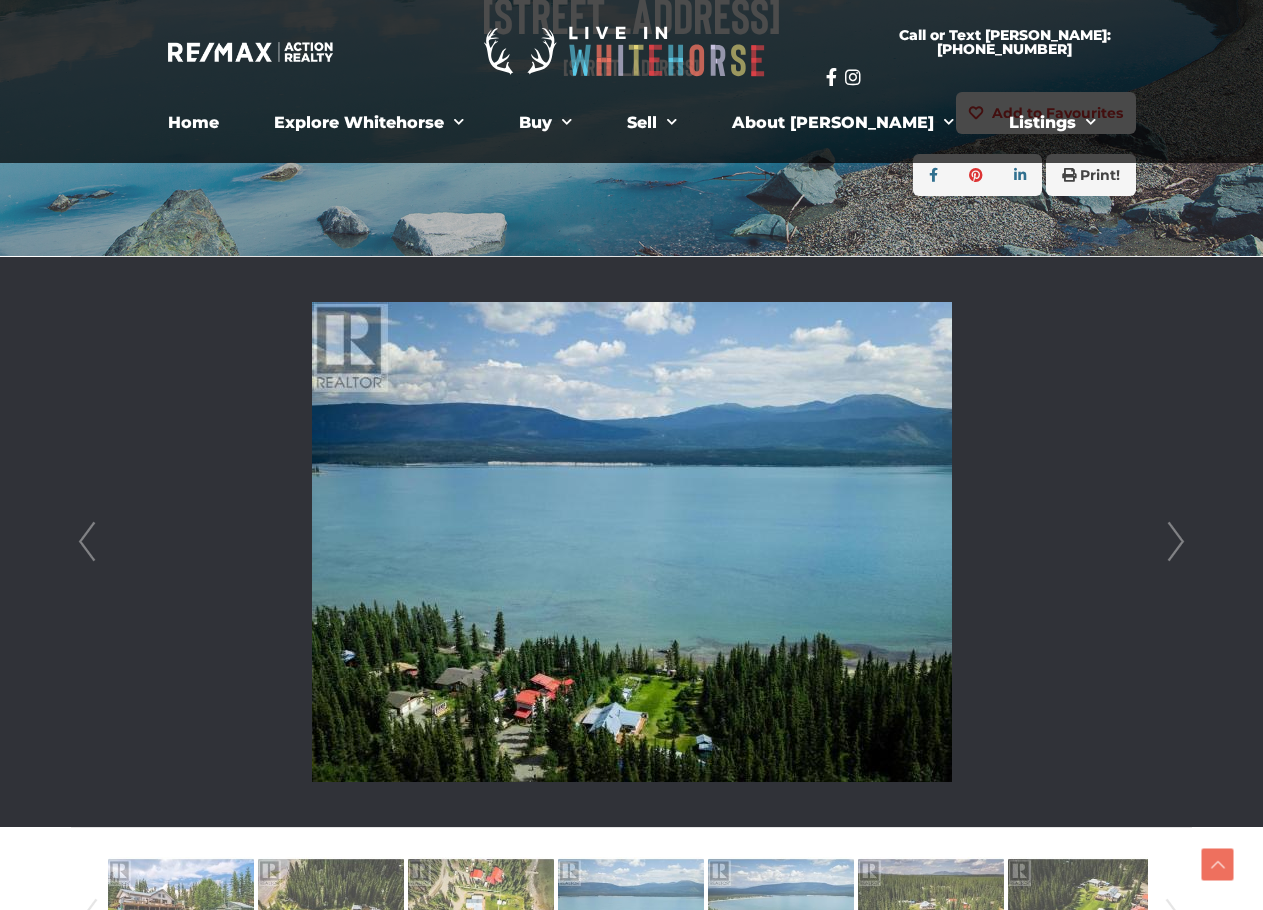 click on "Next" at bounding box center [1176, 542] 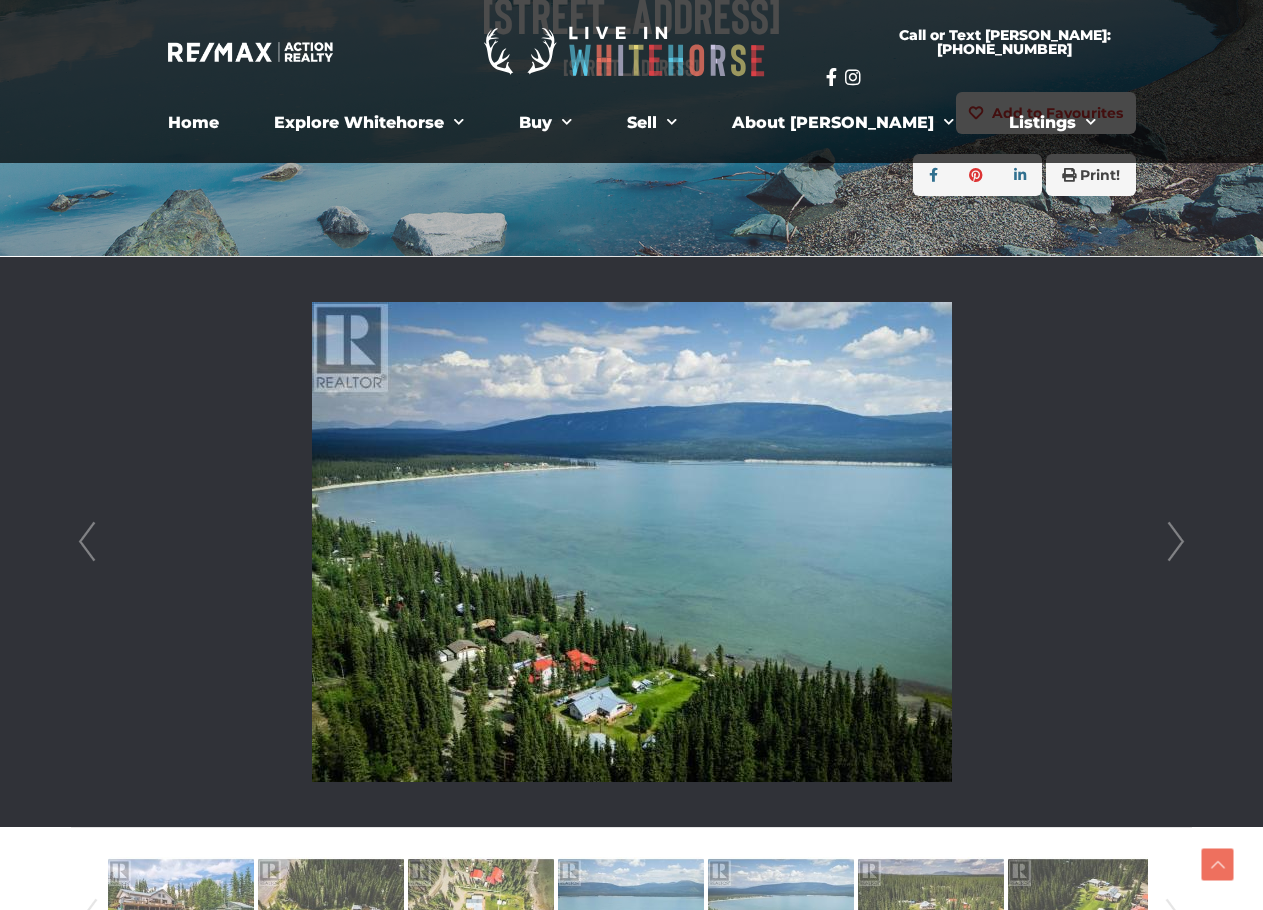 click on "Next" at bounding box center (1176, 542) 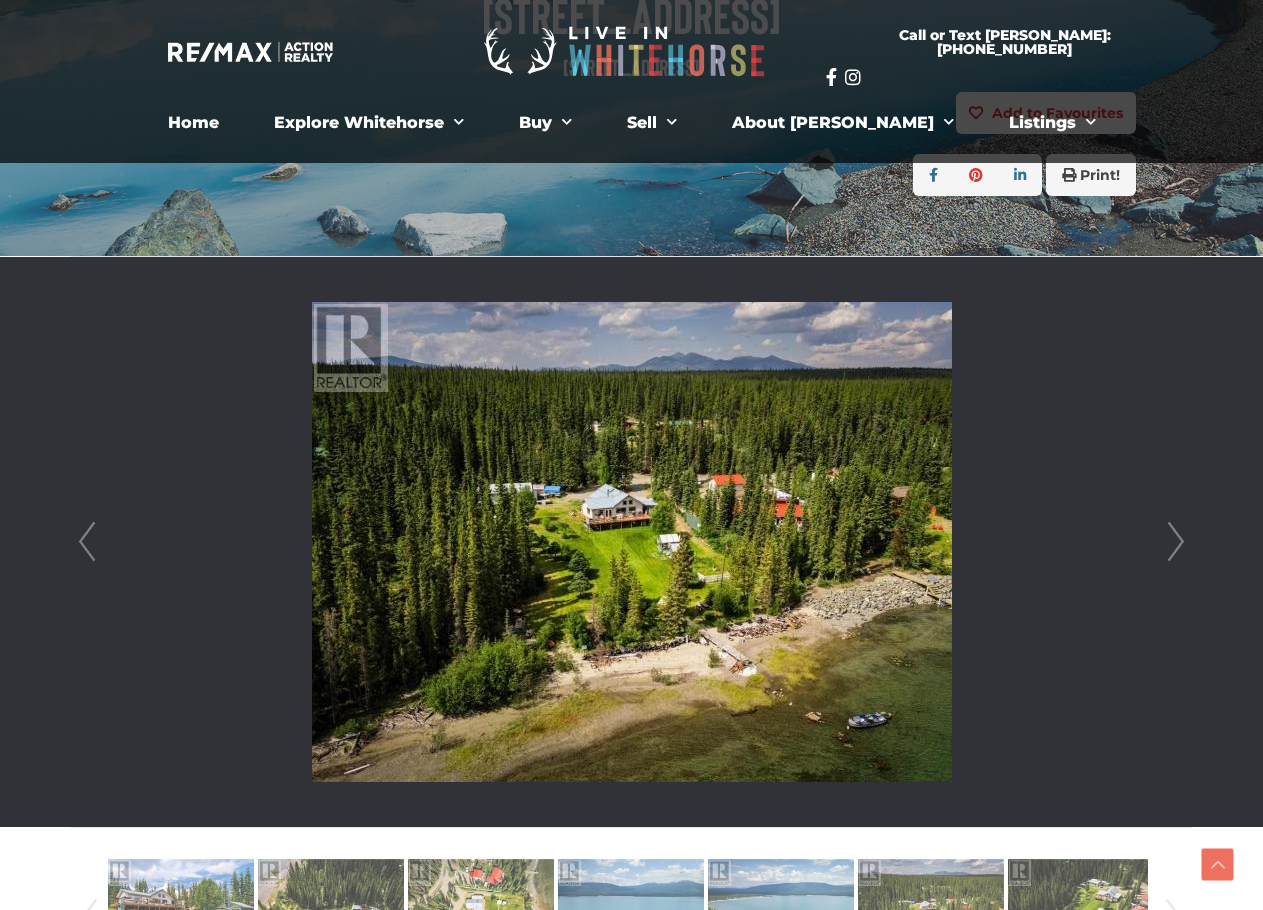 click on "Next" at bounding box center (1176, 542) 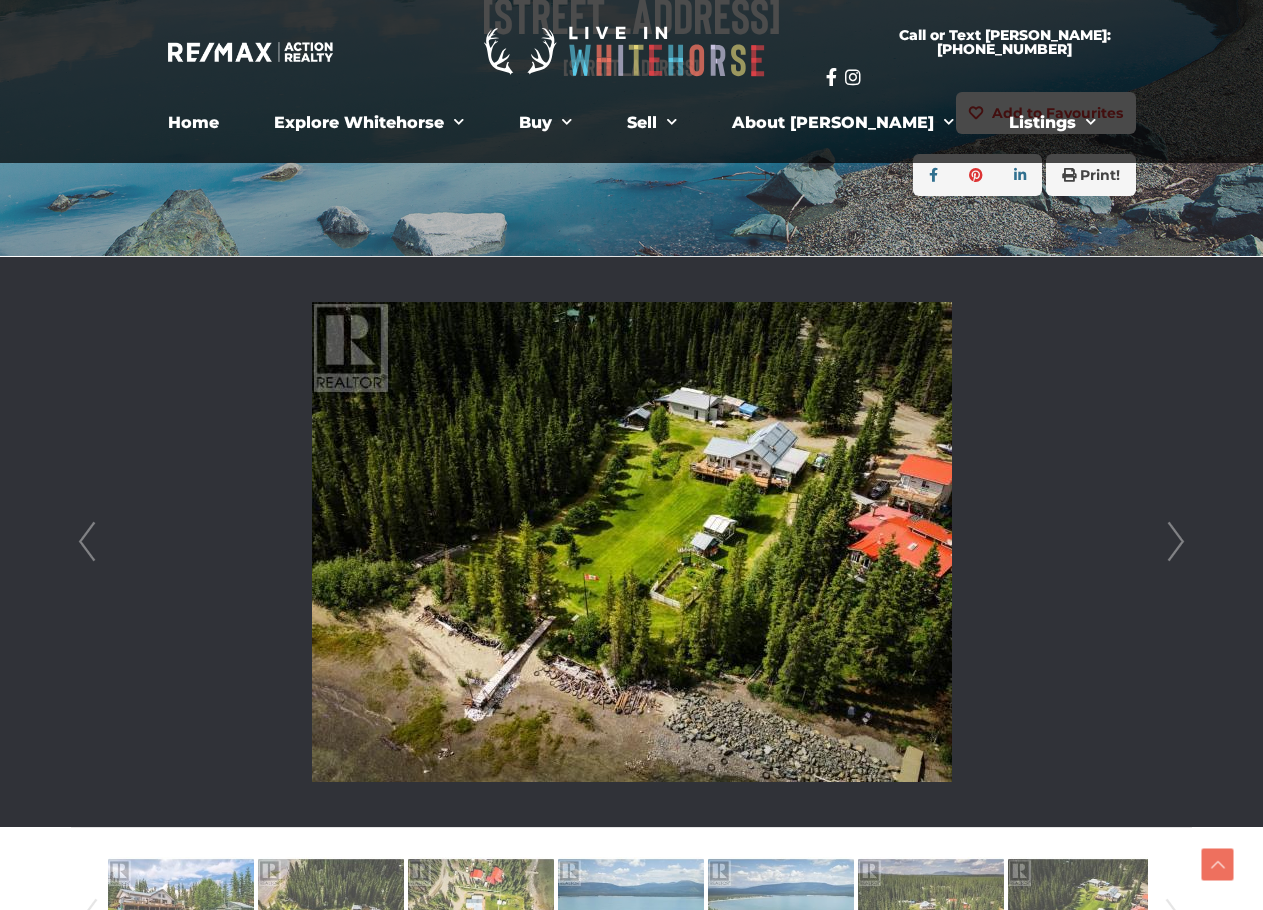 click on "Next" at bounding box center [1176, 542] 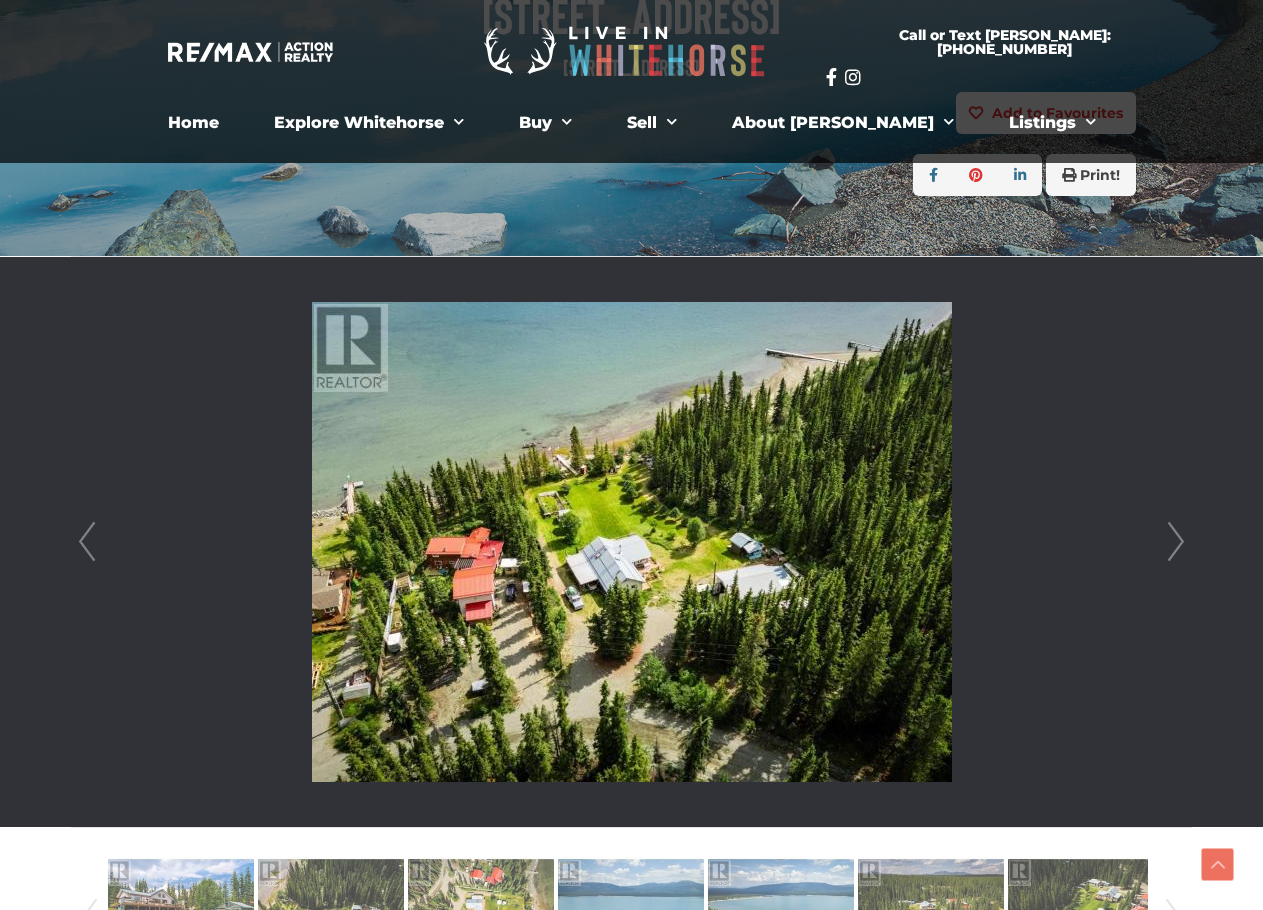 click on "Next" at bounding box center [1176, 542] 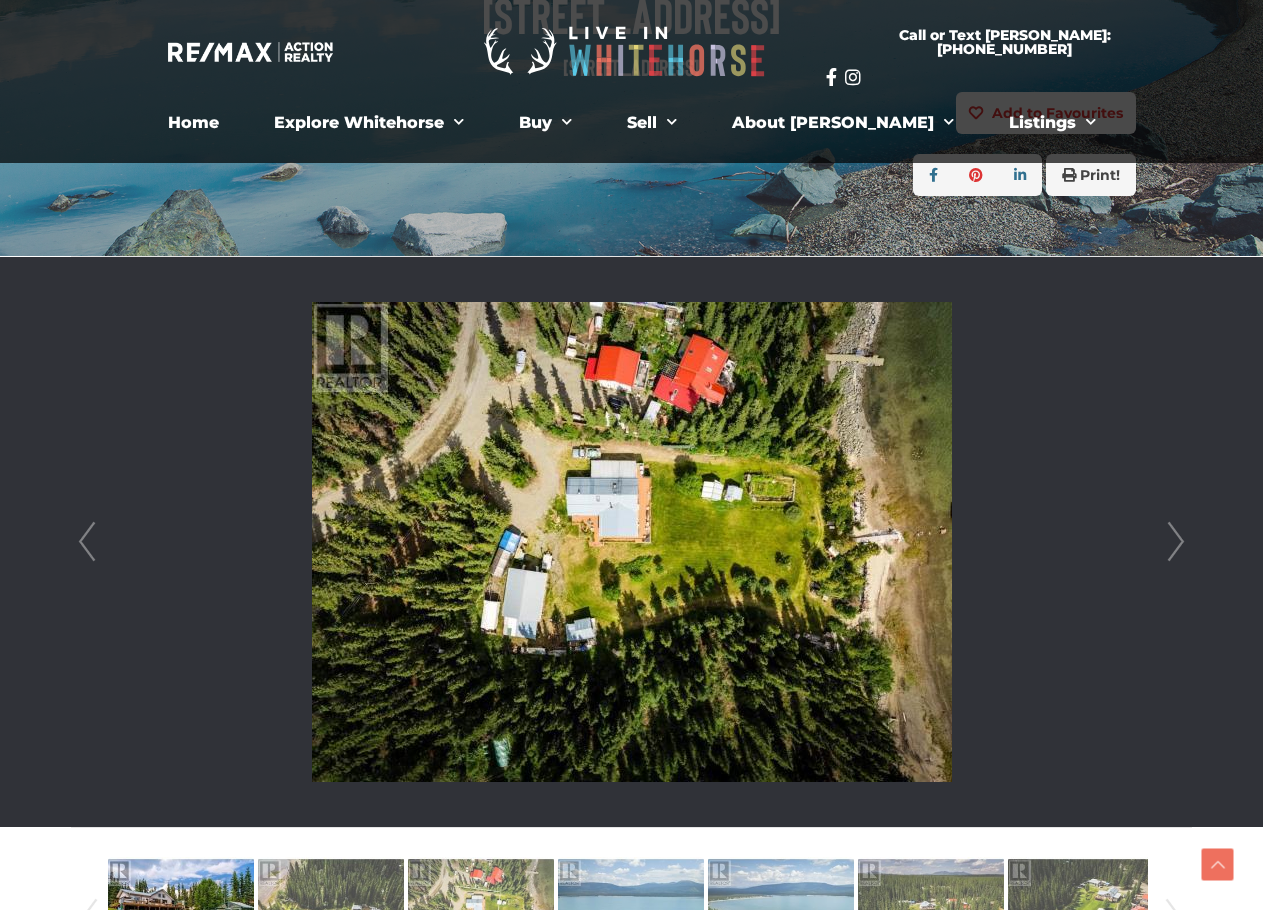 click on "Next" at bounding box center [1176, 542] 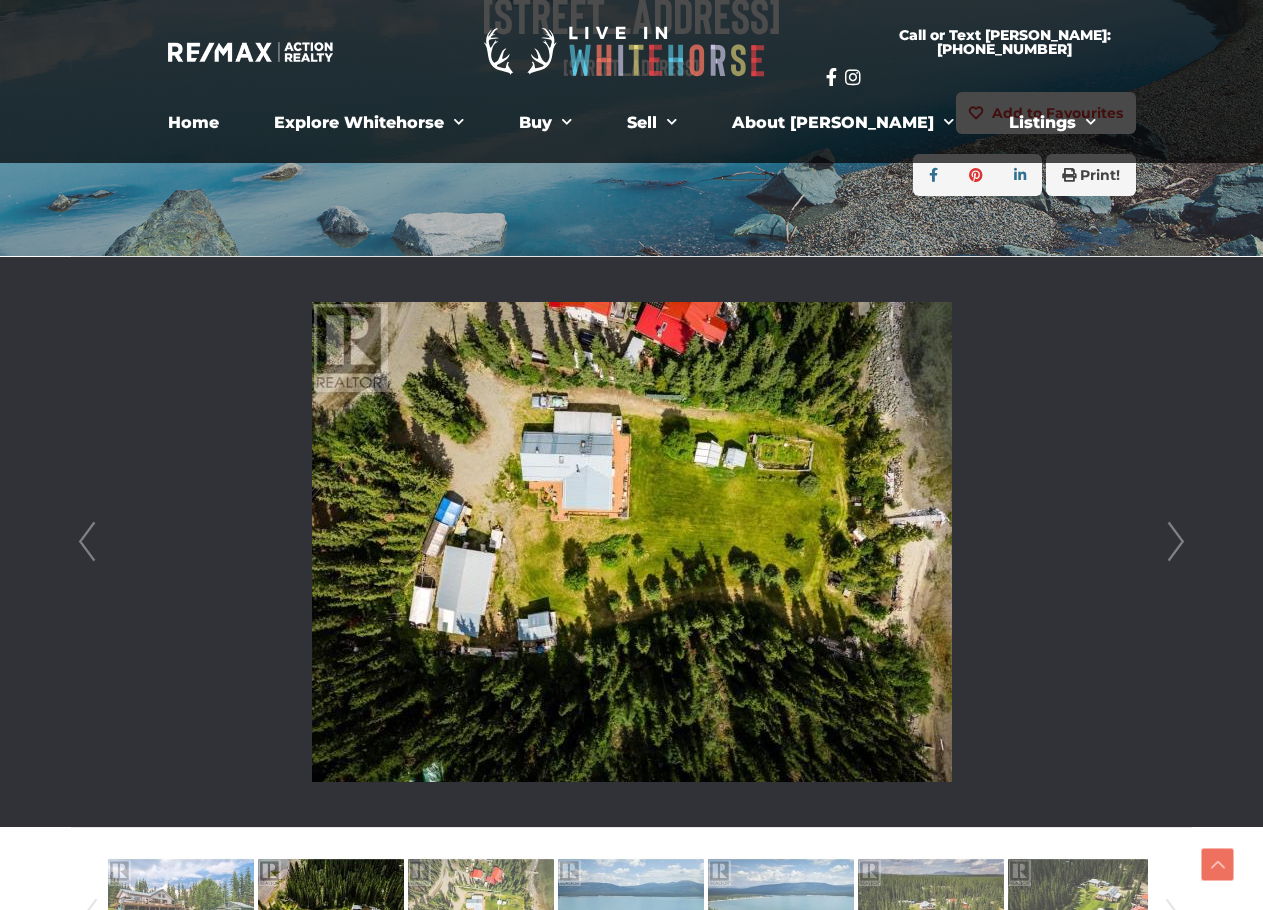 click on "Next" at bounding box center [1176, 542] 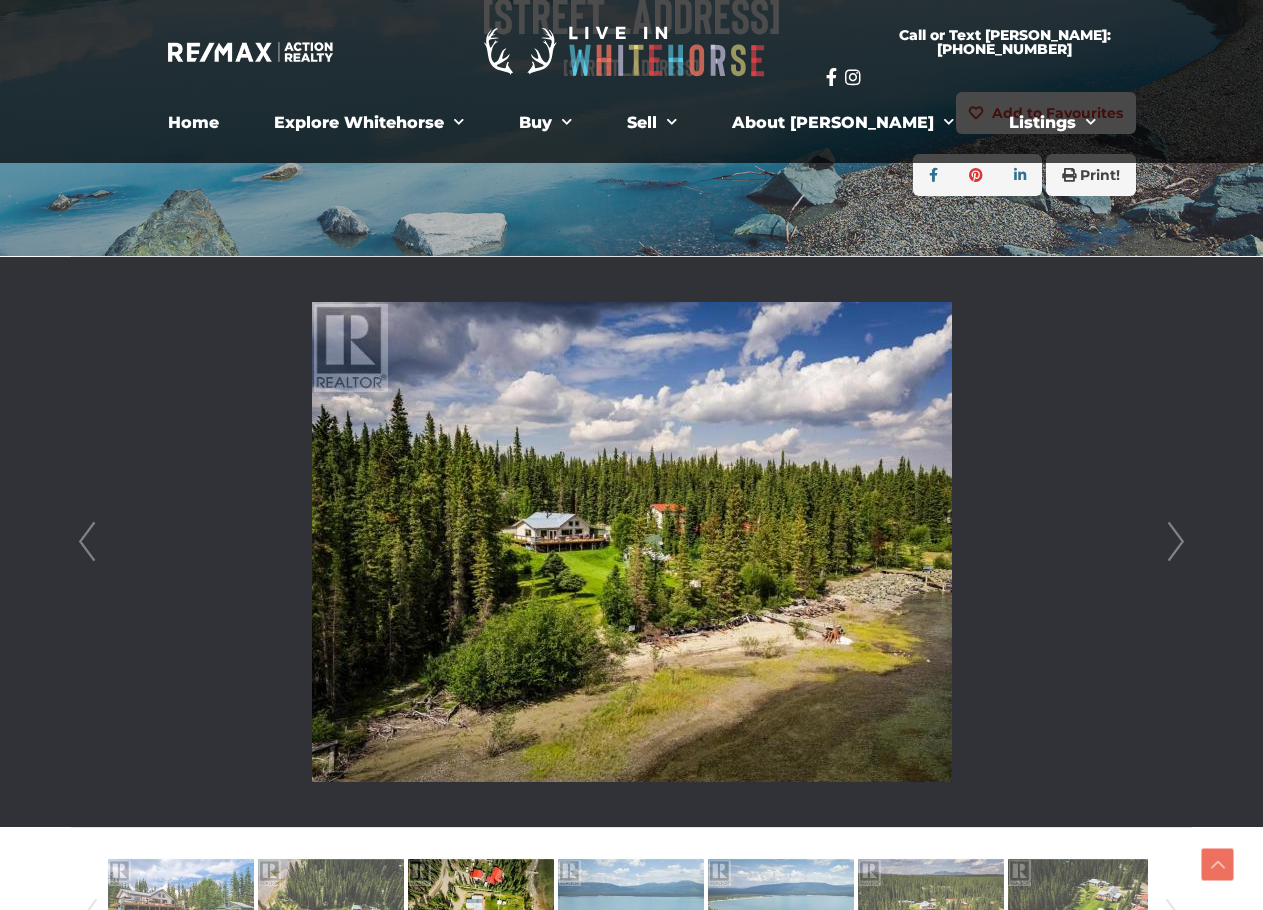 click on "Next" at bounding box center (1176, 542) 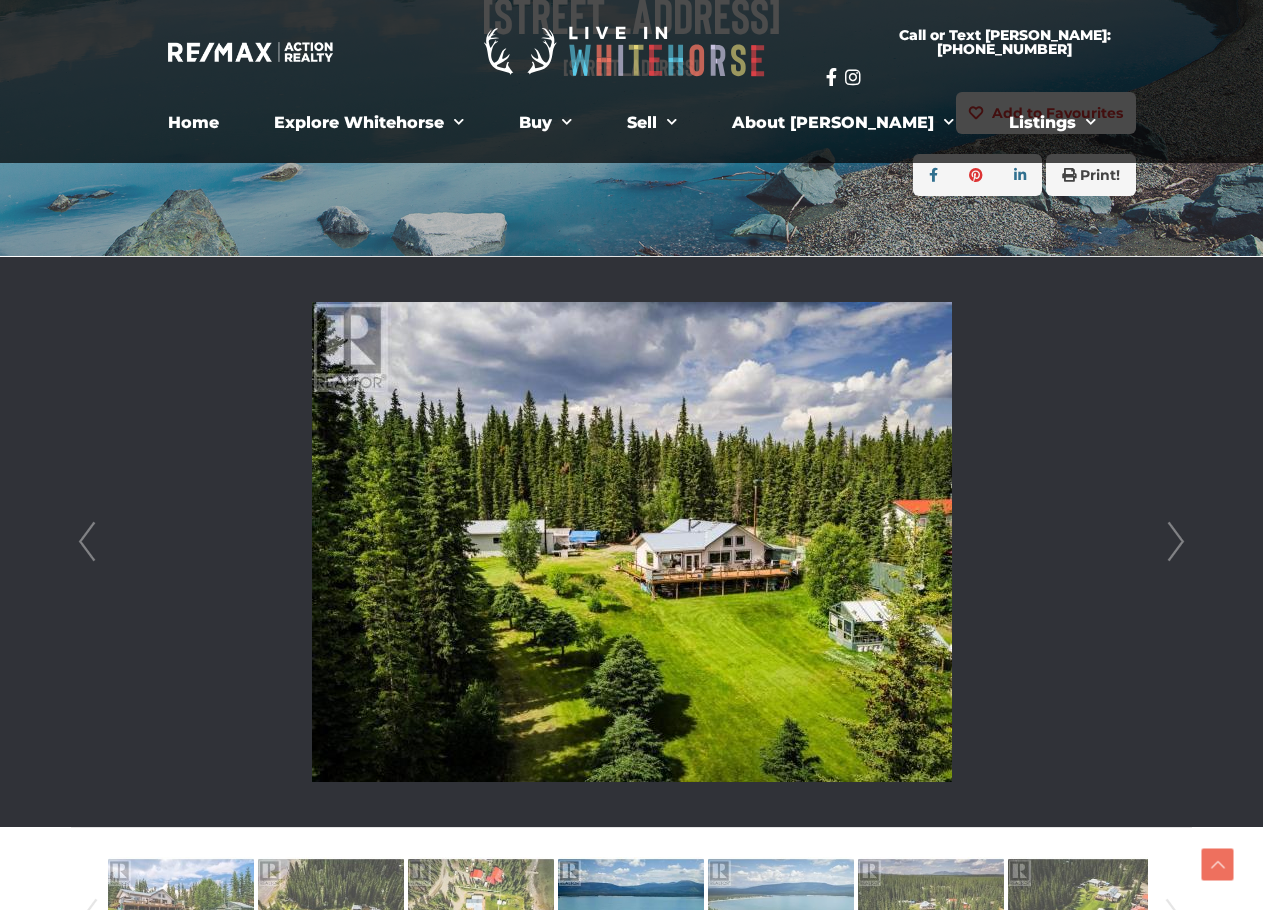 click on "Next" at bounding box center [1176, 542] 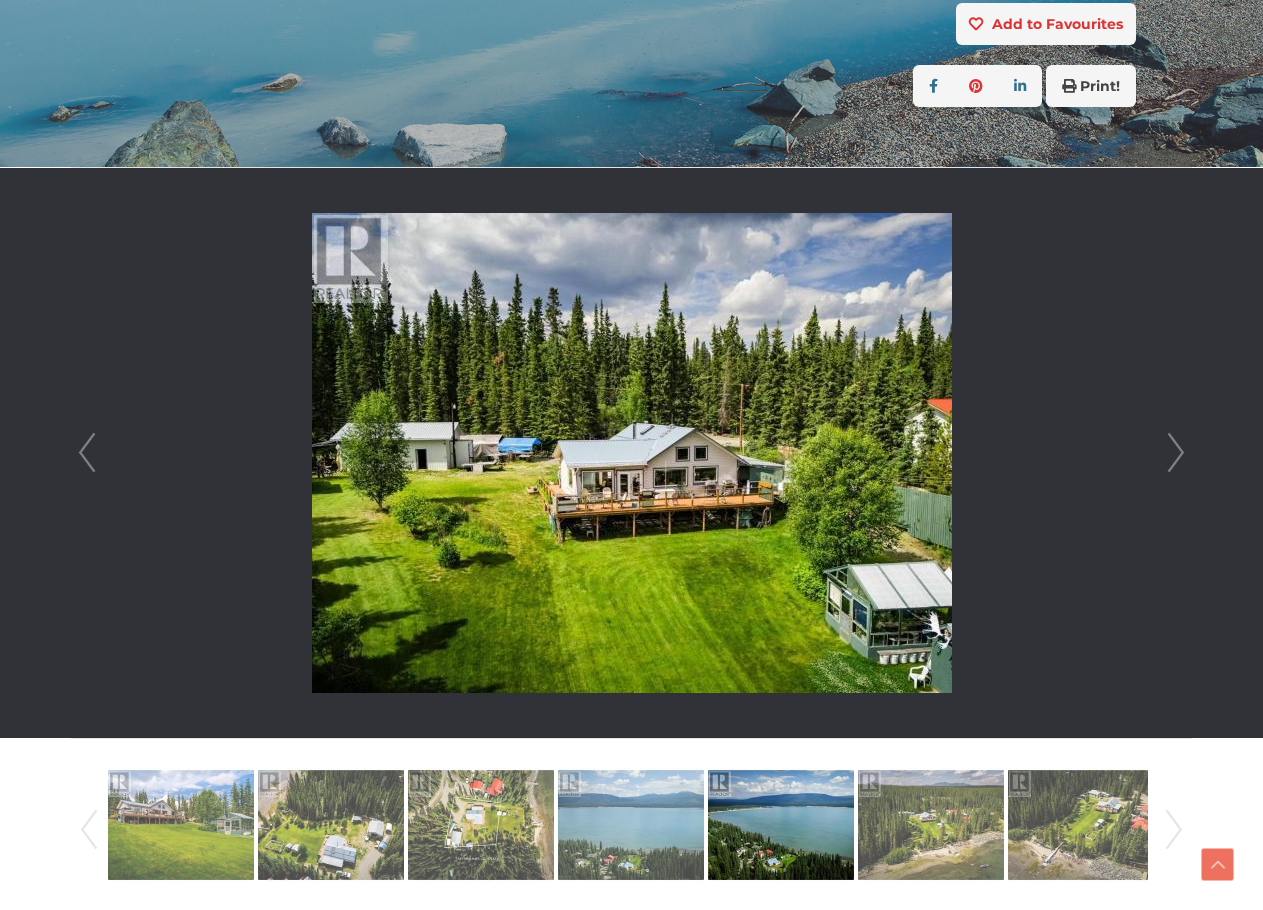 scroll, scrollTop: 485, scrollLeft: 0, axis: vertical 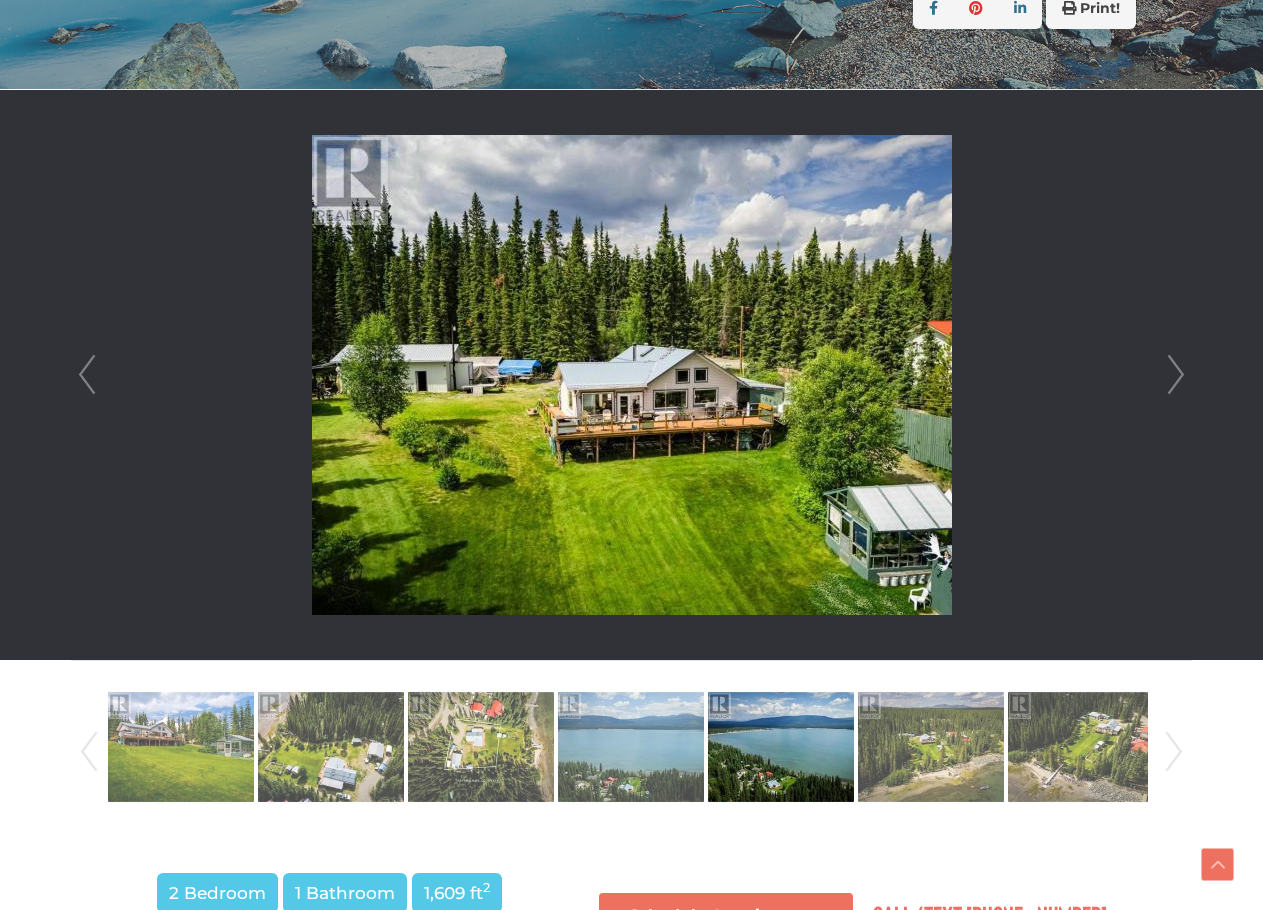 click on "Next" at bounding box center [1176, 375] 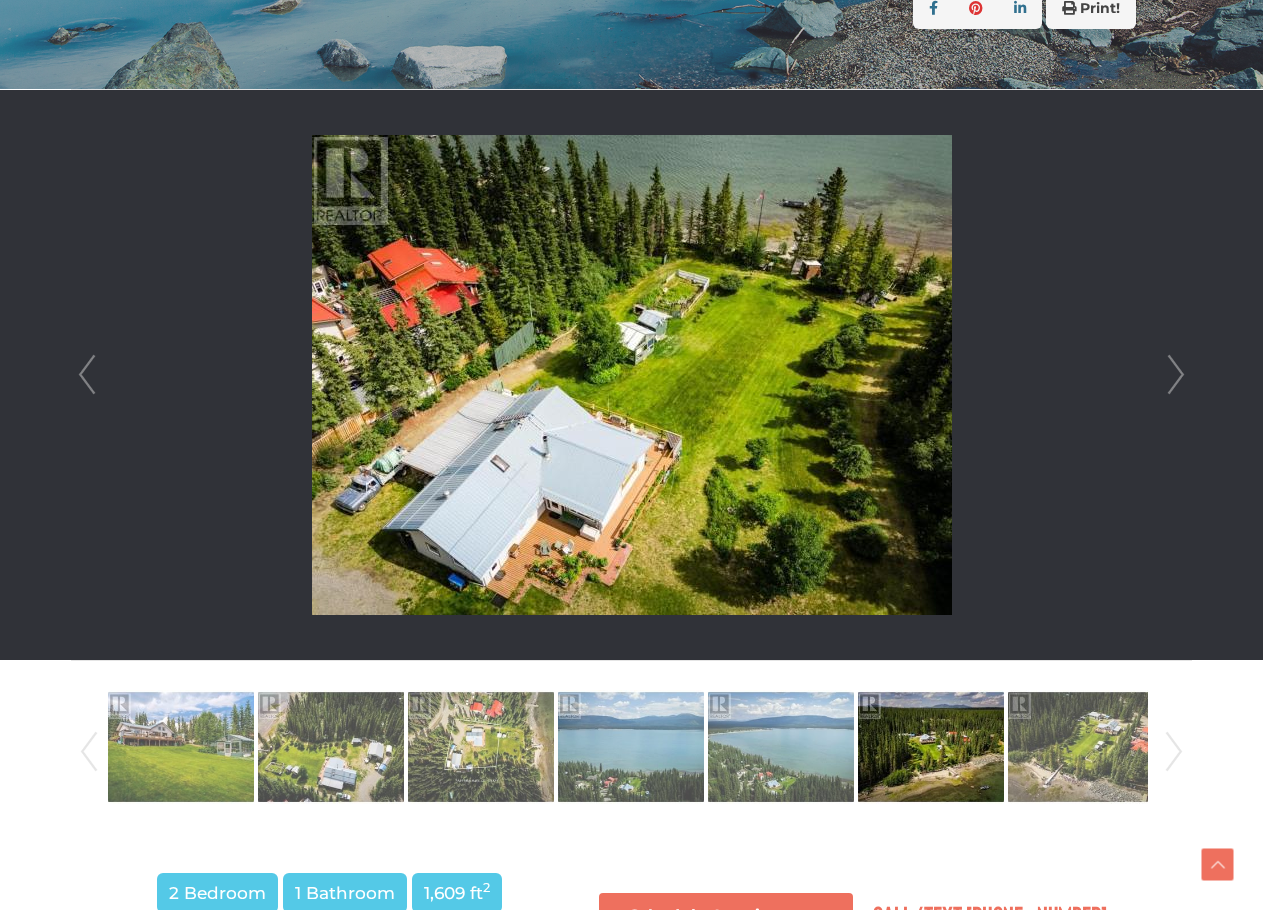 click on "Next" at bounding box center (1176, 375) 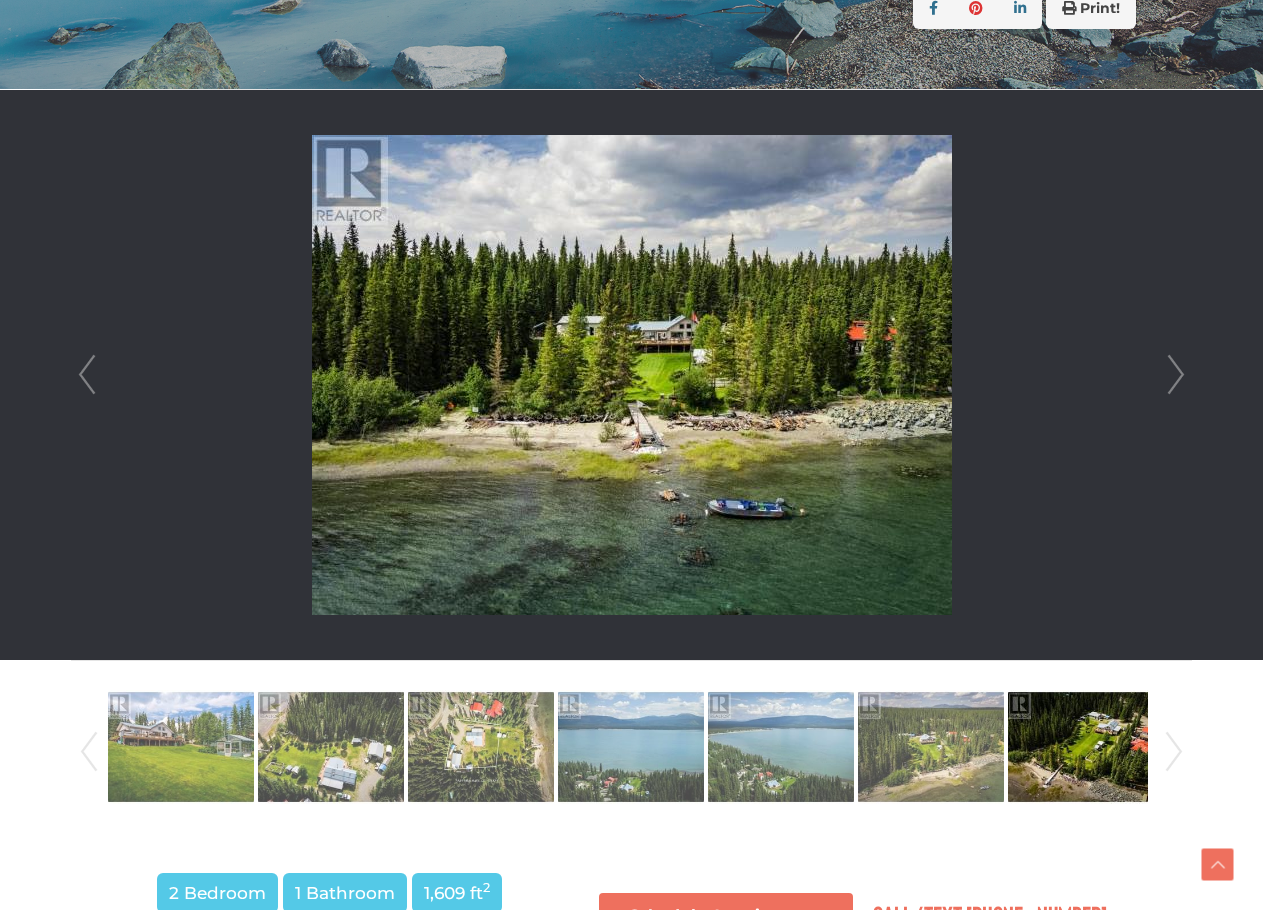 click on "Next" at bounding box center [1176, 375] 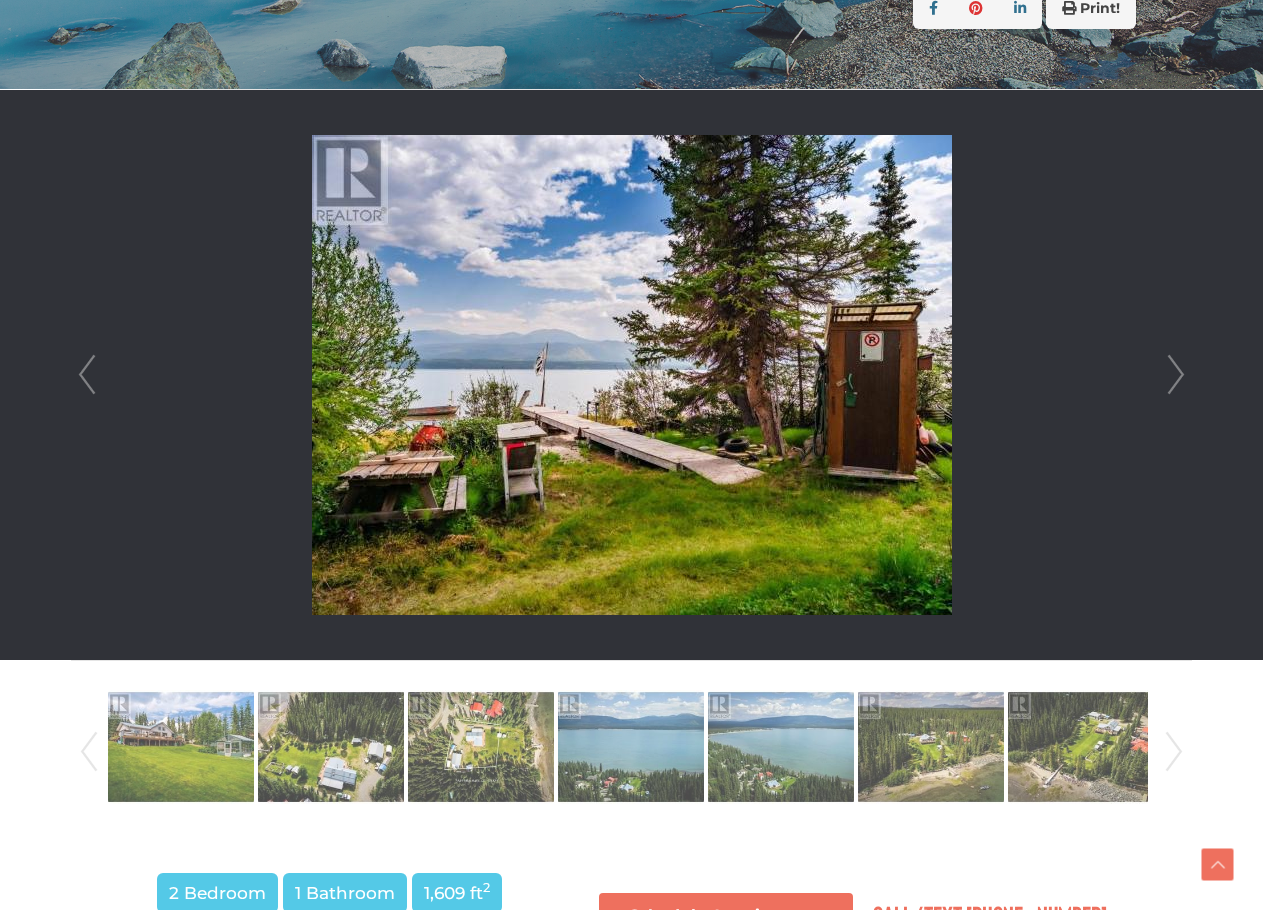 click on "Next" at bounding box center (1176, 375) 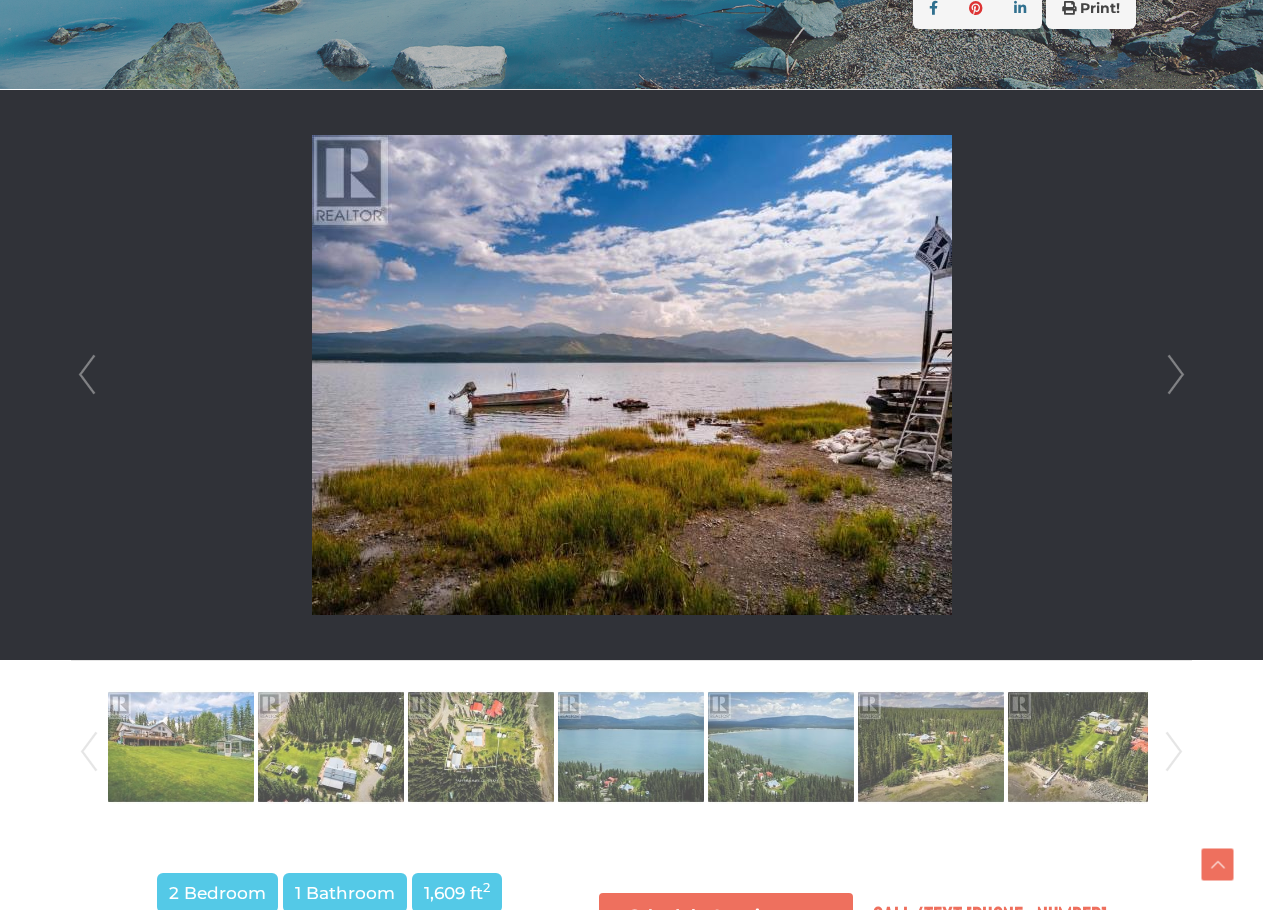 click on "Next" at bounding box center (1176, 375) 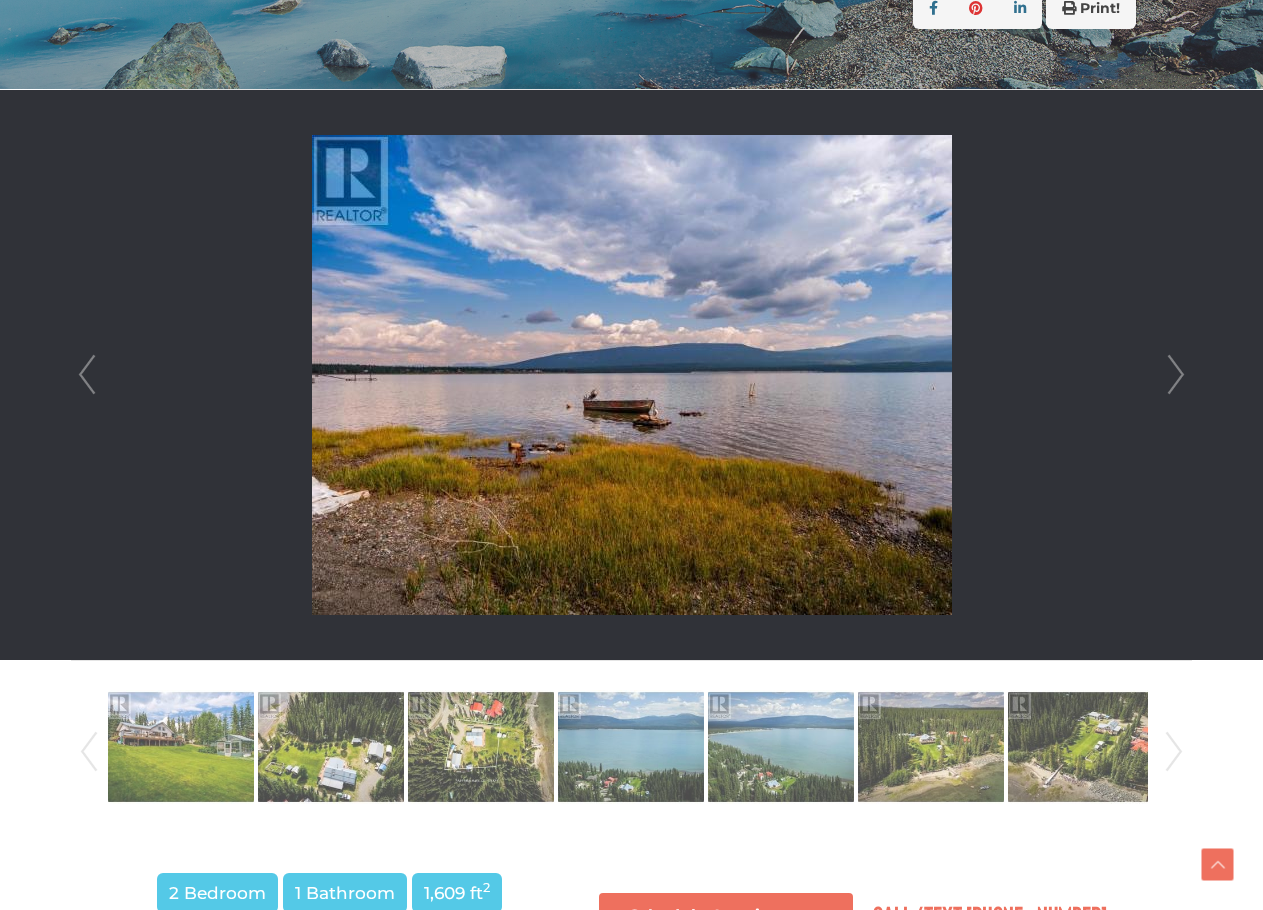 click on "Next" at bounding box center [1176, 375] 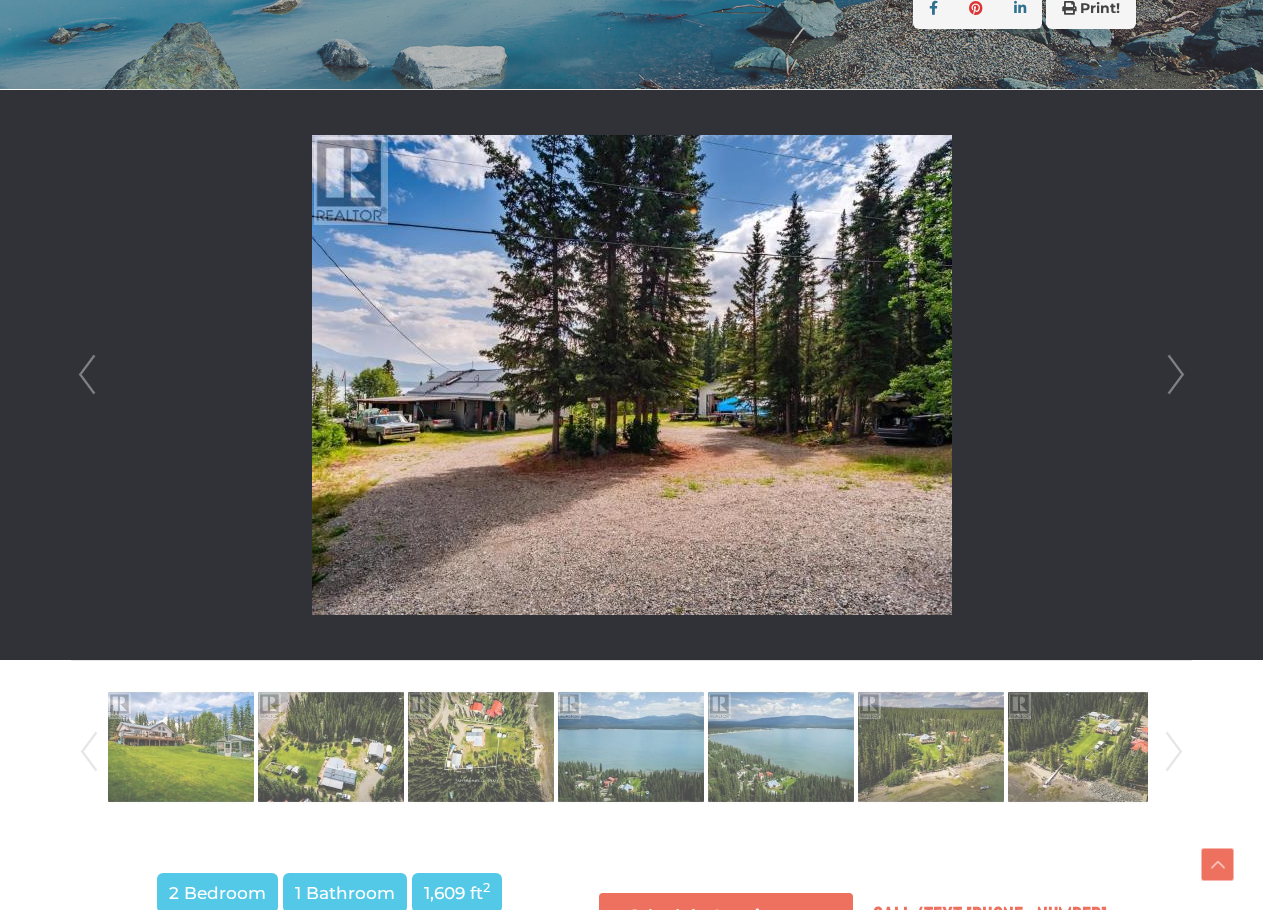 click on "Next" at bounding box center (1176, 375) 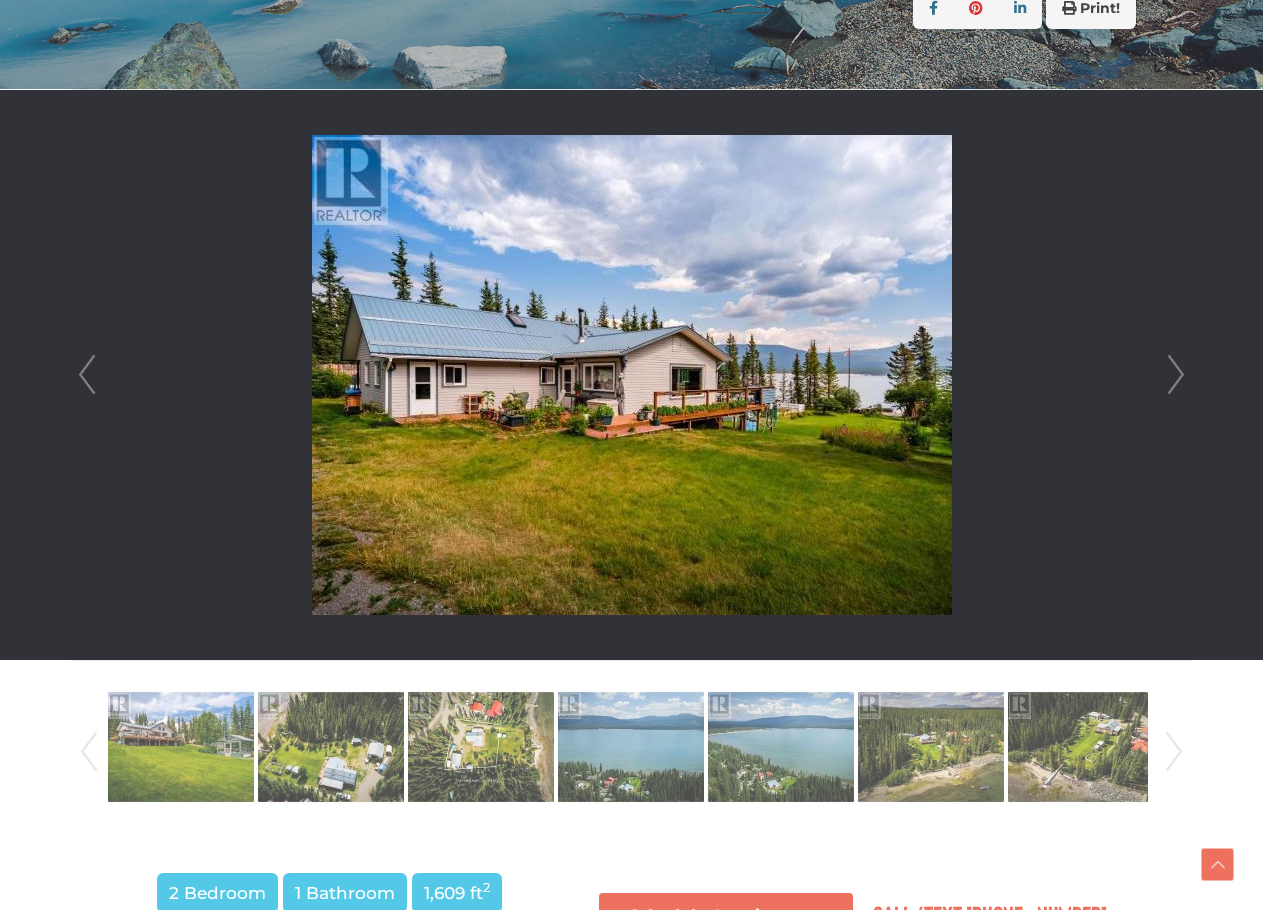 click on "Next" at bounding box center (1176, 375) 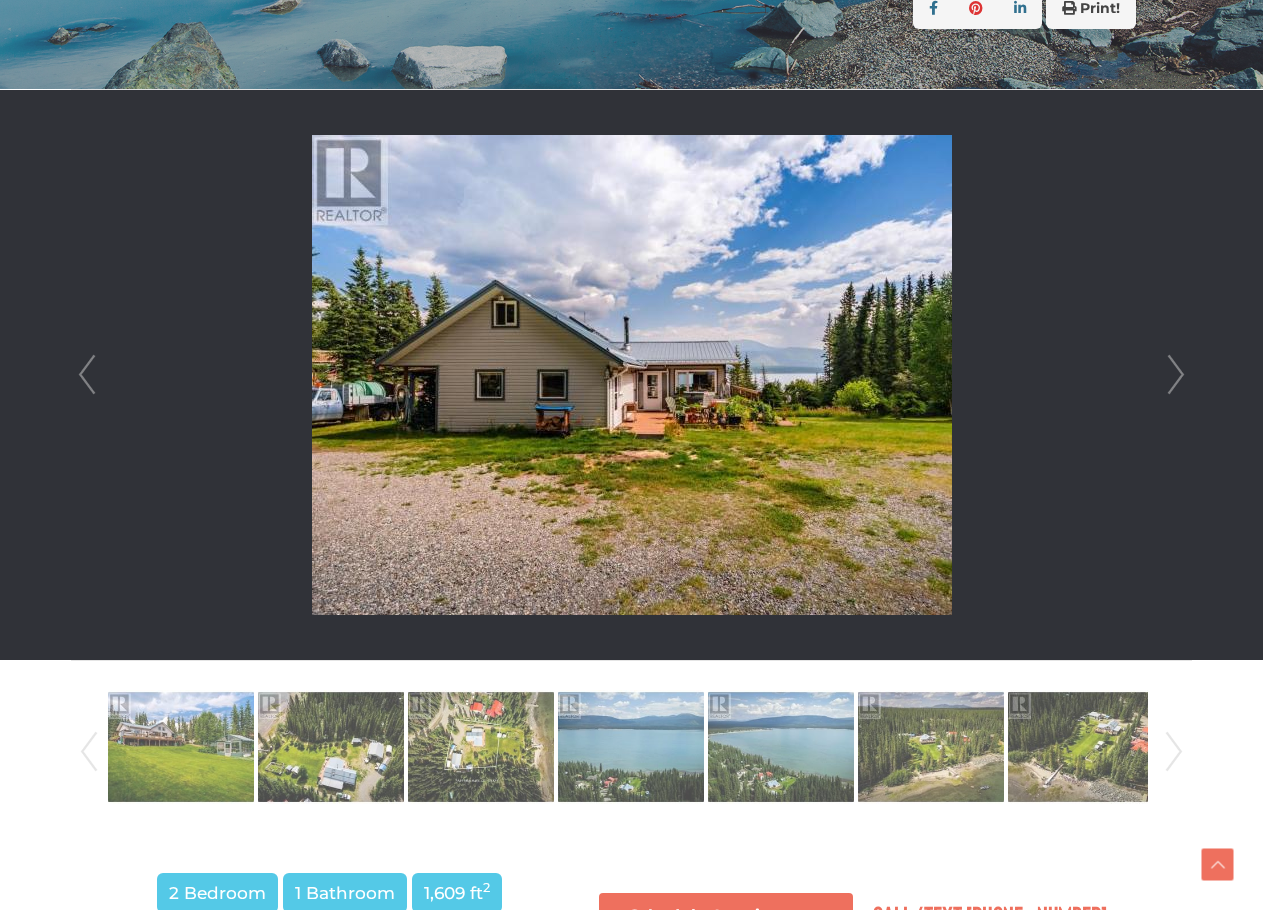 click on "Next" at bounding box center (1176, 375) 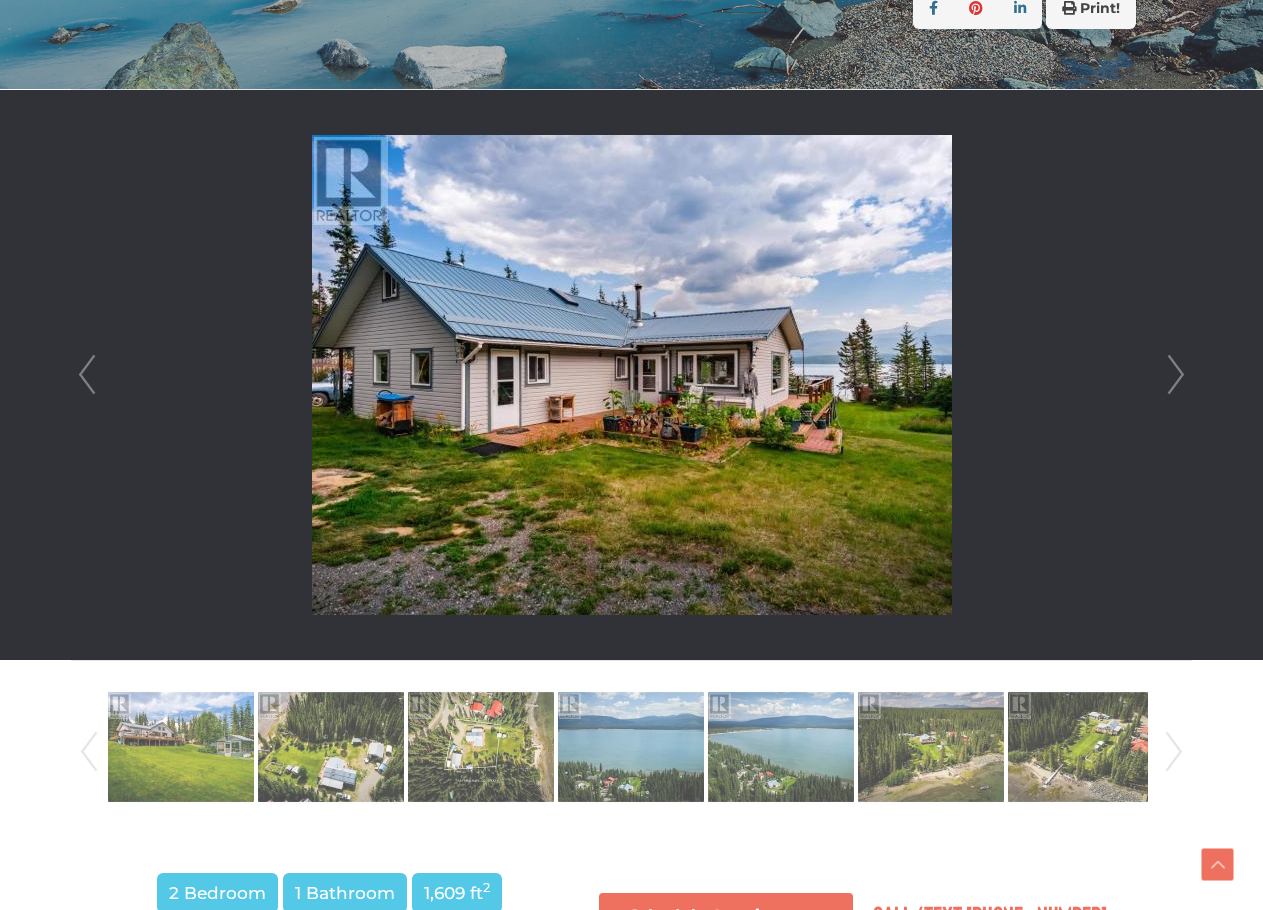 click on "Next" at bounding box center (1176, 375) 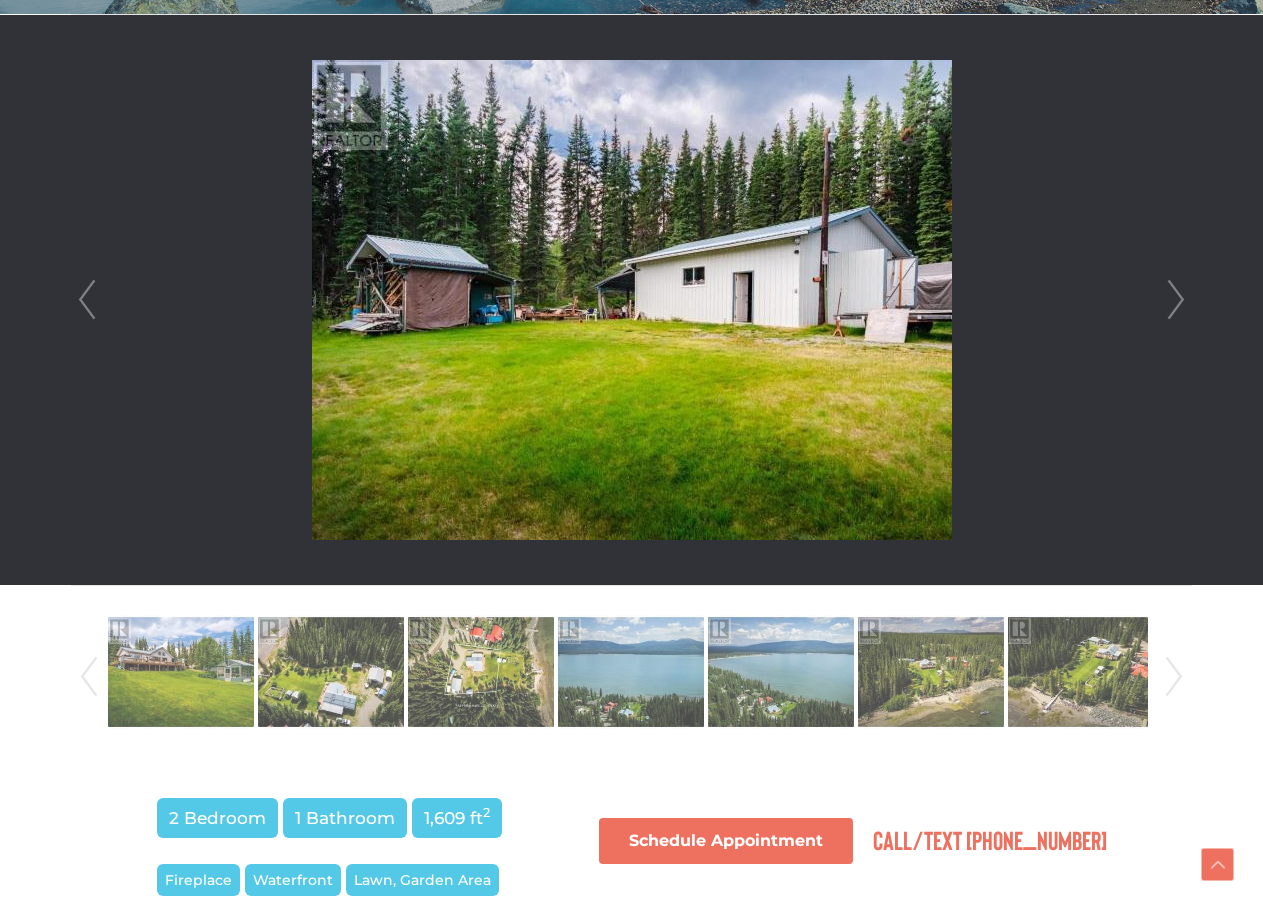 scroll, scrollTop: 985, scrollLeft: 0, axis: vertical 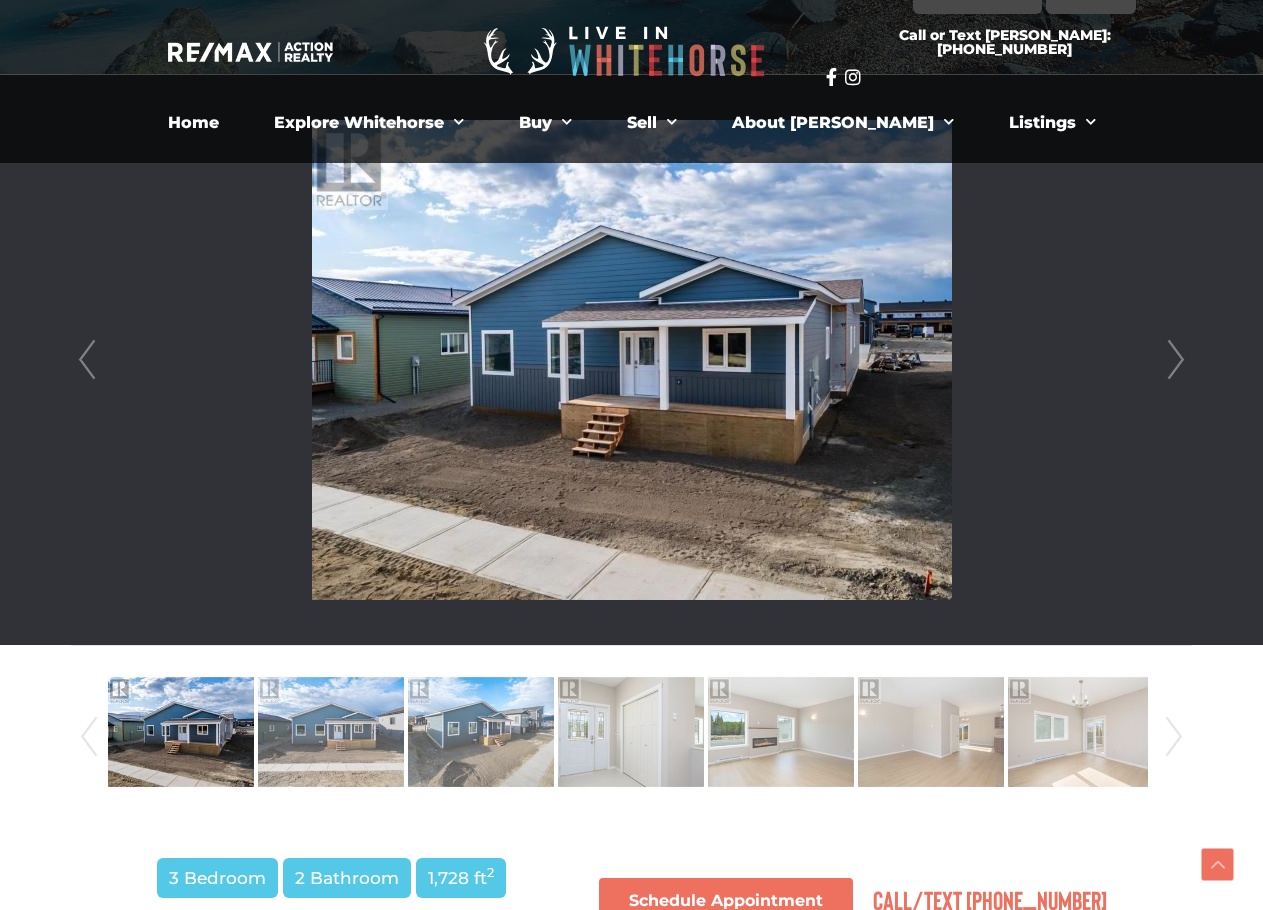 click on "Next" at bounding box center [1176, 360] 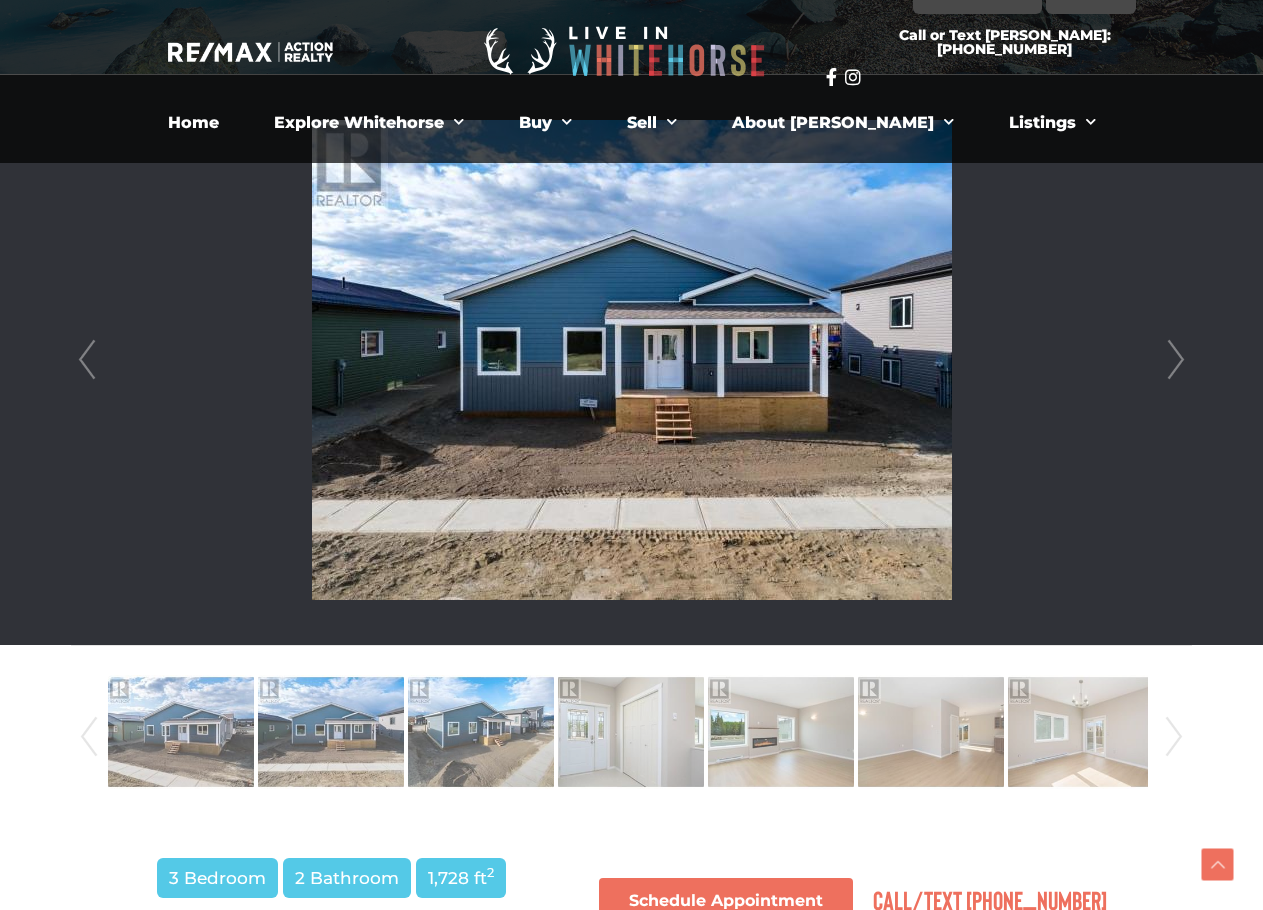 click on "Next" at bounding box center (1176, 360) 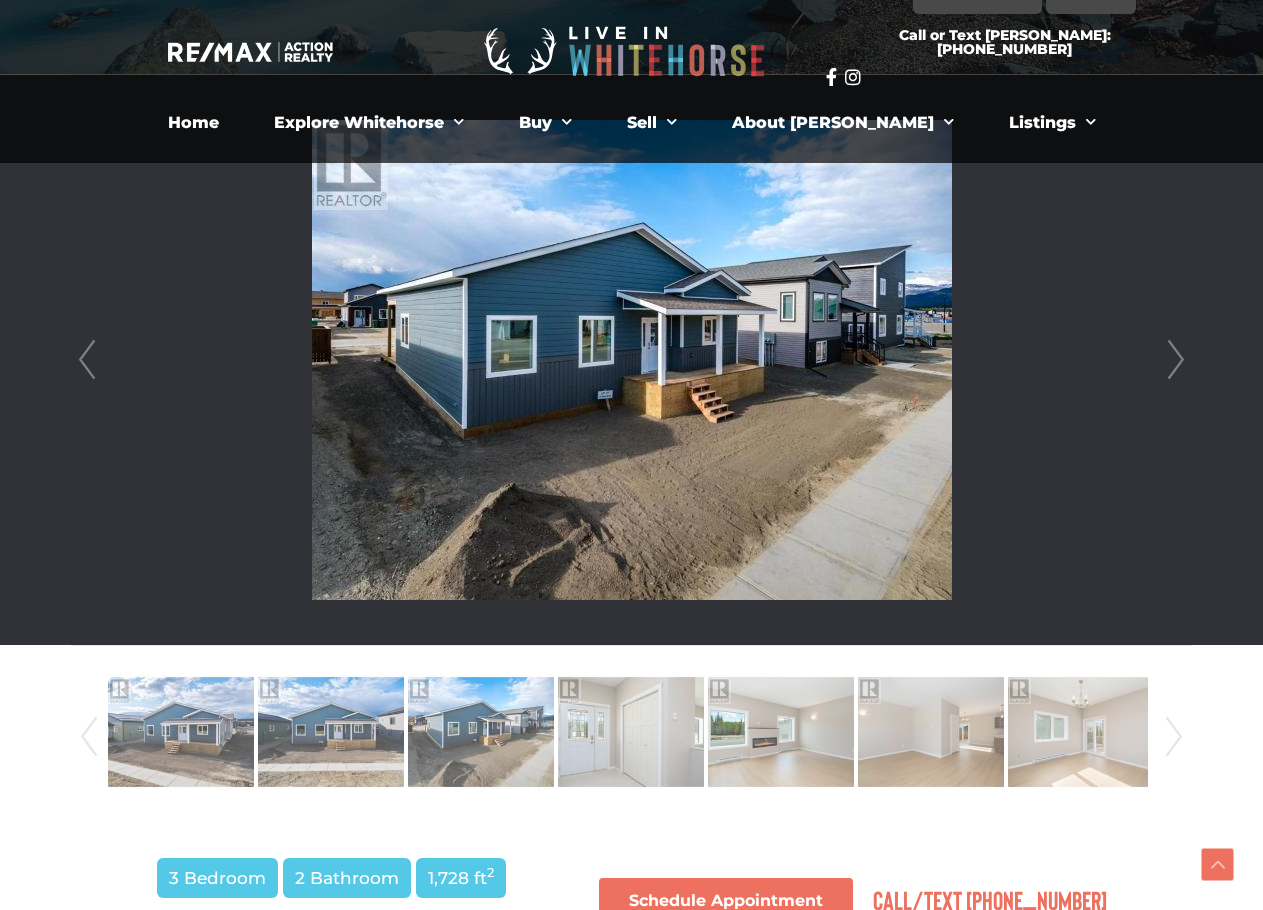 click on "Next" at bounding box center [1176, 360] 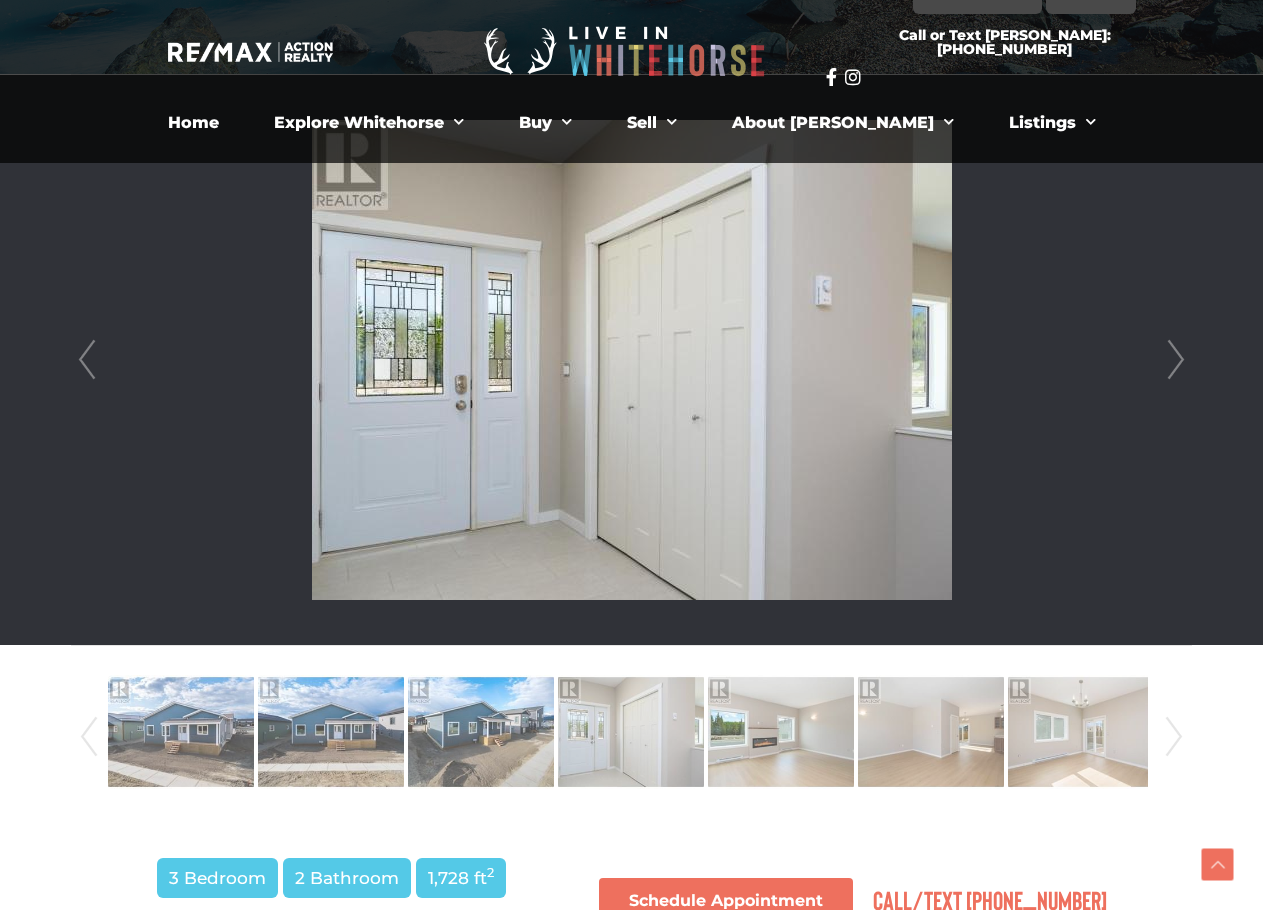 click on "Next" at bounding box center [1176, 360] 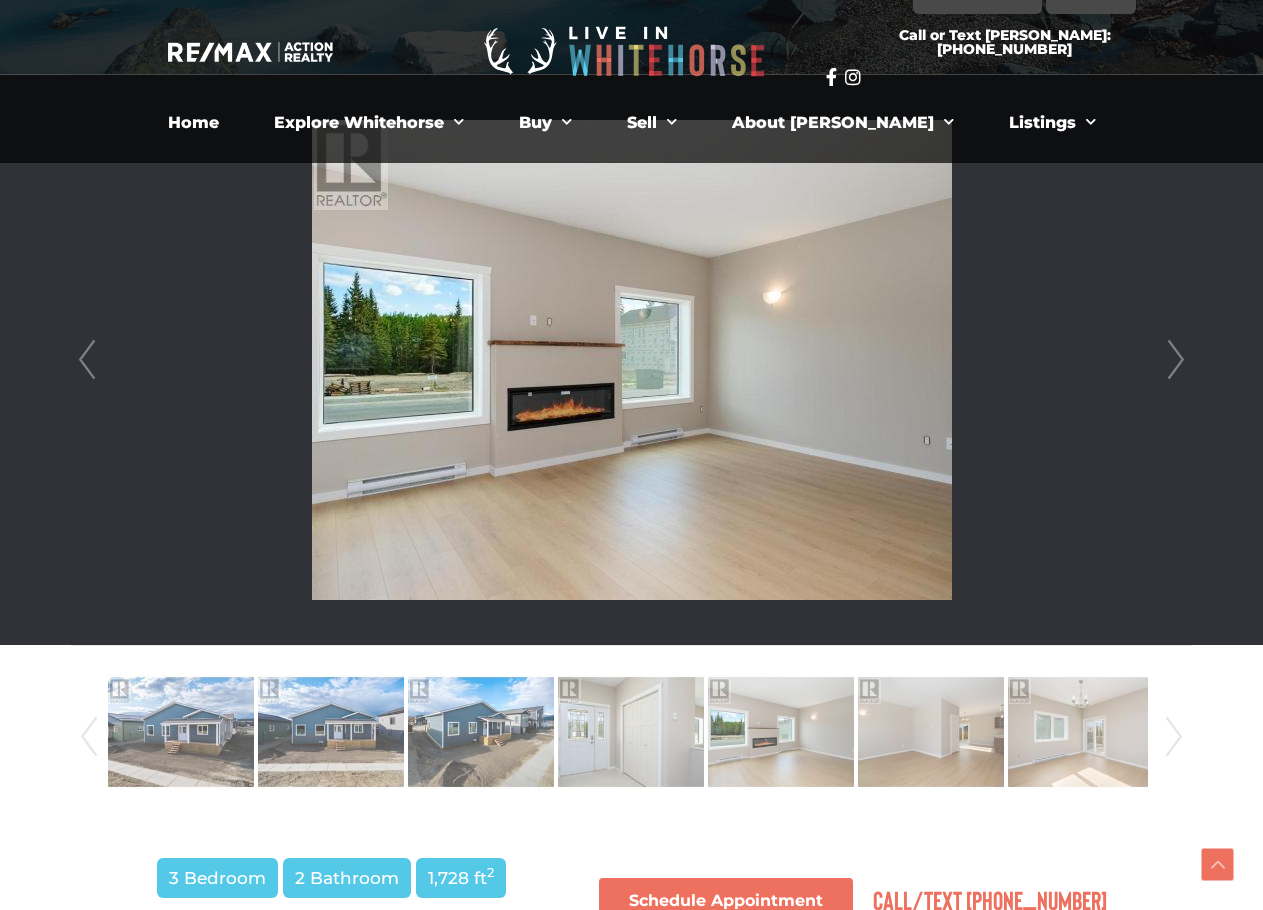 click on "Next" at bounding box center [1176, 360] 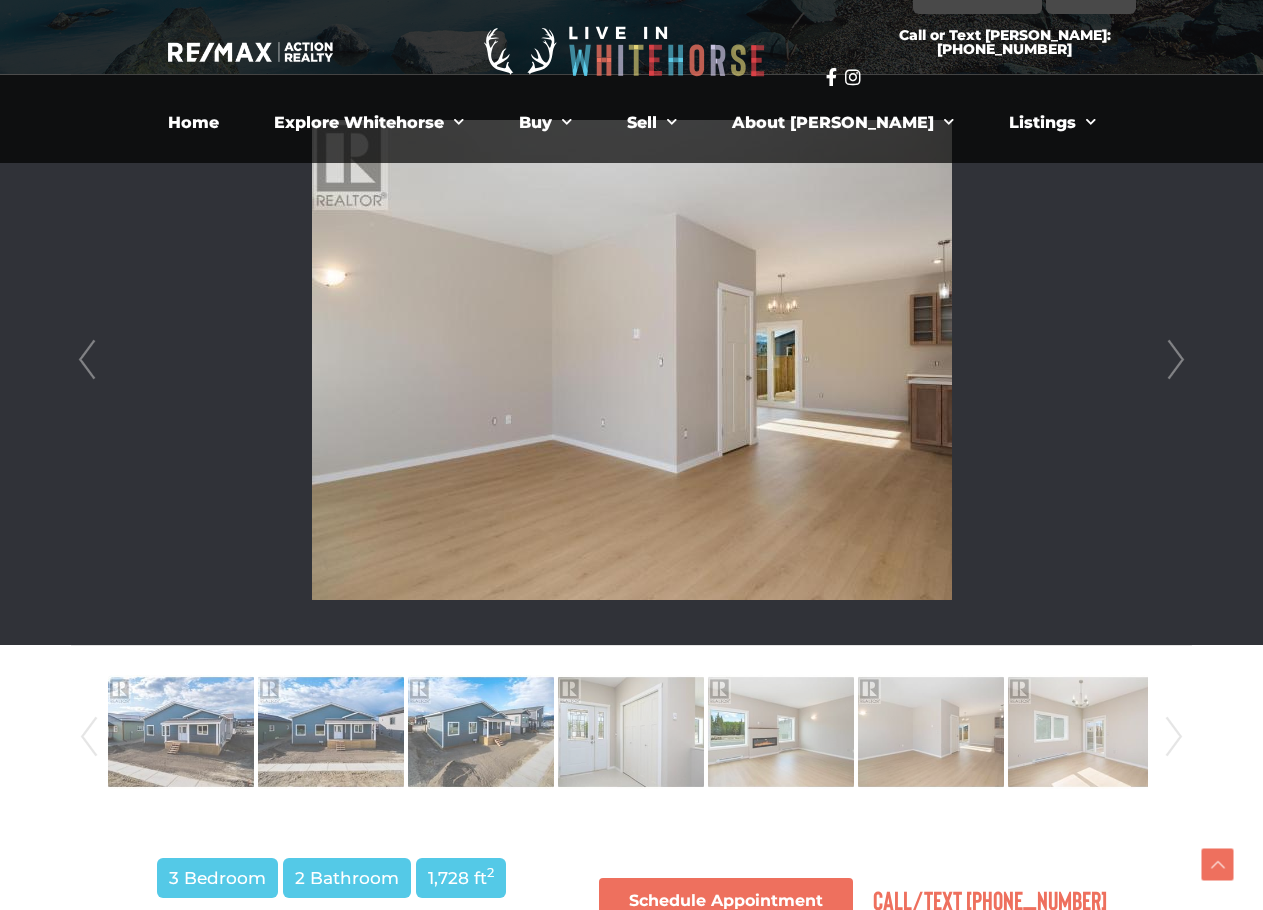 click on "Next" at bounding box center (1176, 360) 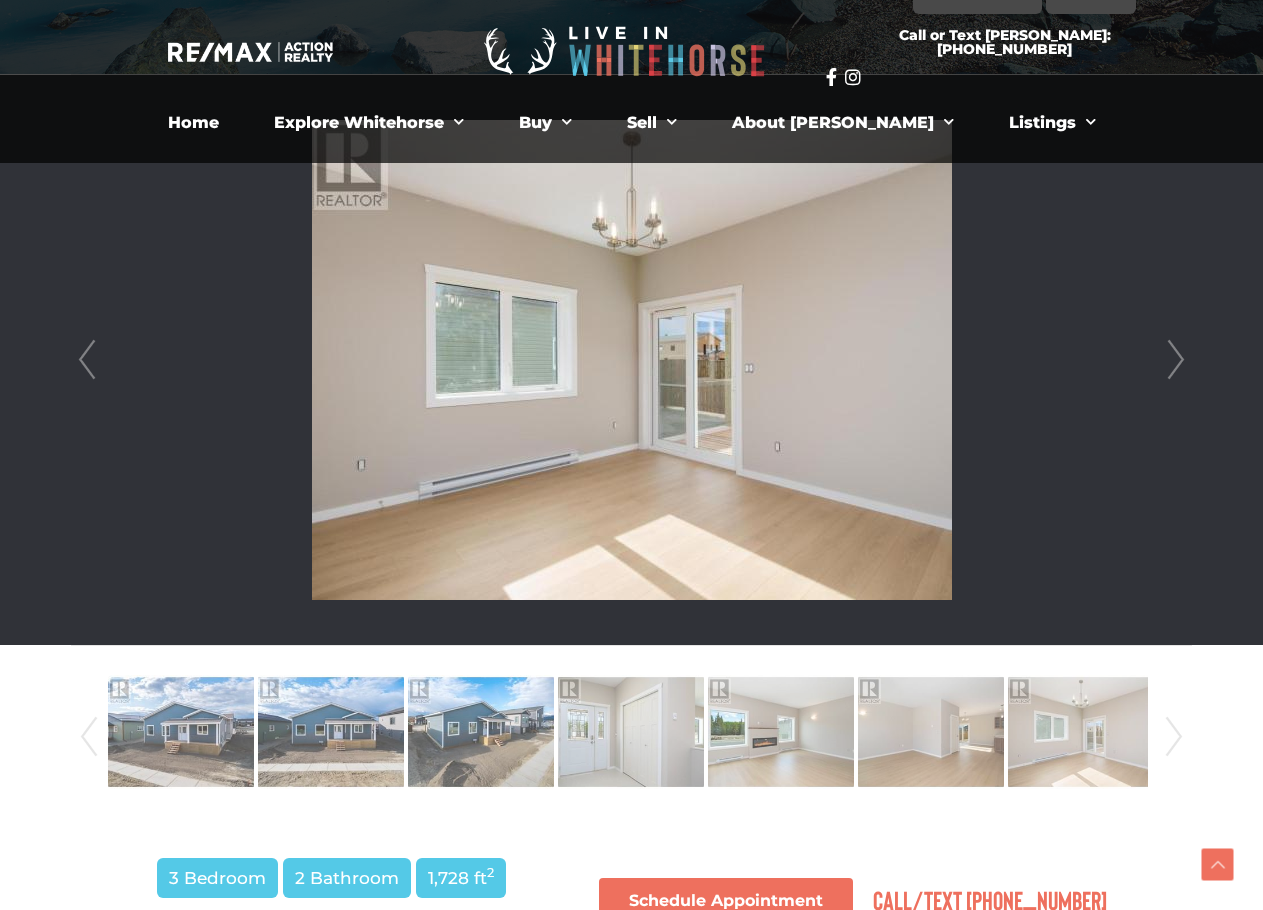 click on "Next" at bounding box center (1176, 360) 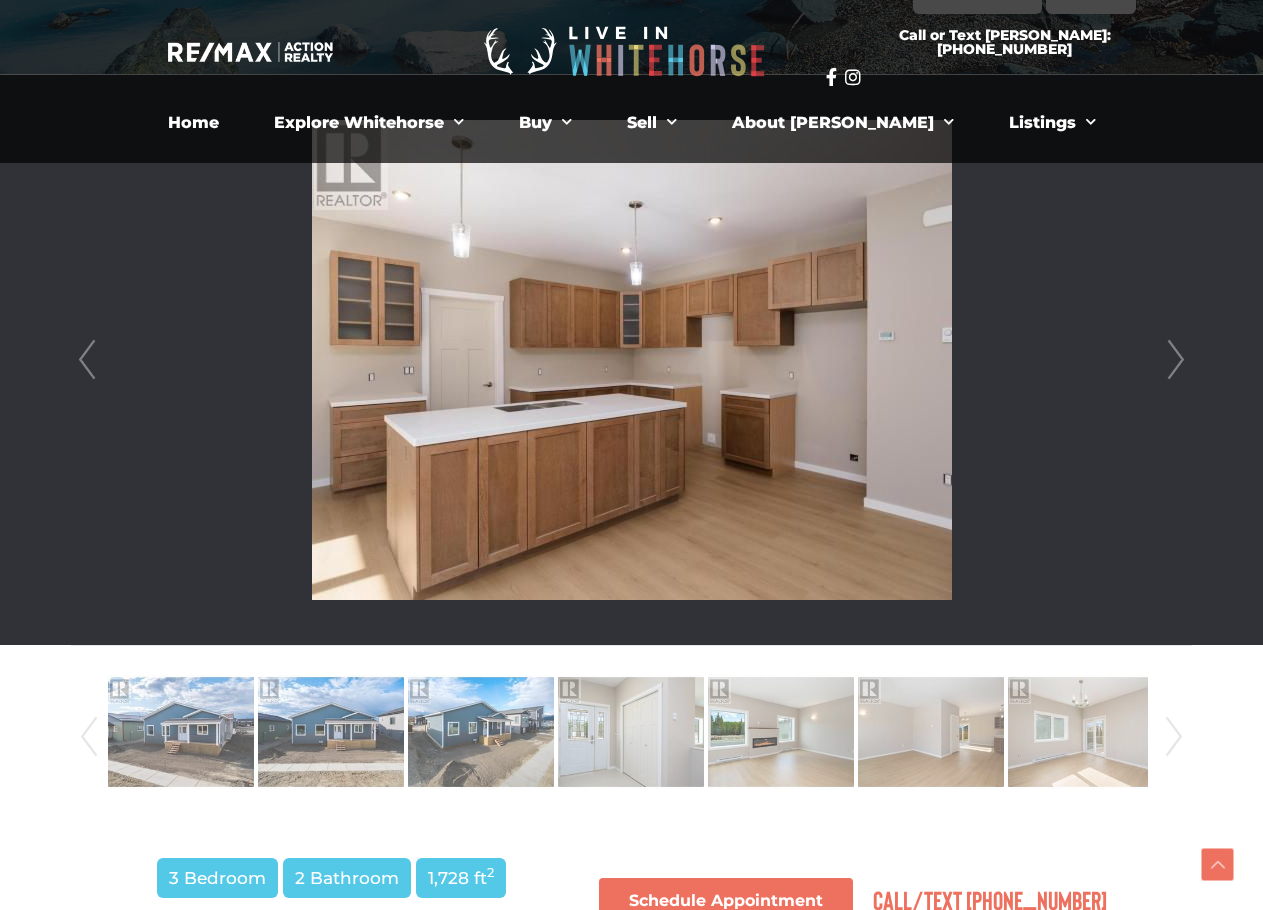 click on "Next" at bounding box center (1176, 360) 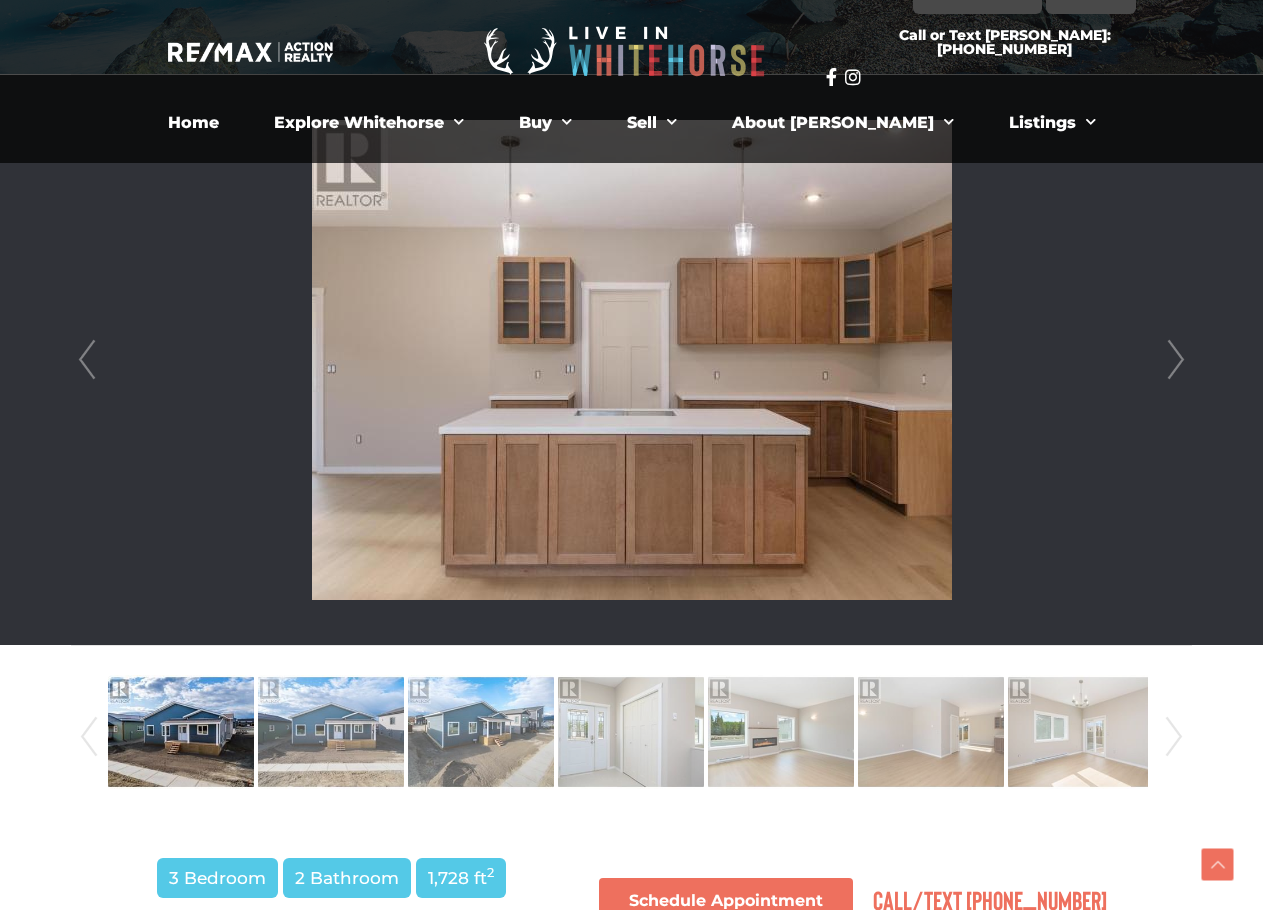 click on "Next" at bounding box center [1176, 360] 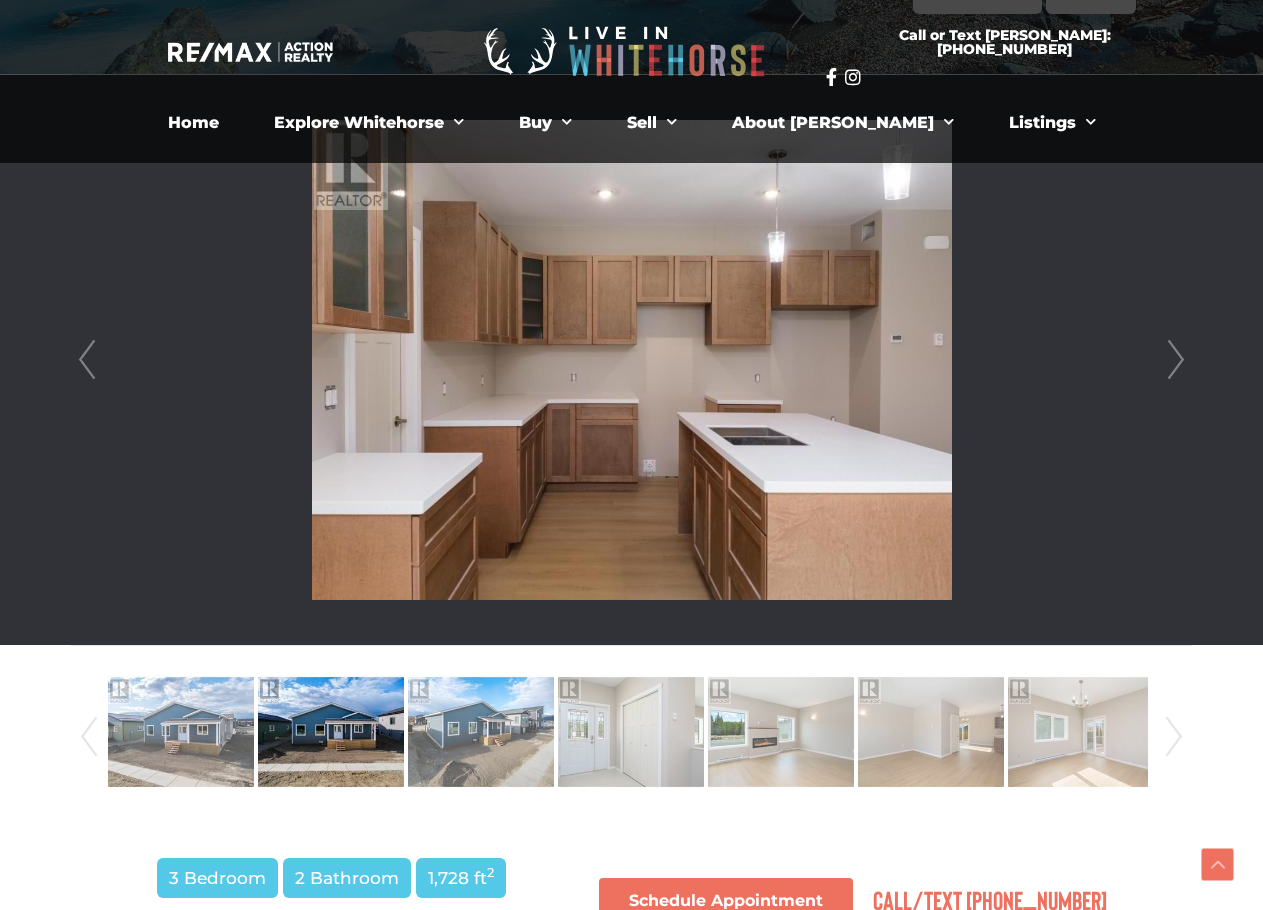 click on "Next" at bounding box center [1176, 360] 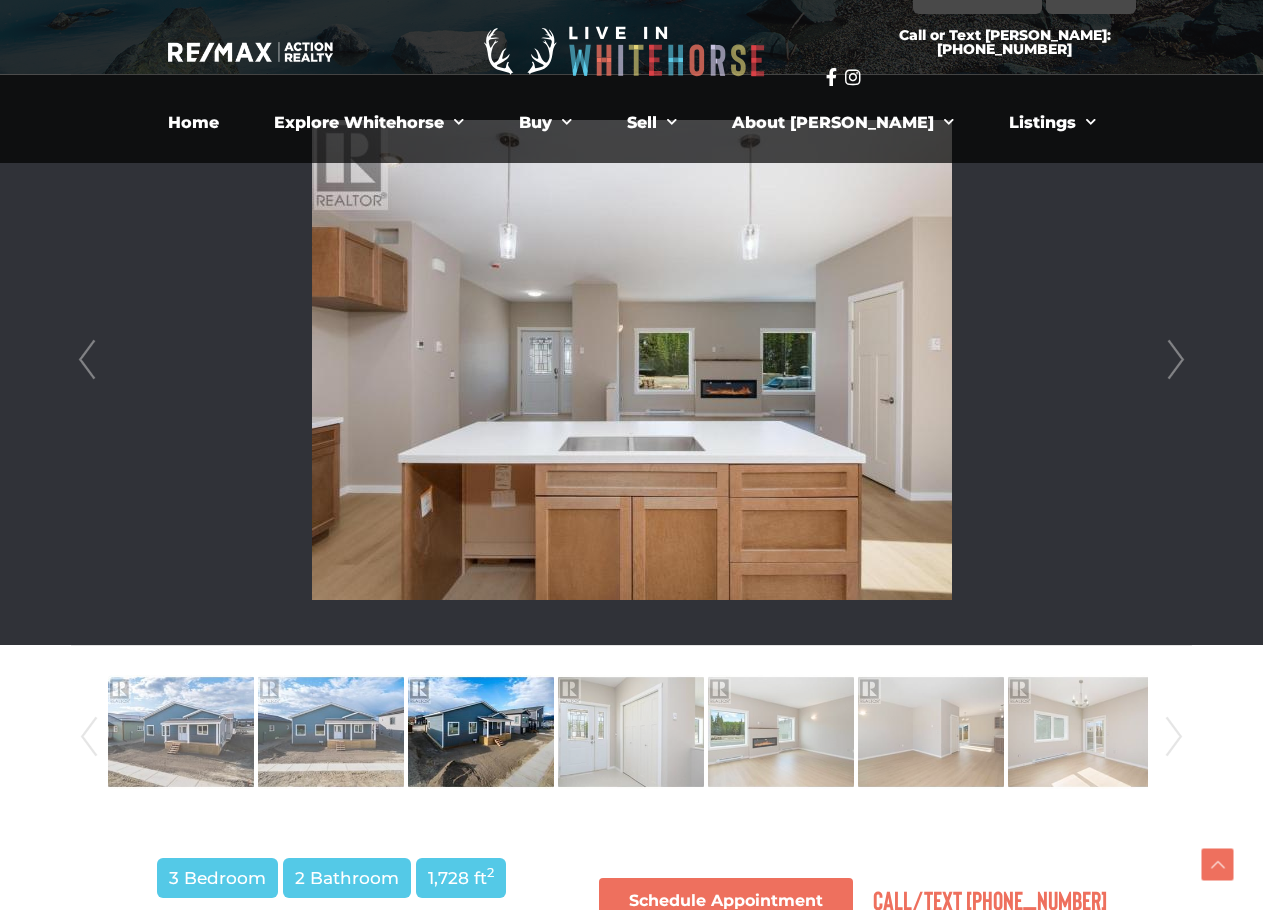 click on "Next" at bounding box center (1176, 360) 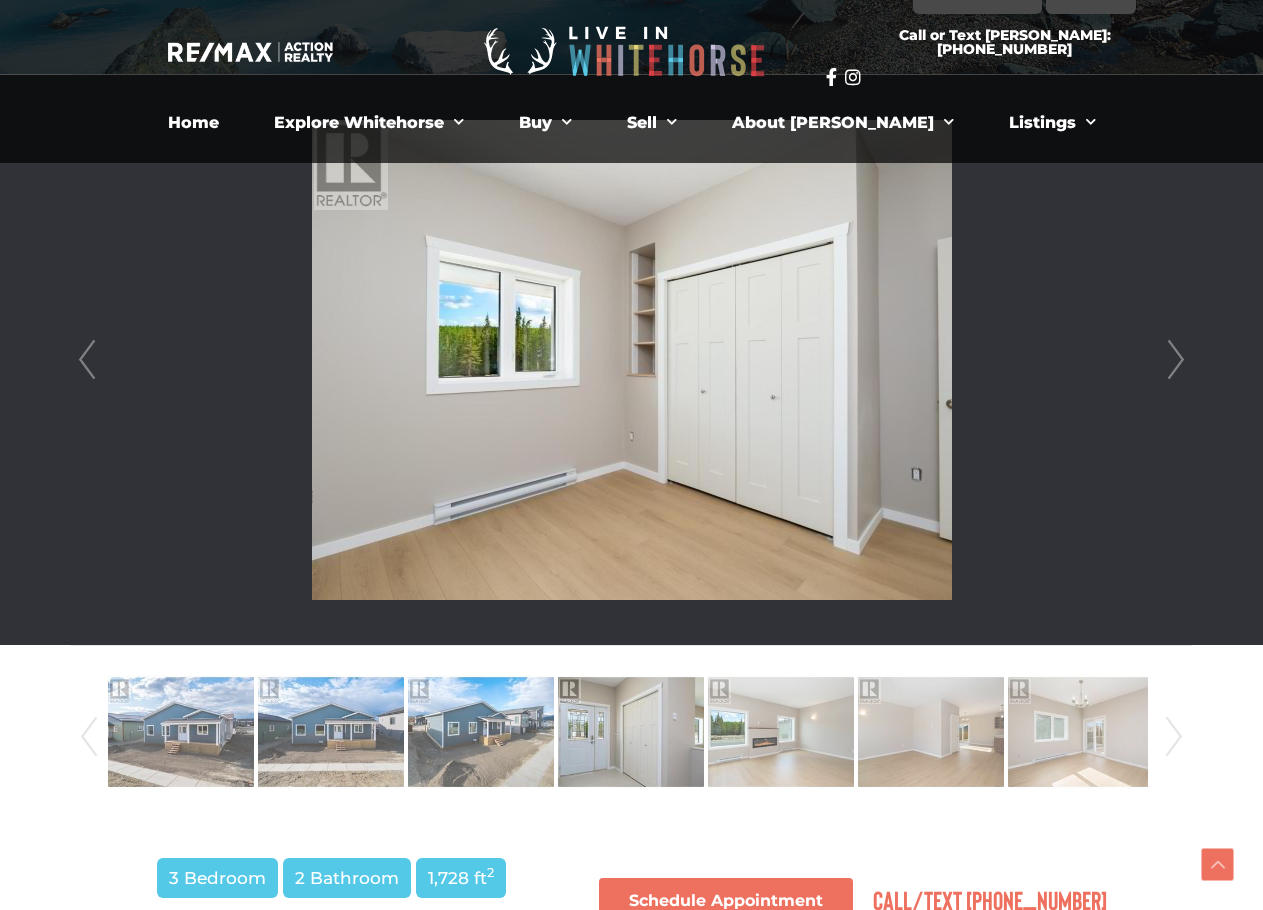 click on "Next" at bounding box center (1176, 360) 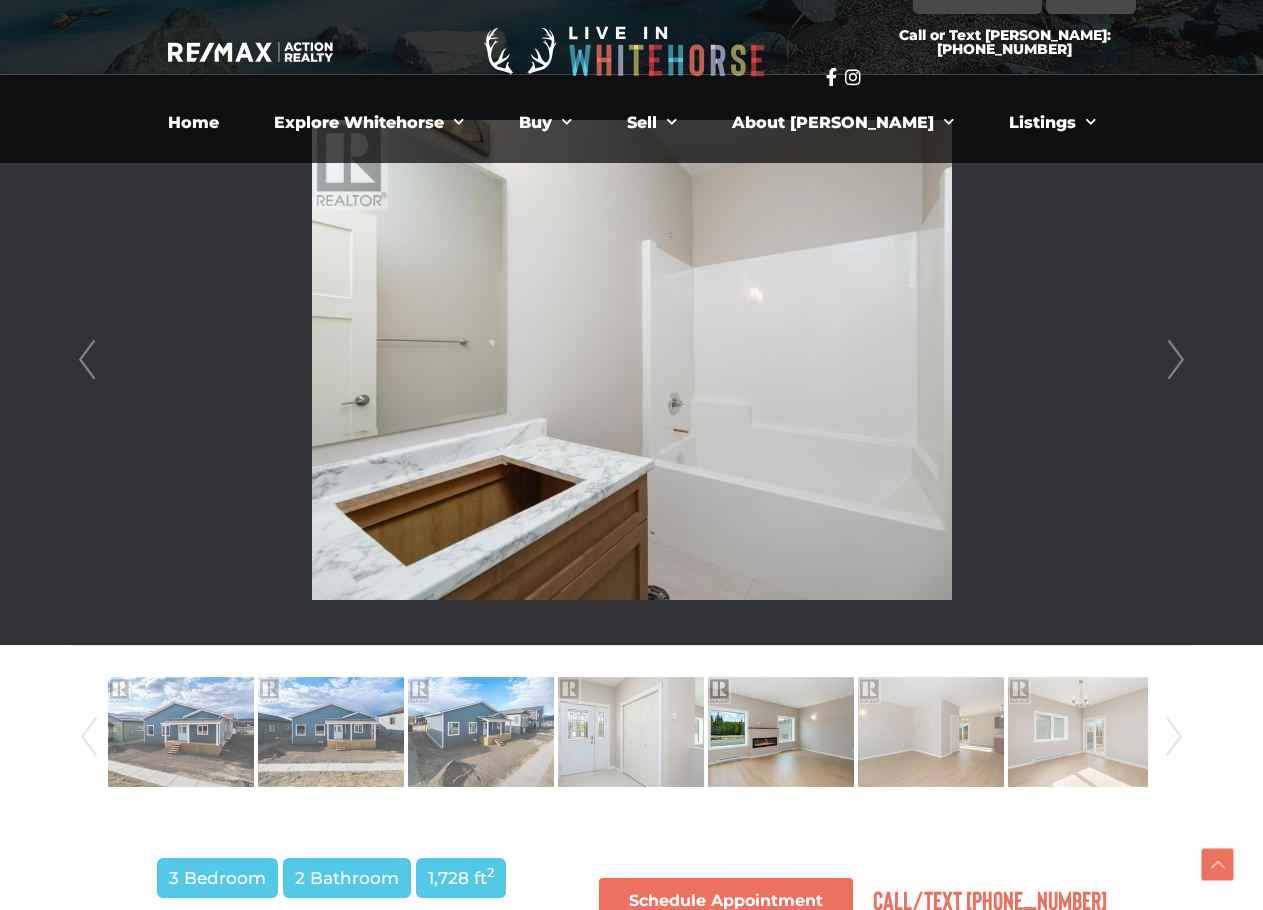 click on "Prev" at bounding box center [87, 360] 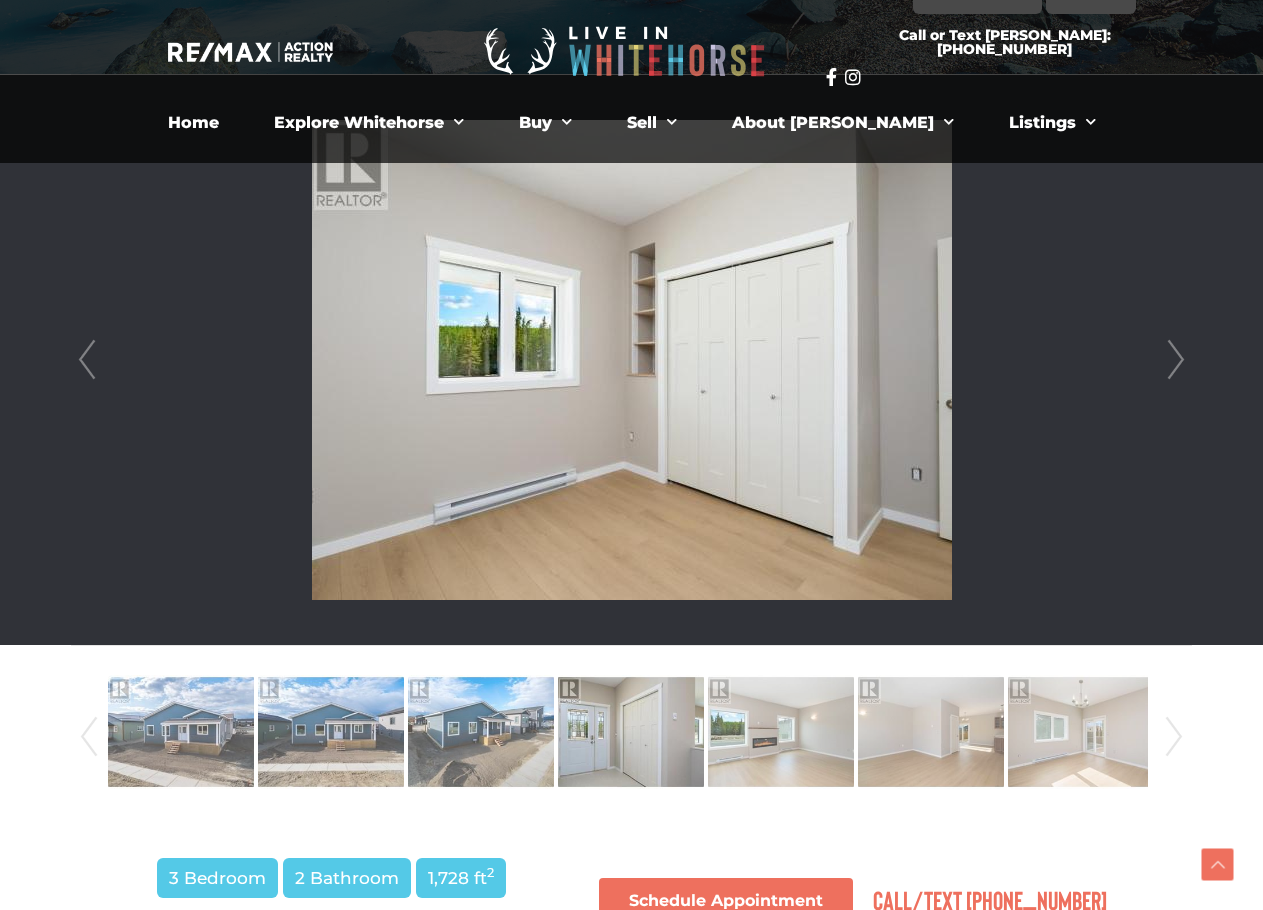 click on "Next" at bounding box center (1176, 360) 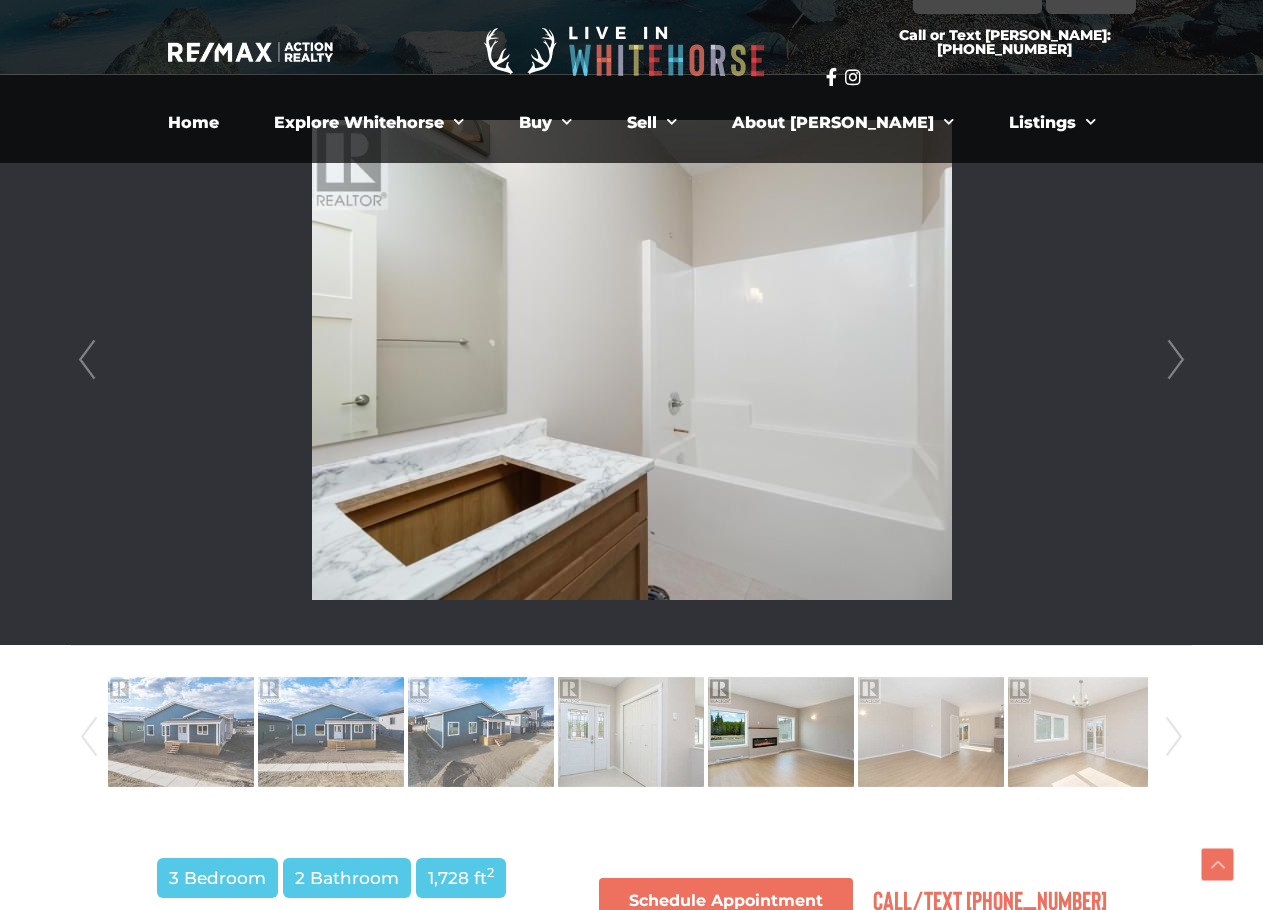click on "Next" at bounding box center (1176, 360) 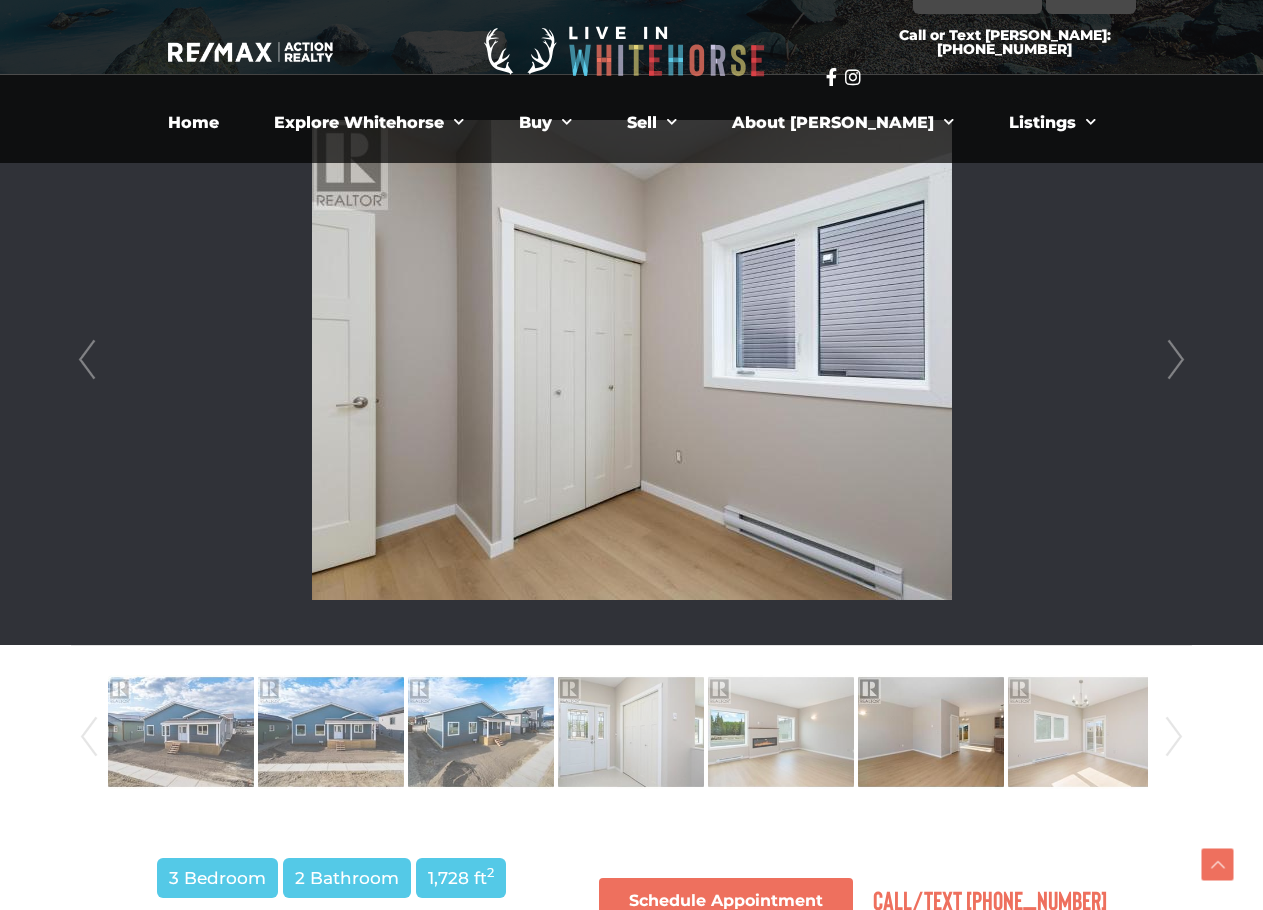 click on "Next" at bounding box center [1176, 360] 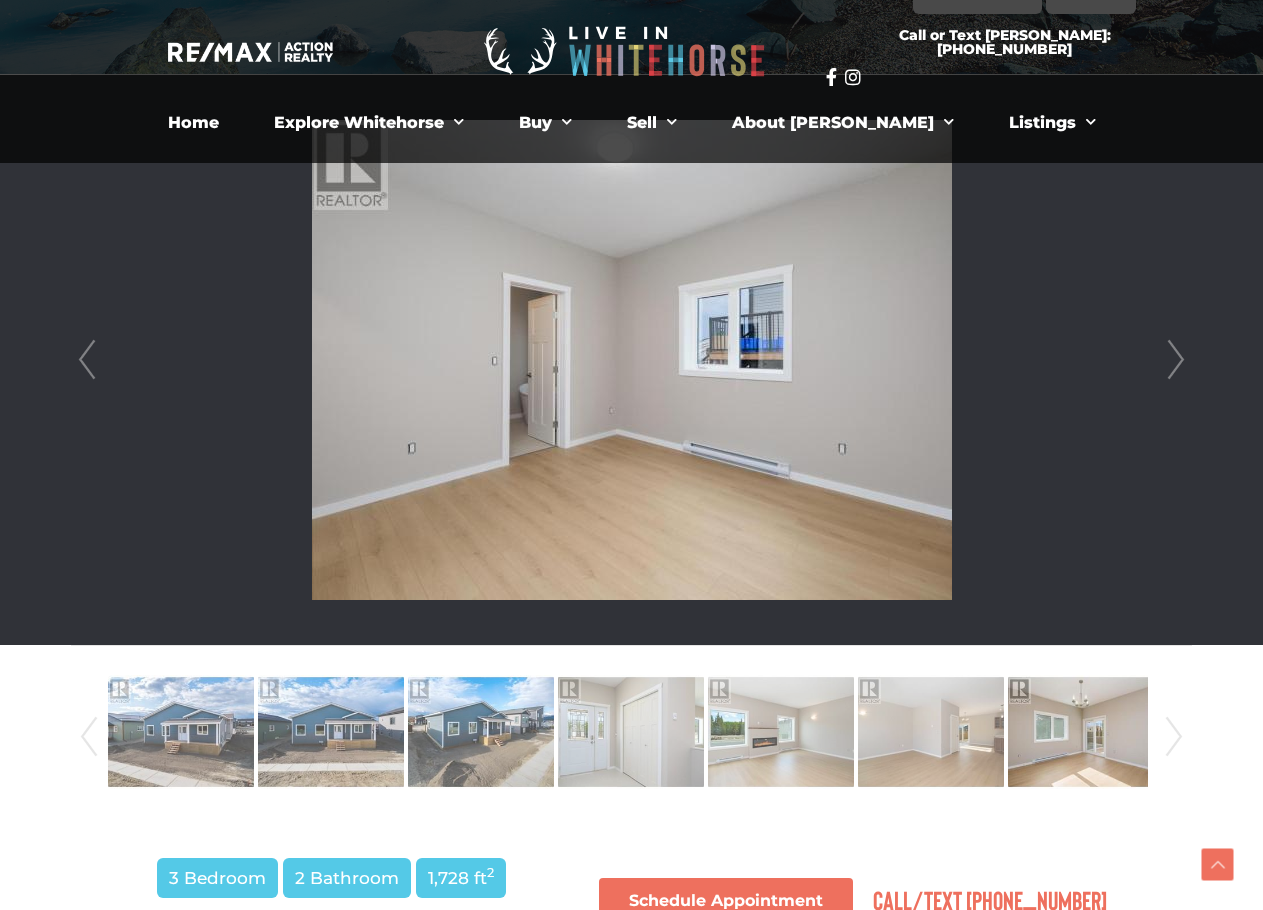 click on "Next" at bounding box center [1176, 360] 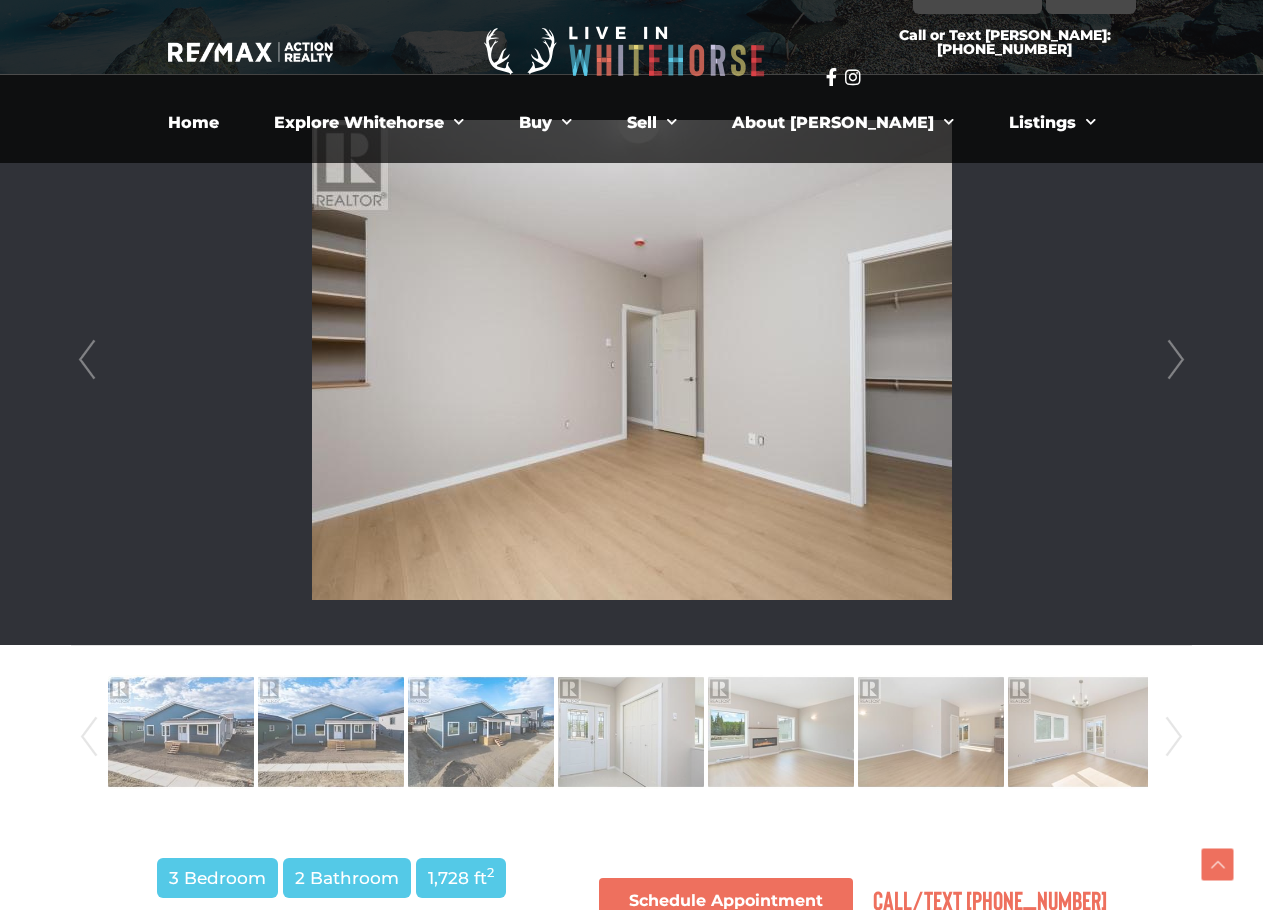 click on "Next" at bounding box center (1176, 360) 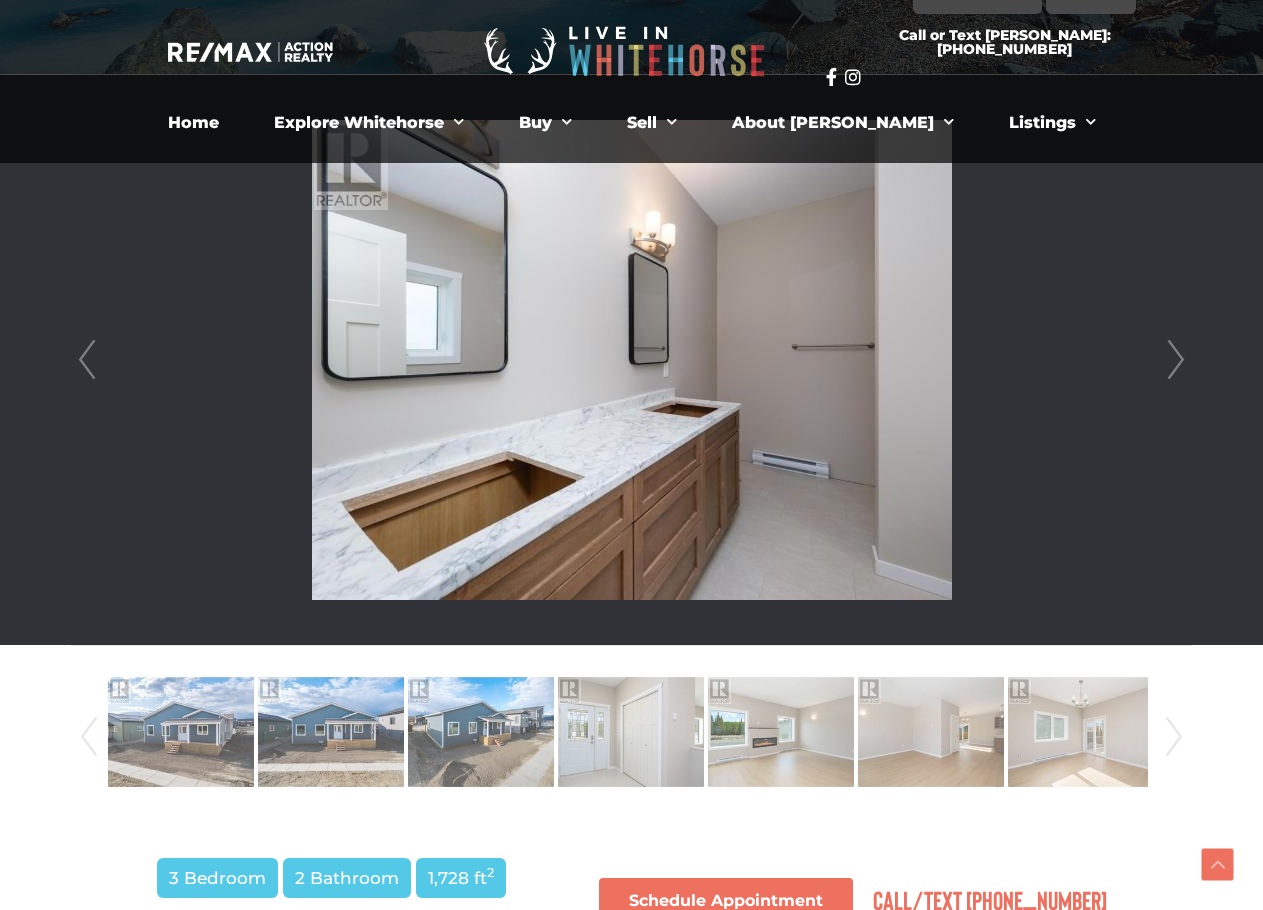 click on "Next" at bounding box center (1176, 360) 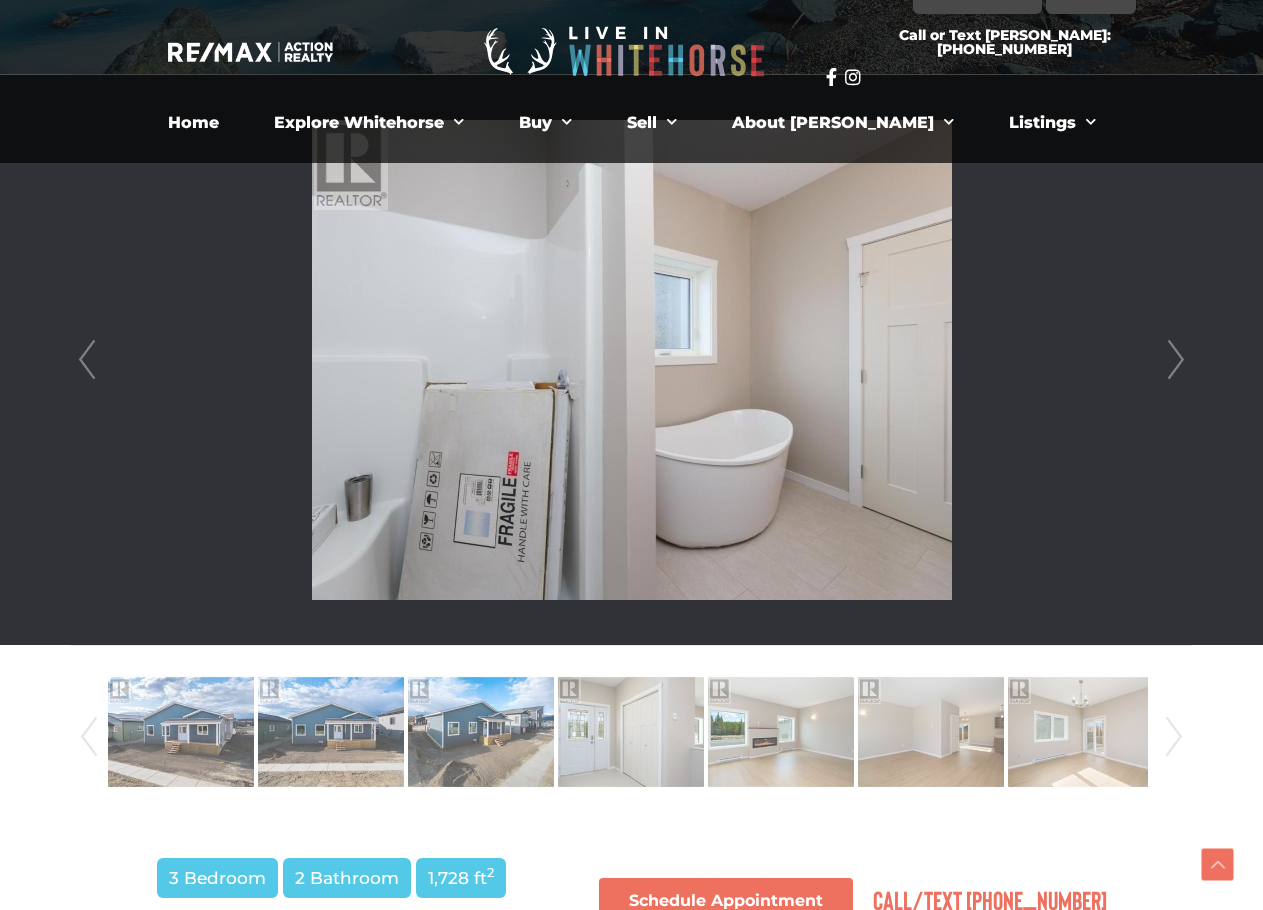 click on "Next" at bounding box center [1176, 360] 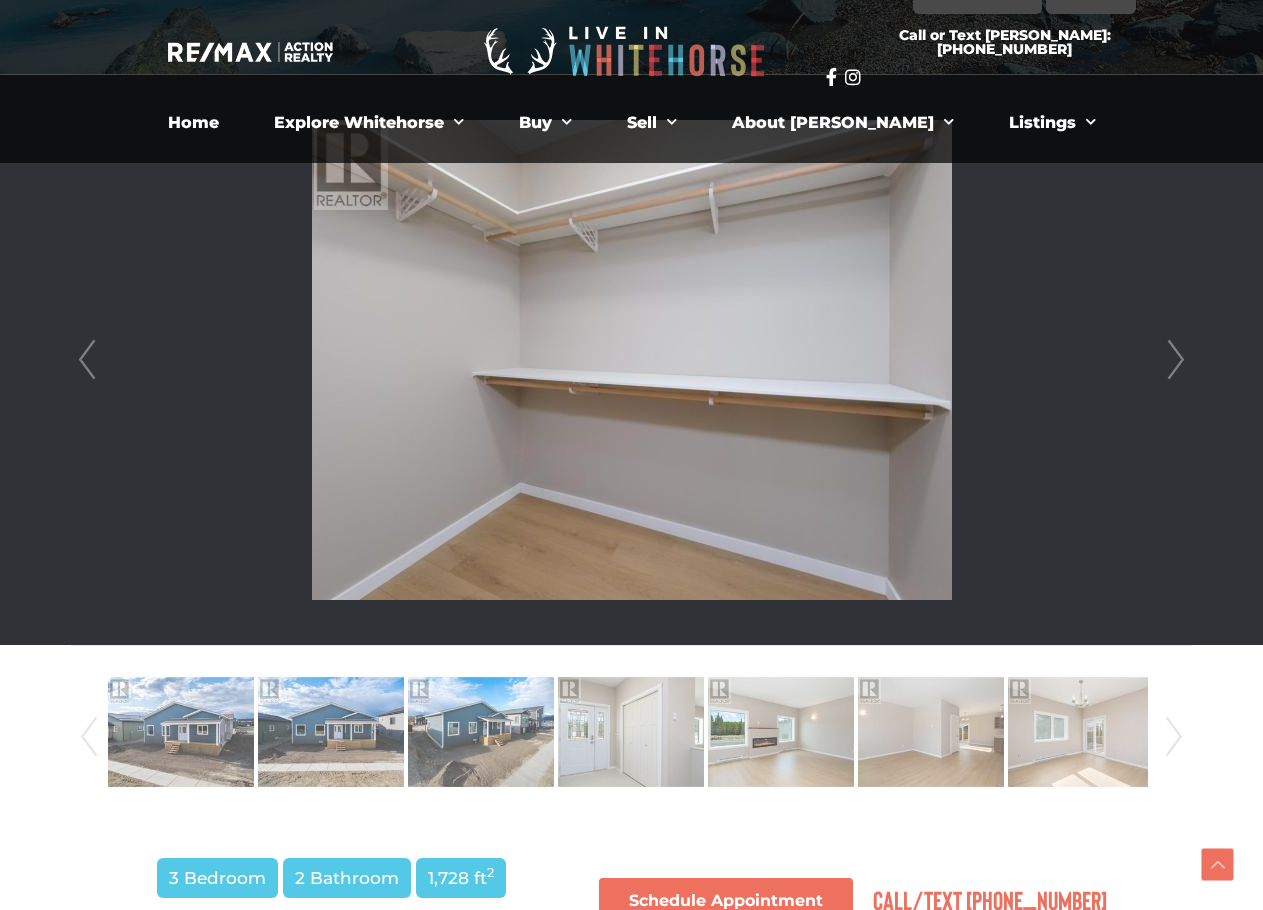 click on "Next" at bounding box center (1176, 360) 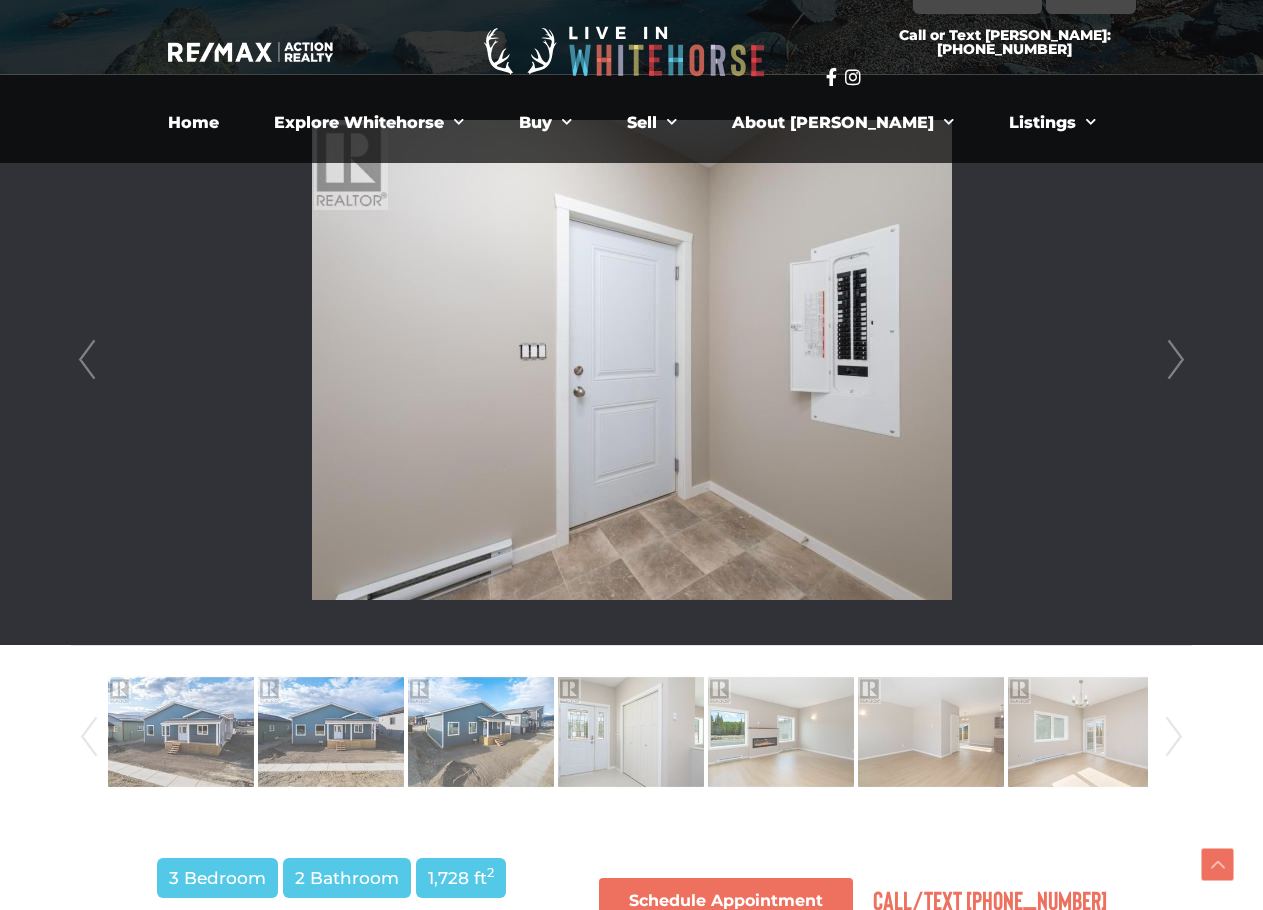 click on "Next" at bounding box center [1176, 360] 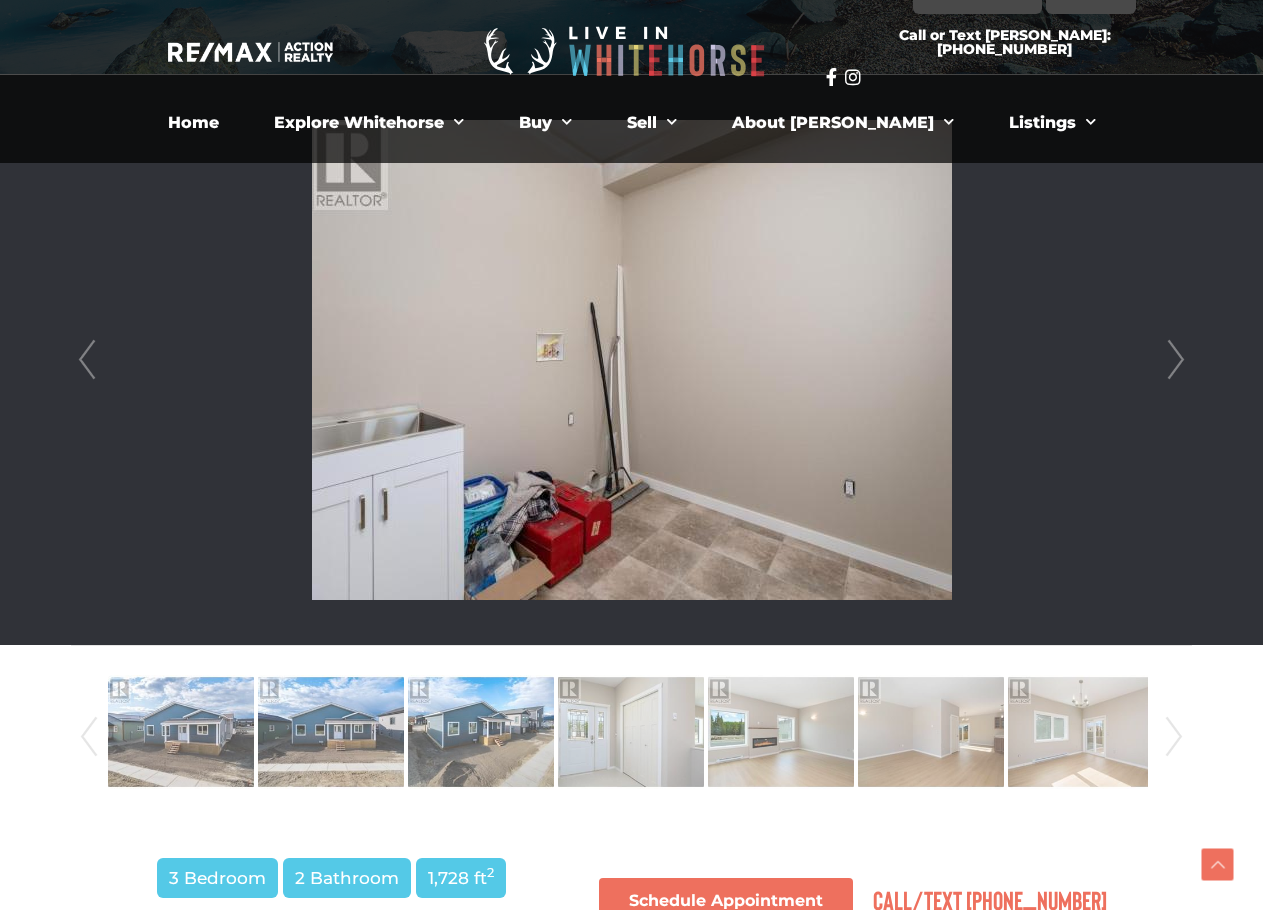 click on "Next" at bounding box center [1176, 360] 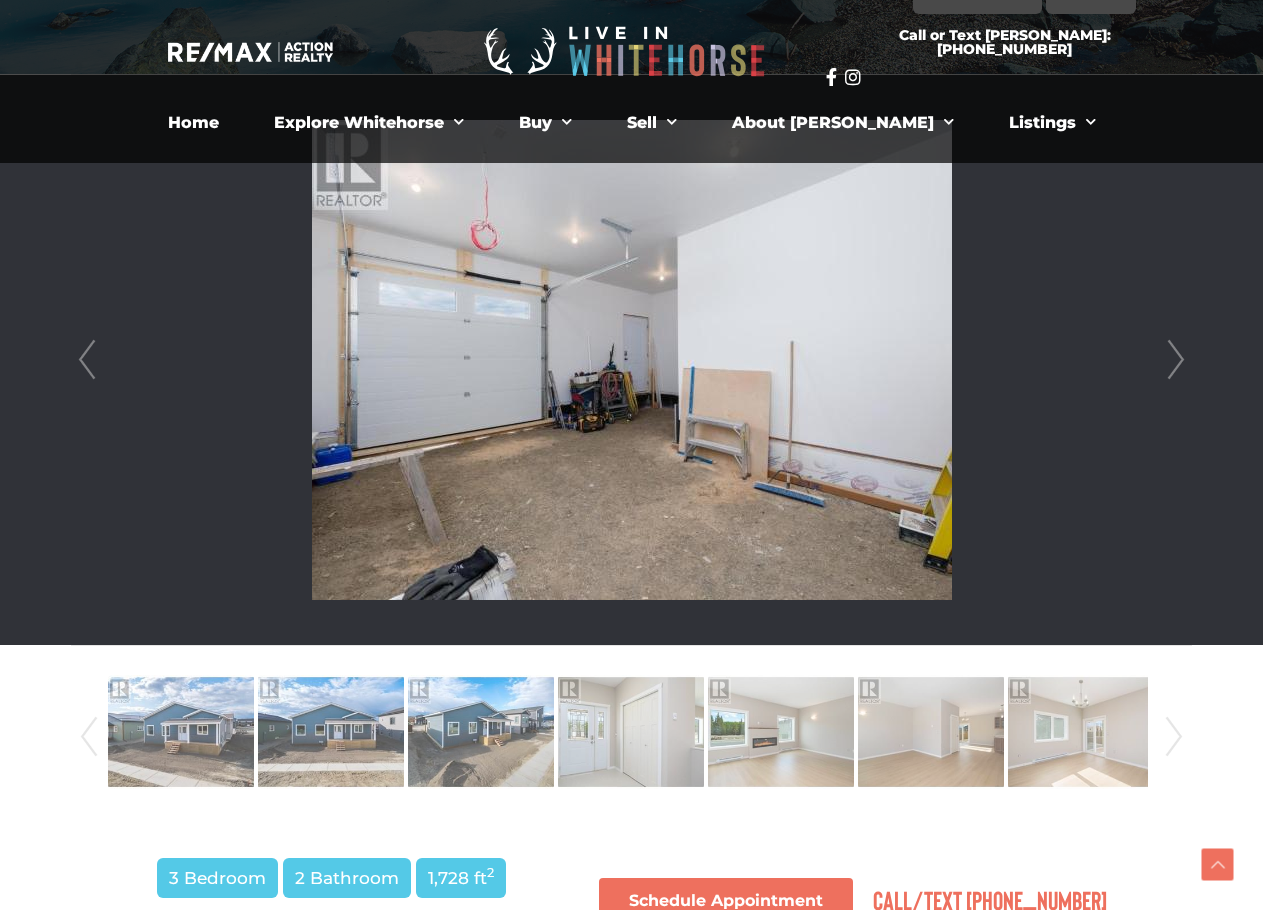 click on "Next" at bounding box center (1176, 360) 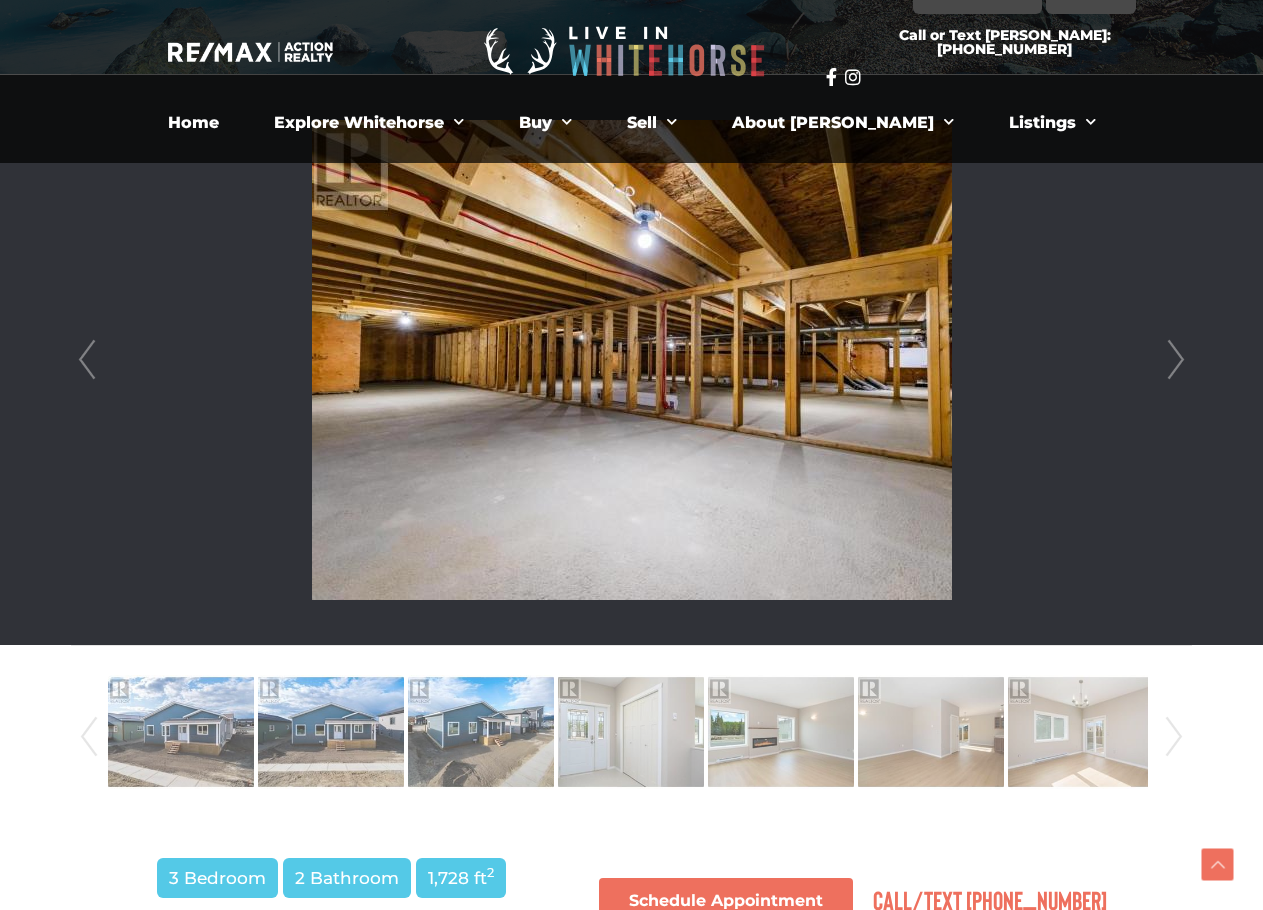 click on "Next" at bounding box center [1176, 360] 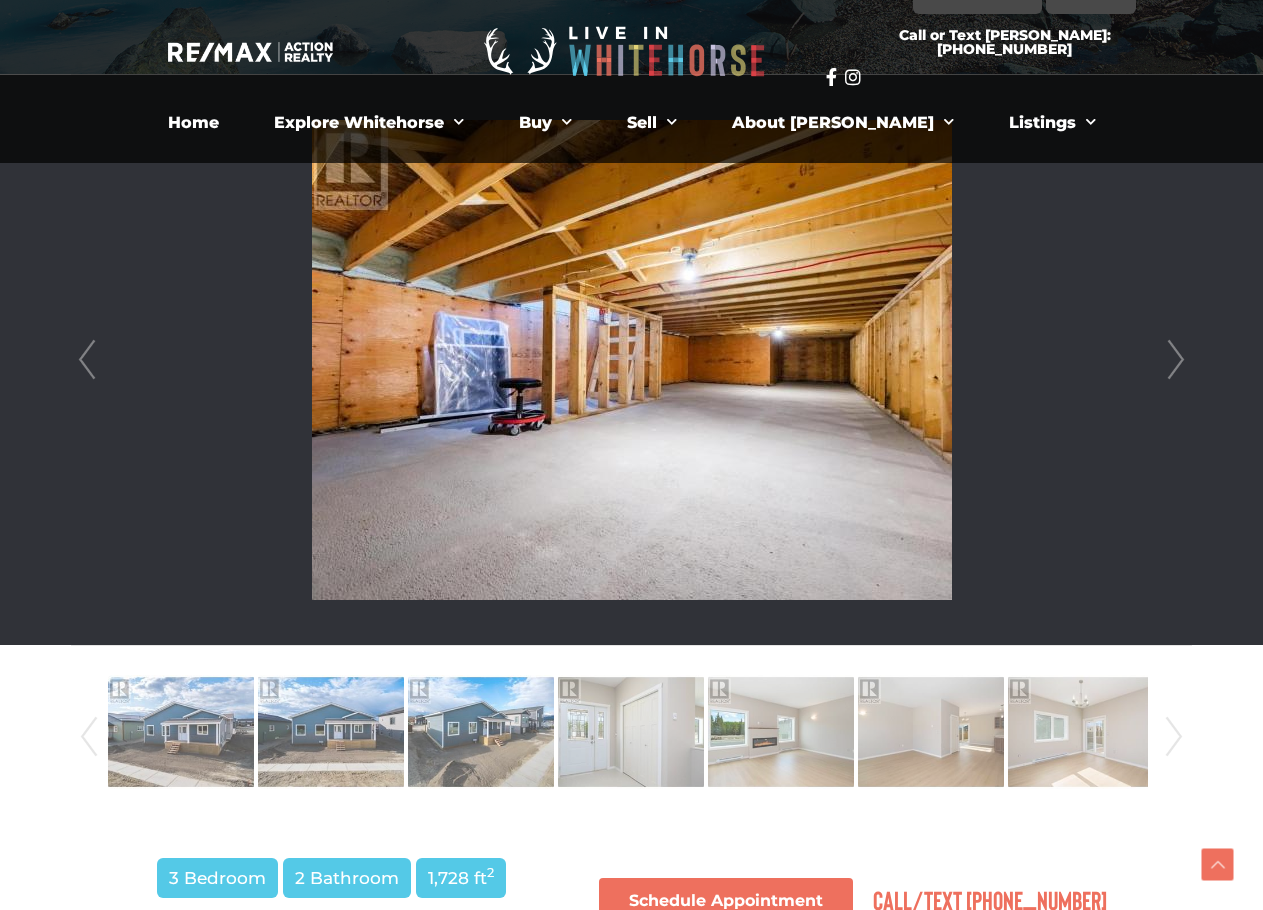 click on "Next" at bounding box center (1176, 360) 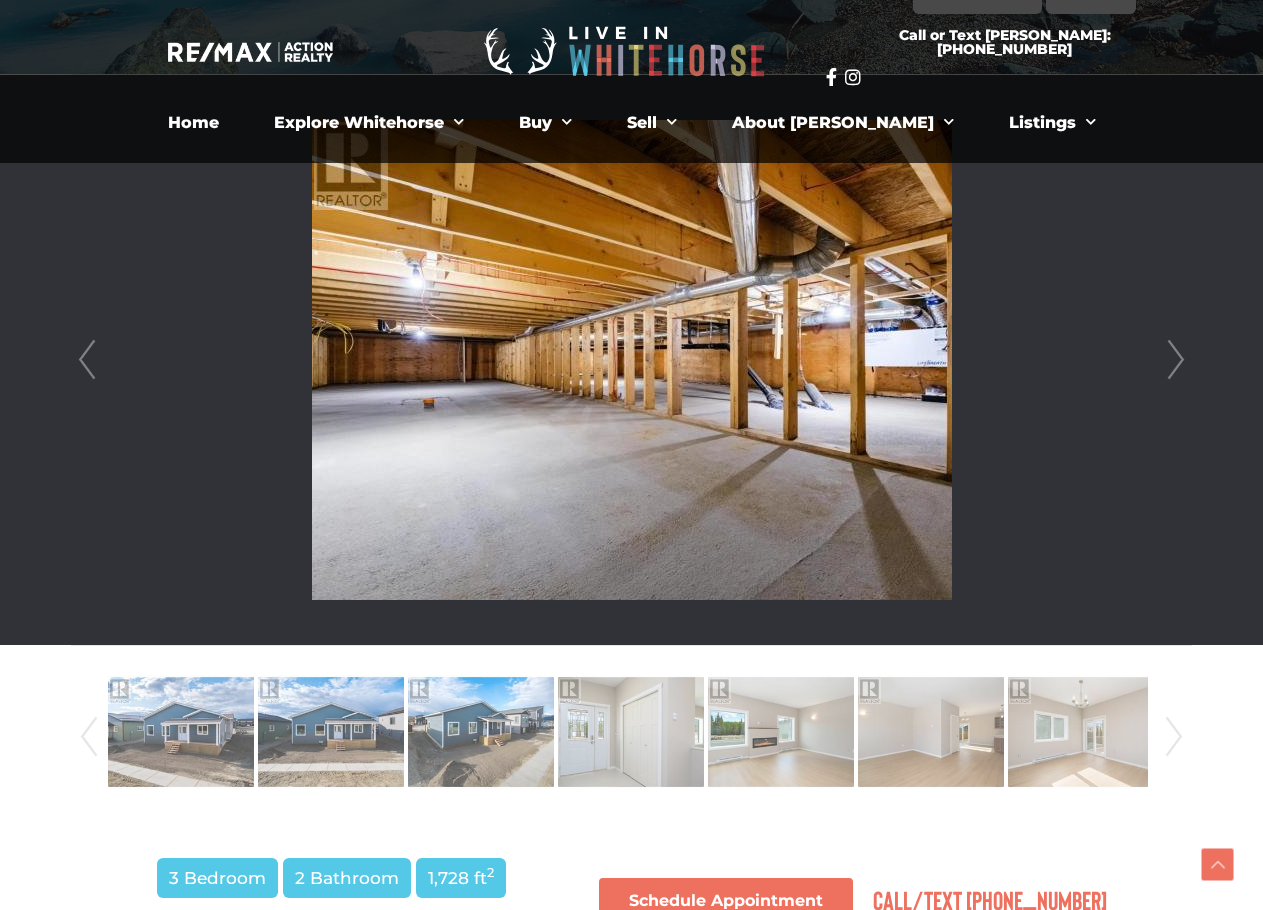click on "Next" at bounding box center (1176, 360) 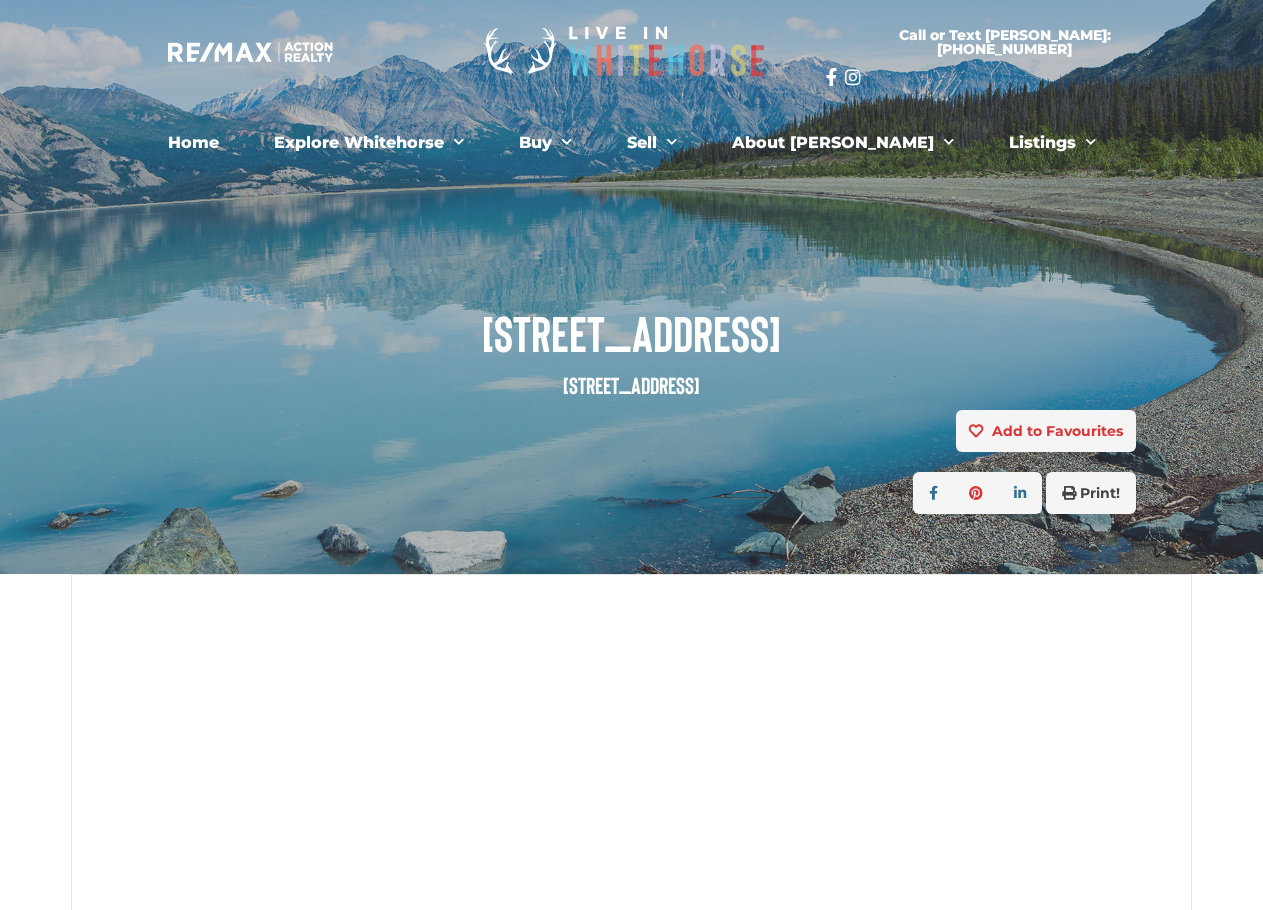 scroll, scrollTop: 0, scrollLeft: 0, axis: both 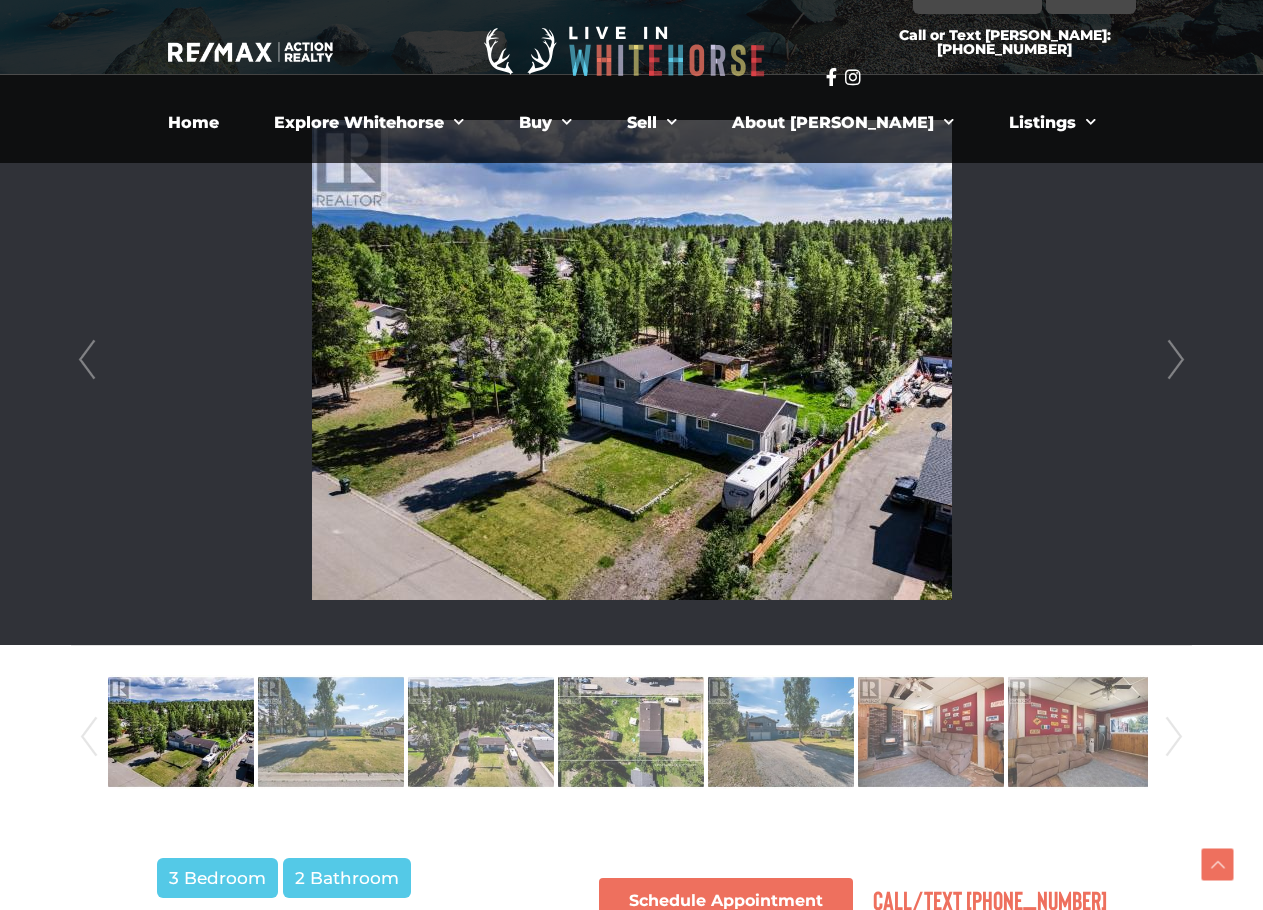 click on "Next" at bounding box center [1176, 360] 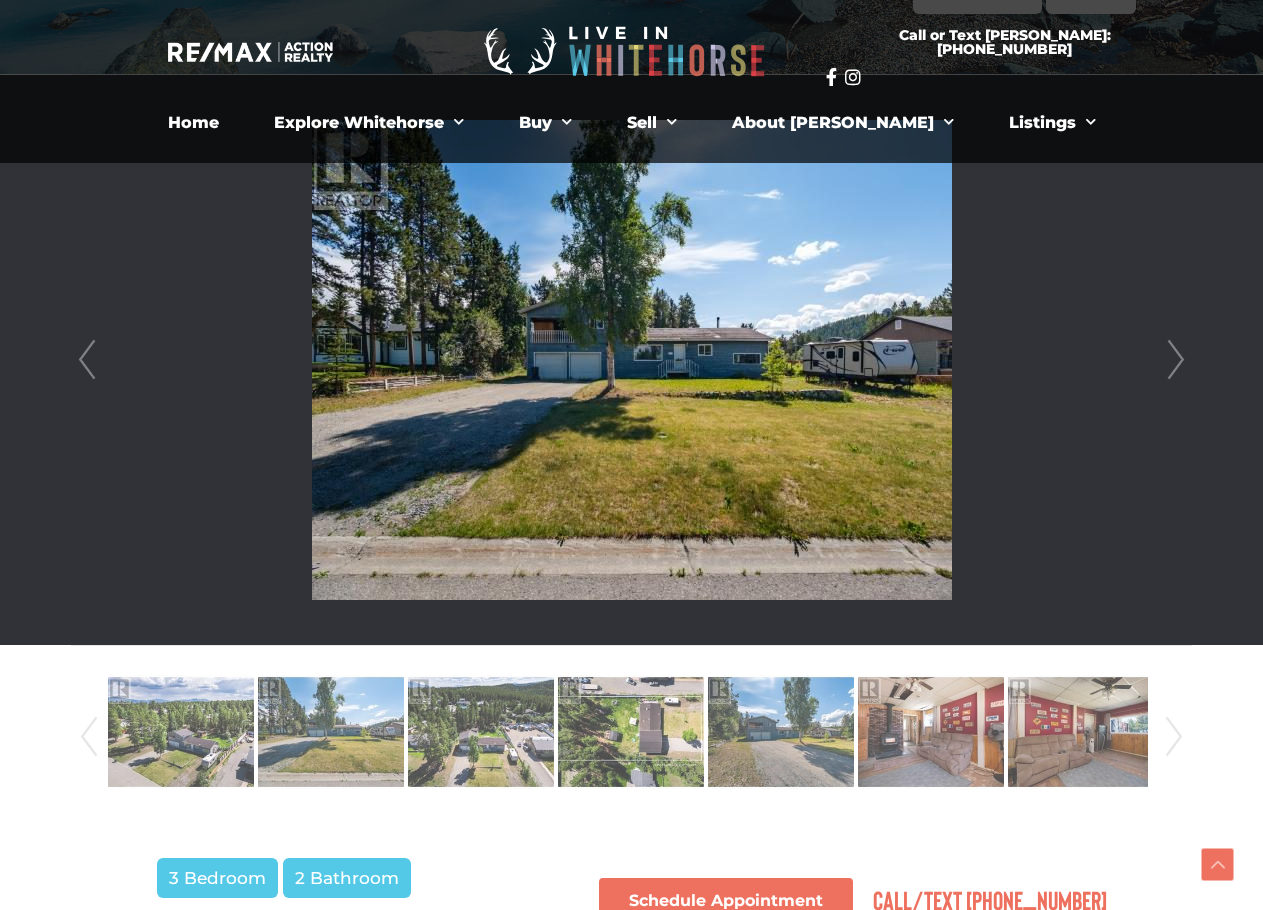 click on "Next" at bounding box center [1176, 360] 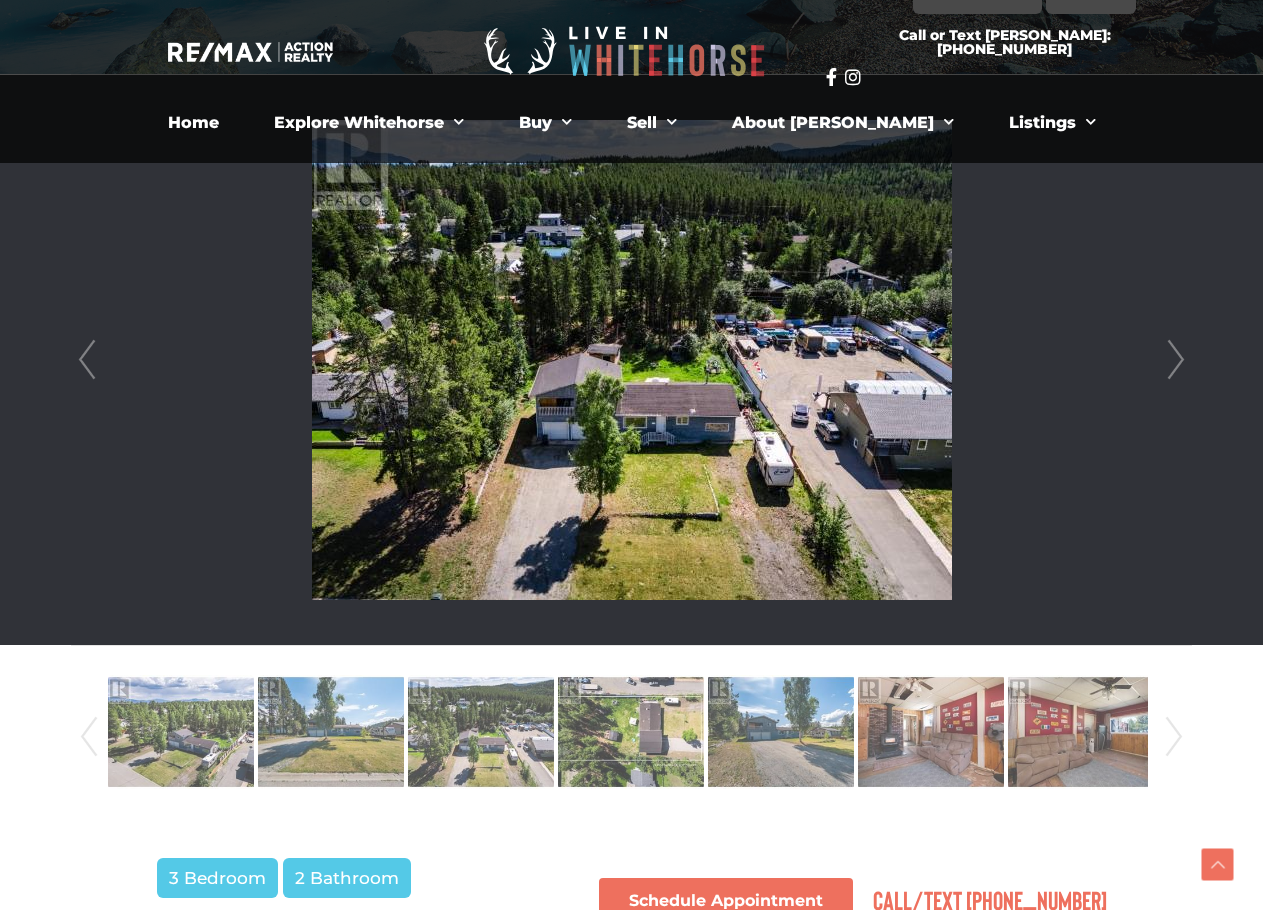 click on "Next" at bounding box center [1176, 360] 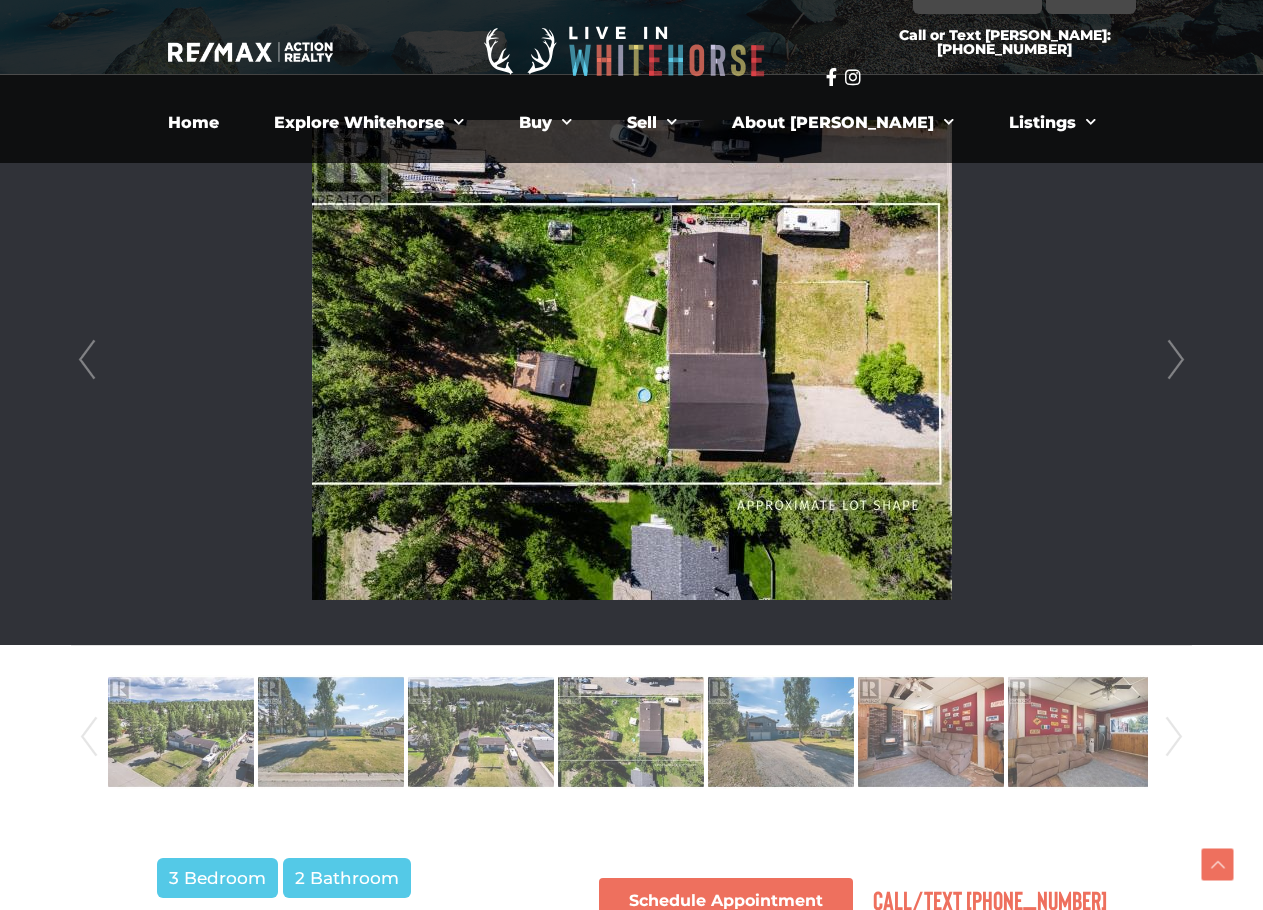 click at bounding box center [631, 360] 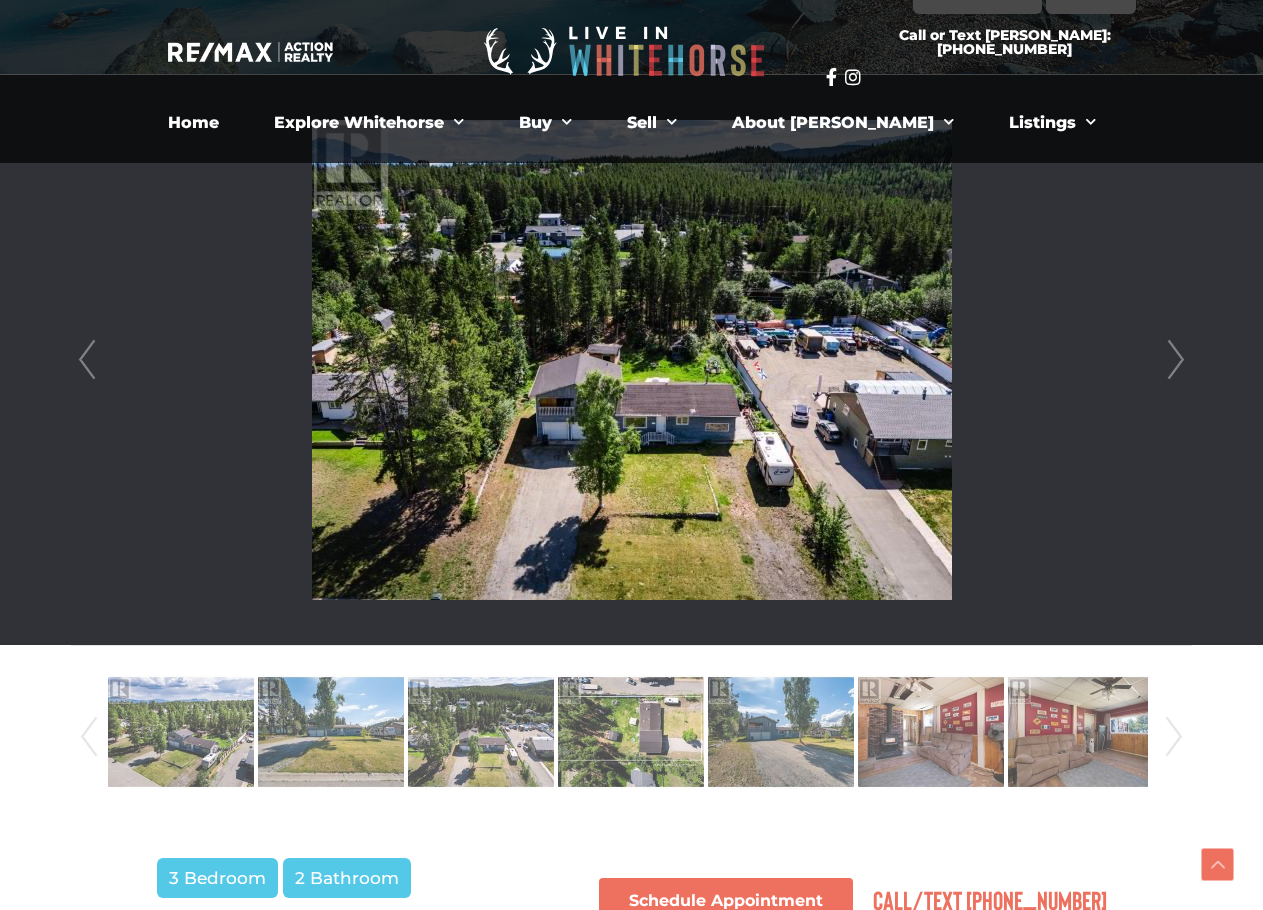 scroll, scrollTop: 333, scrollLeft: 0, axis: vertical 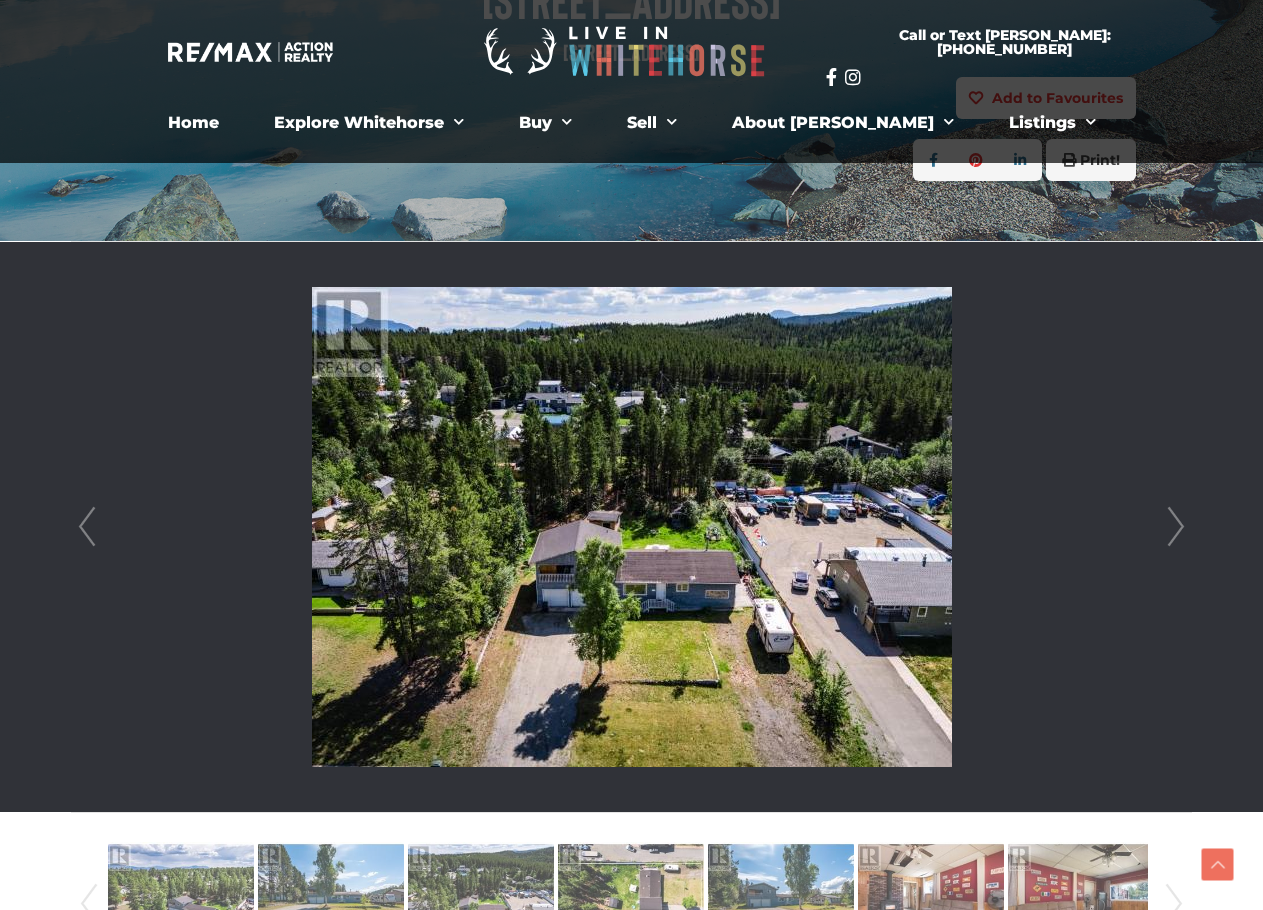 click on "Next" at bounding box center [1176, 527] 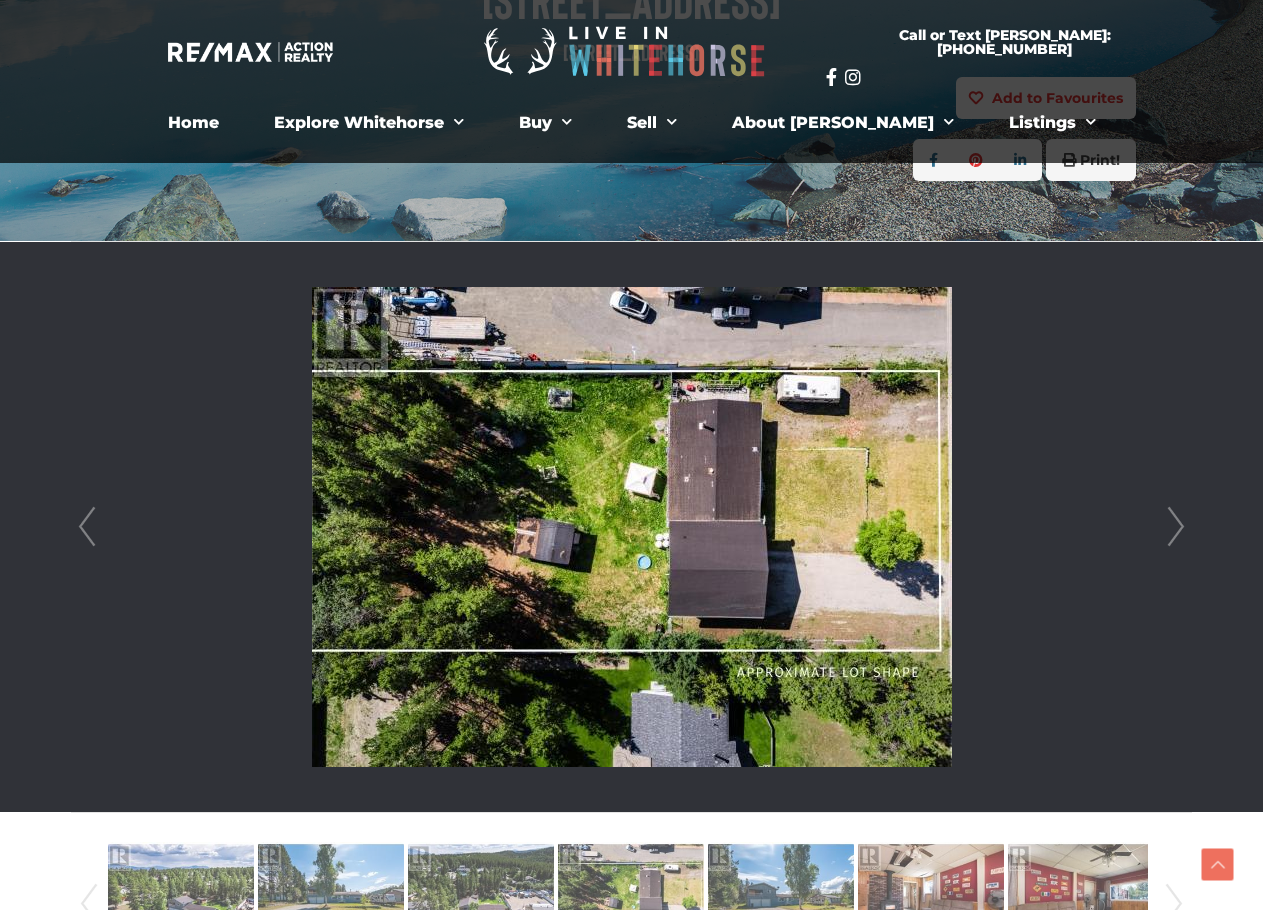click on "Next" at bounding box center [1176, 527] 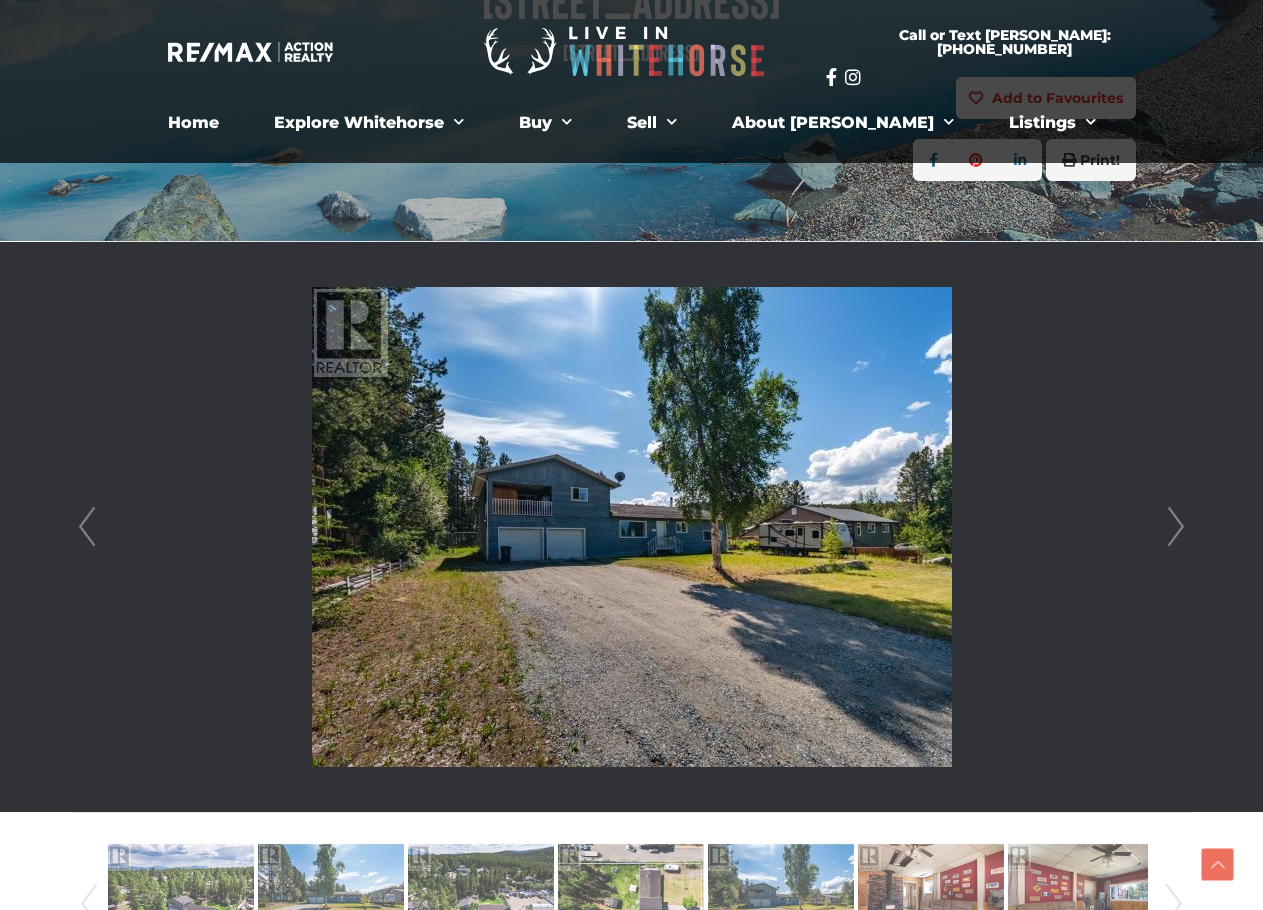 click on "Next" at bounding box center (1176, 527) 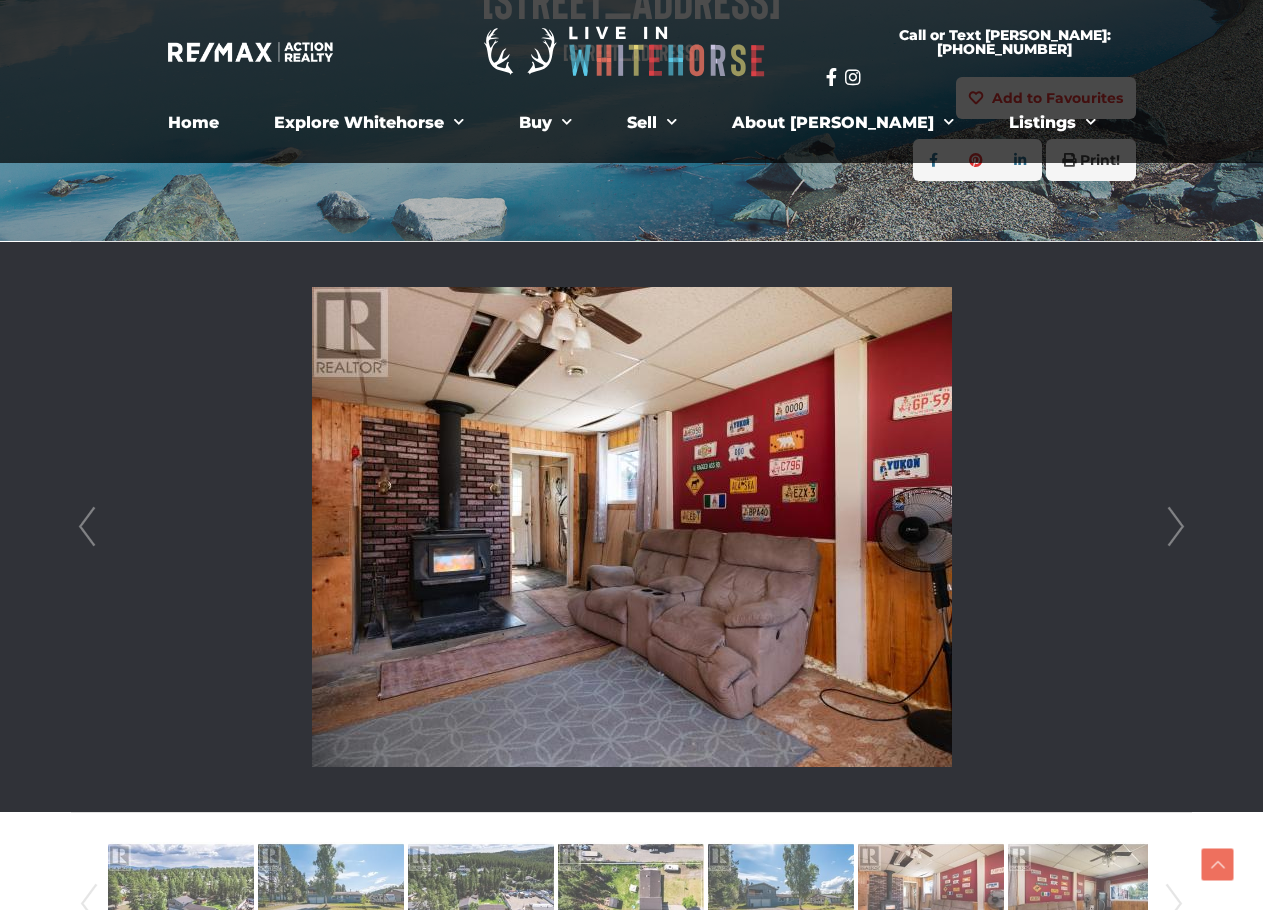 click on "Next" at bounding box center (1176, 527) 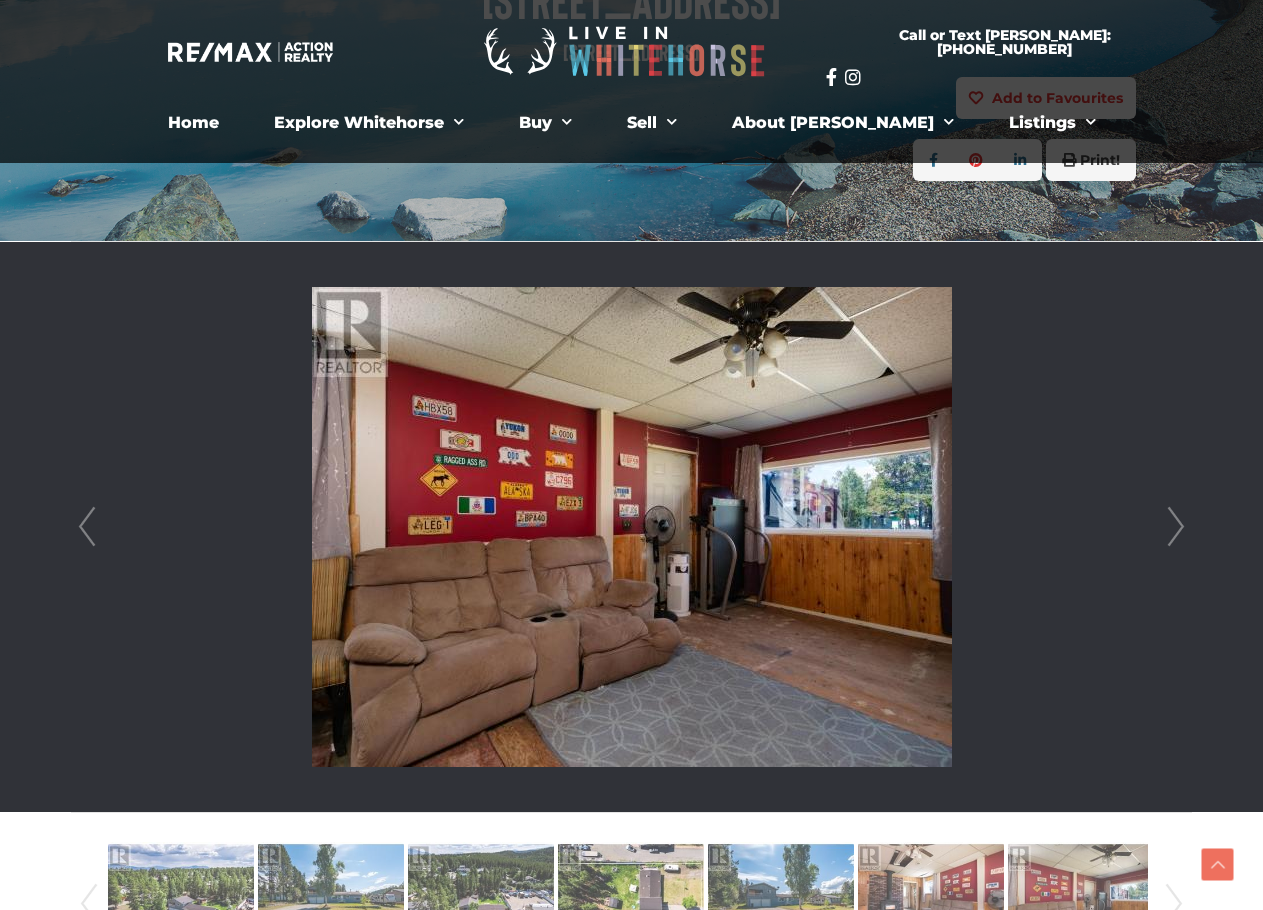 click on "Next" at bounding box center (1176, 527) 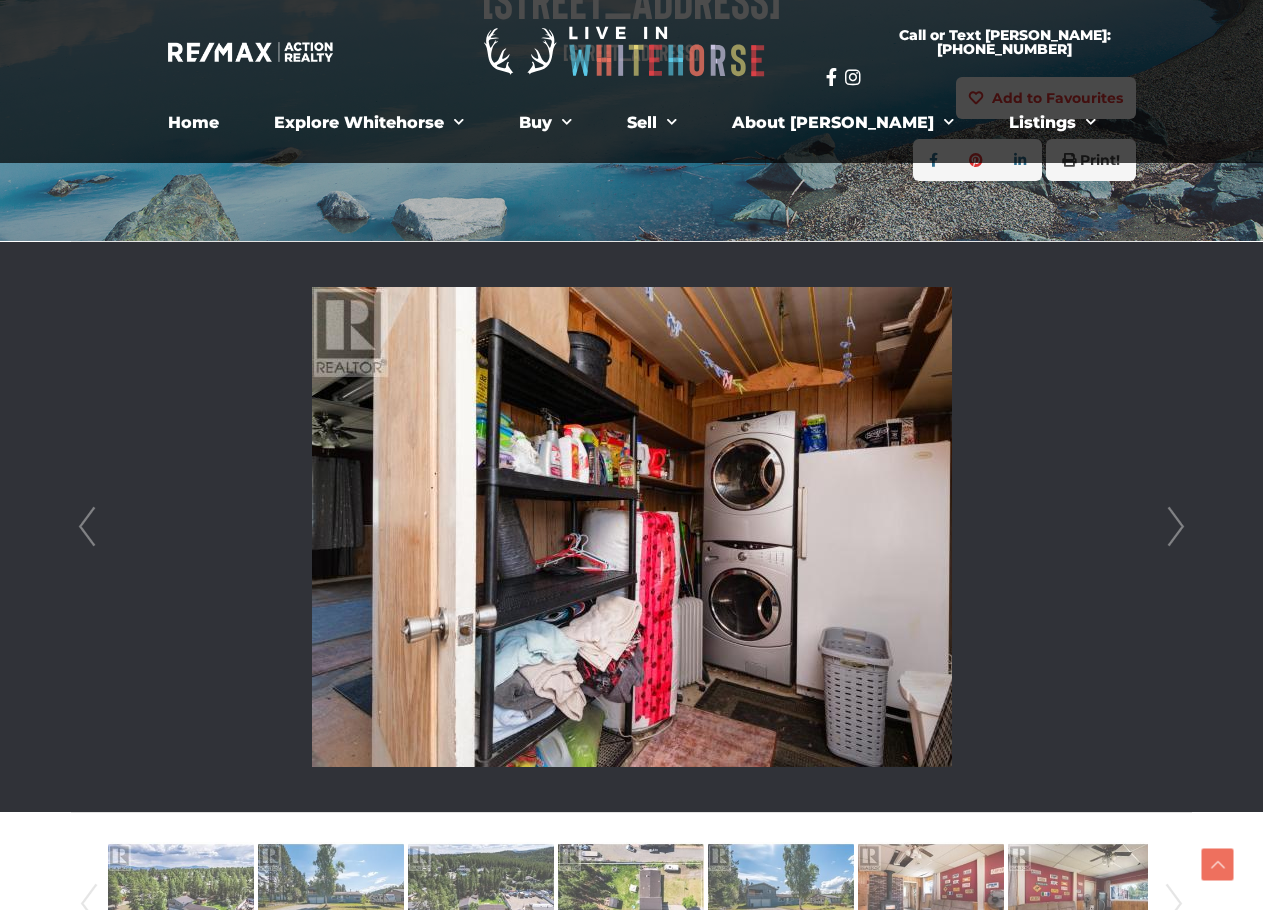 click on "Next" at bounding box center (1176, 527) 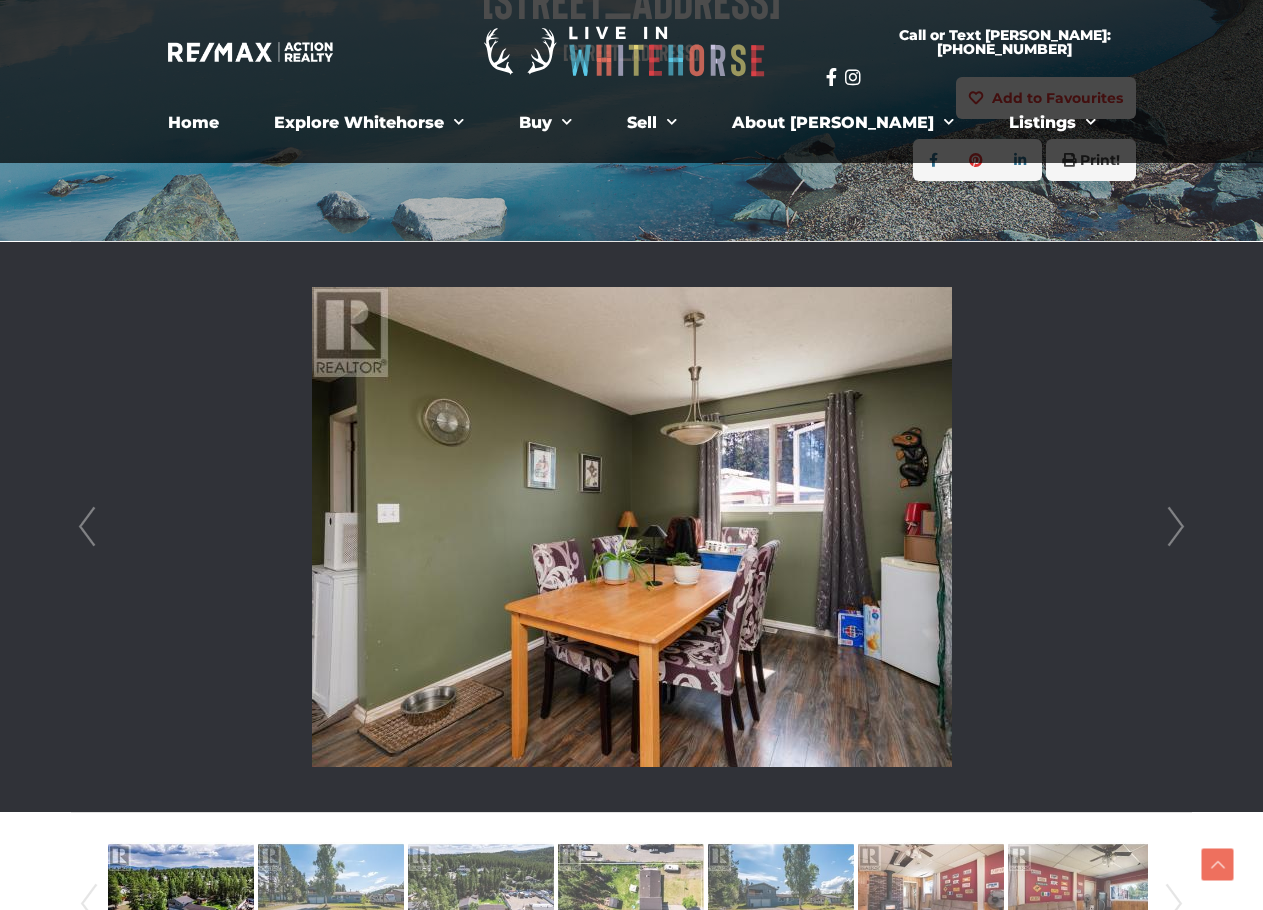 click on "Next" at bounding box center (1176, 527) 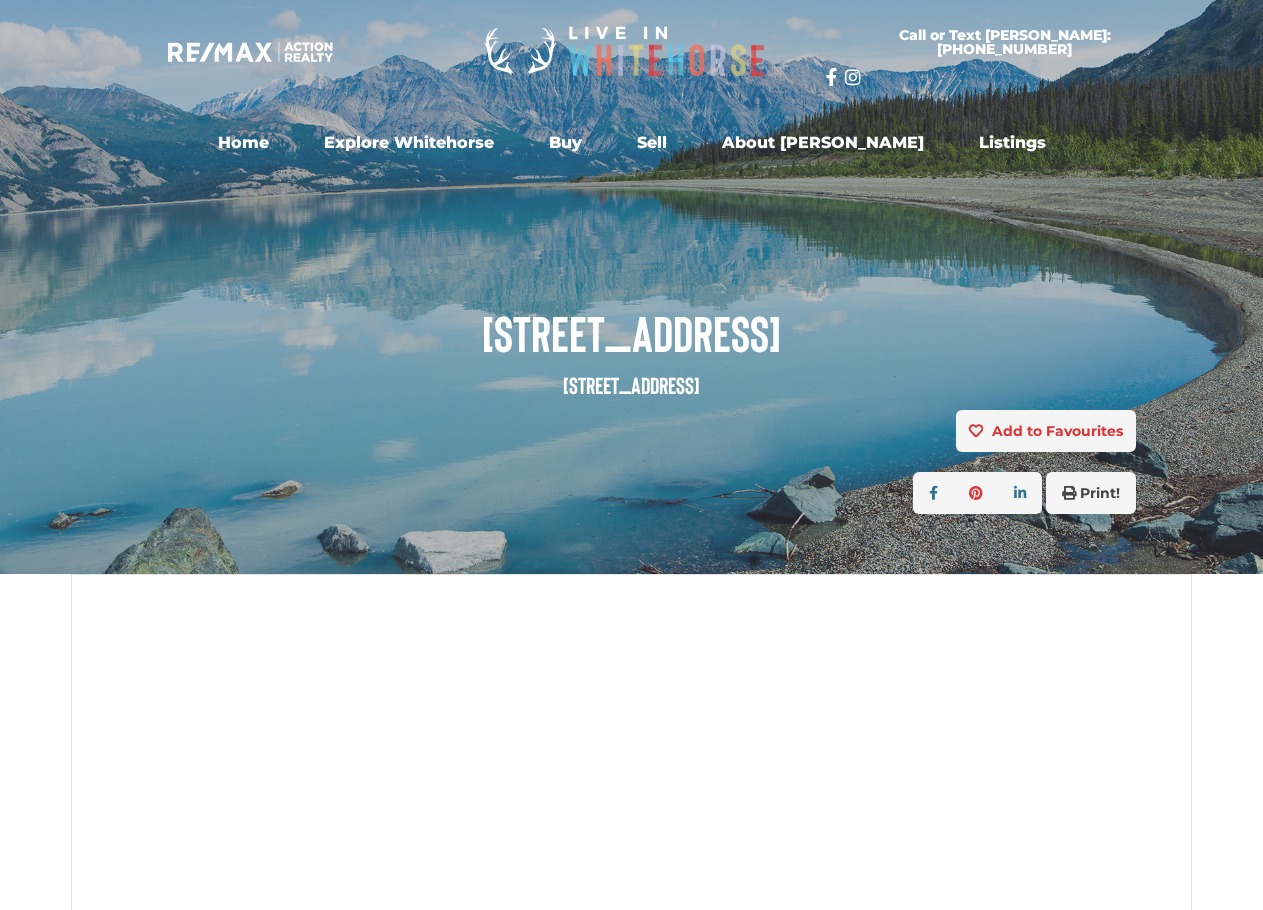 scroll, scrollTop: 0, scrollLeft: 0, axis: both 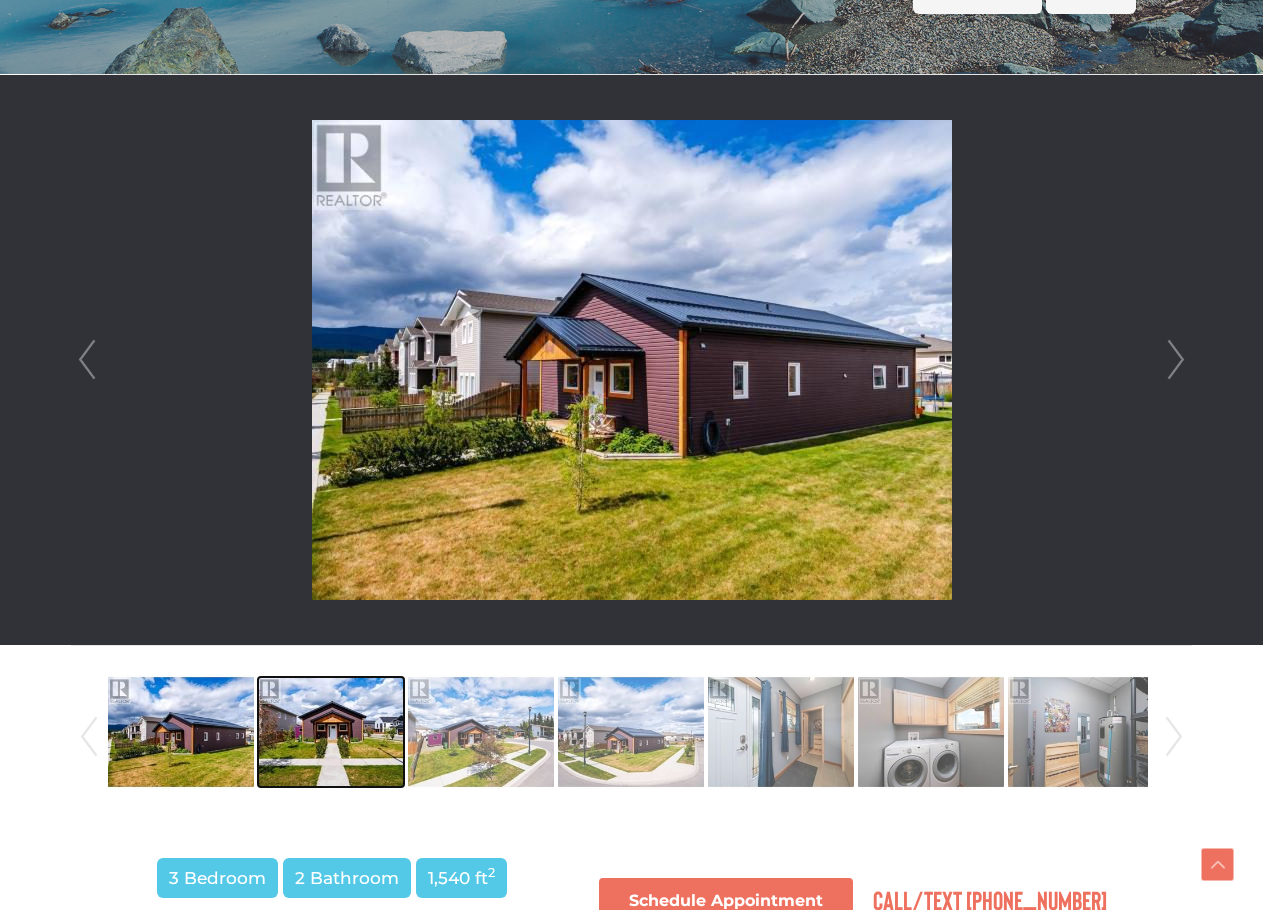 click at bounding box center (331, 732) 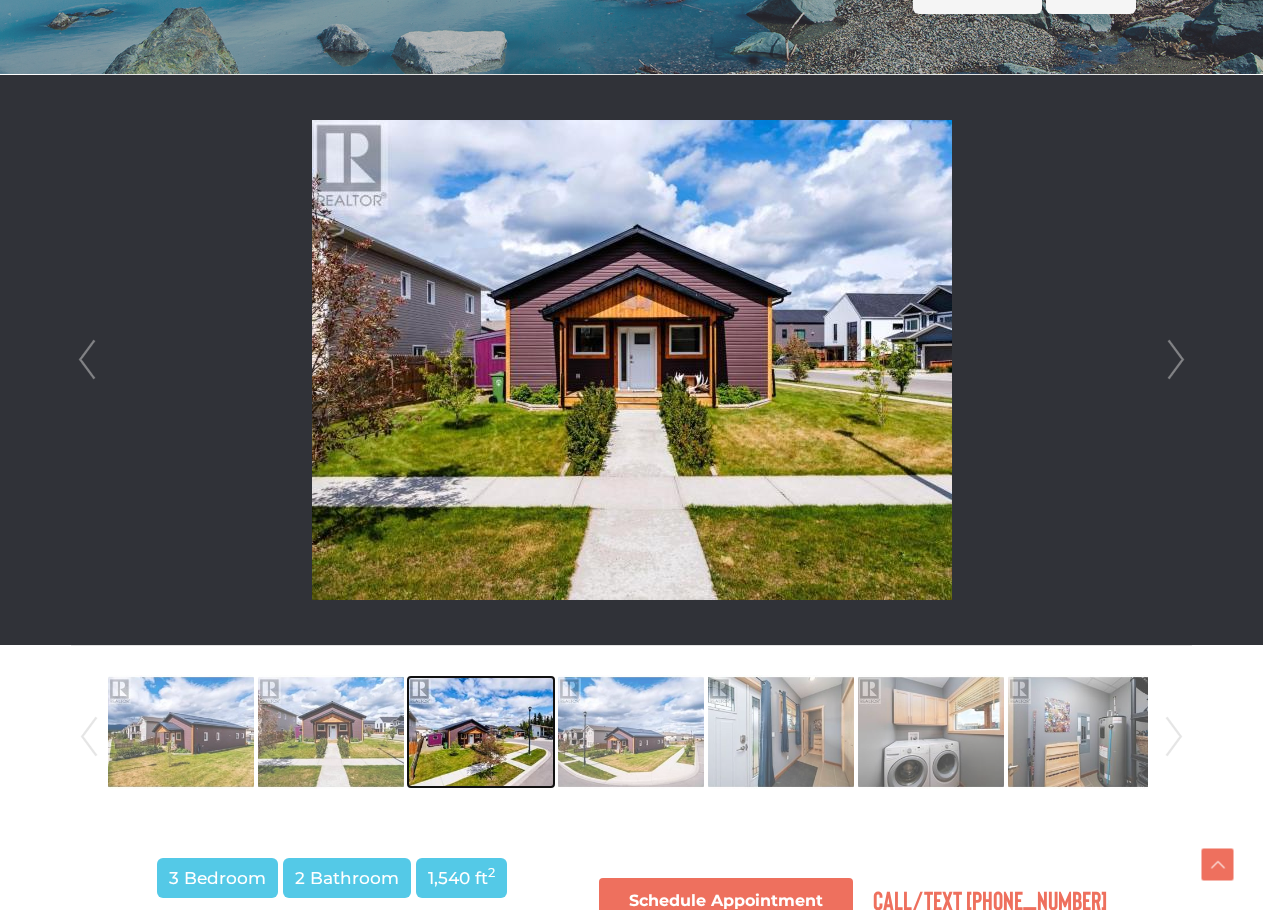 click at bounding box center (481, 732) 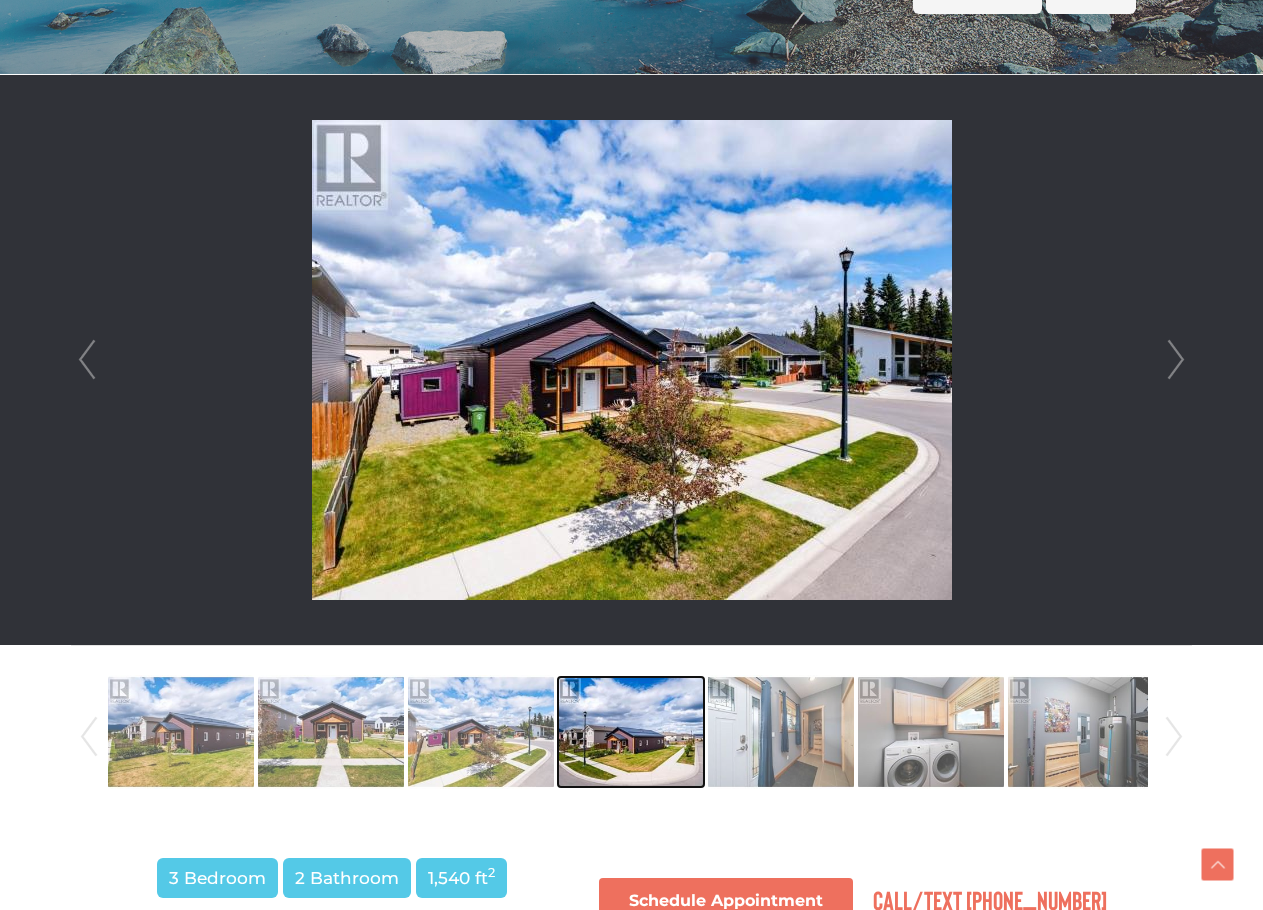 click at bounding box center (631, 732) 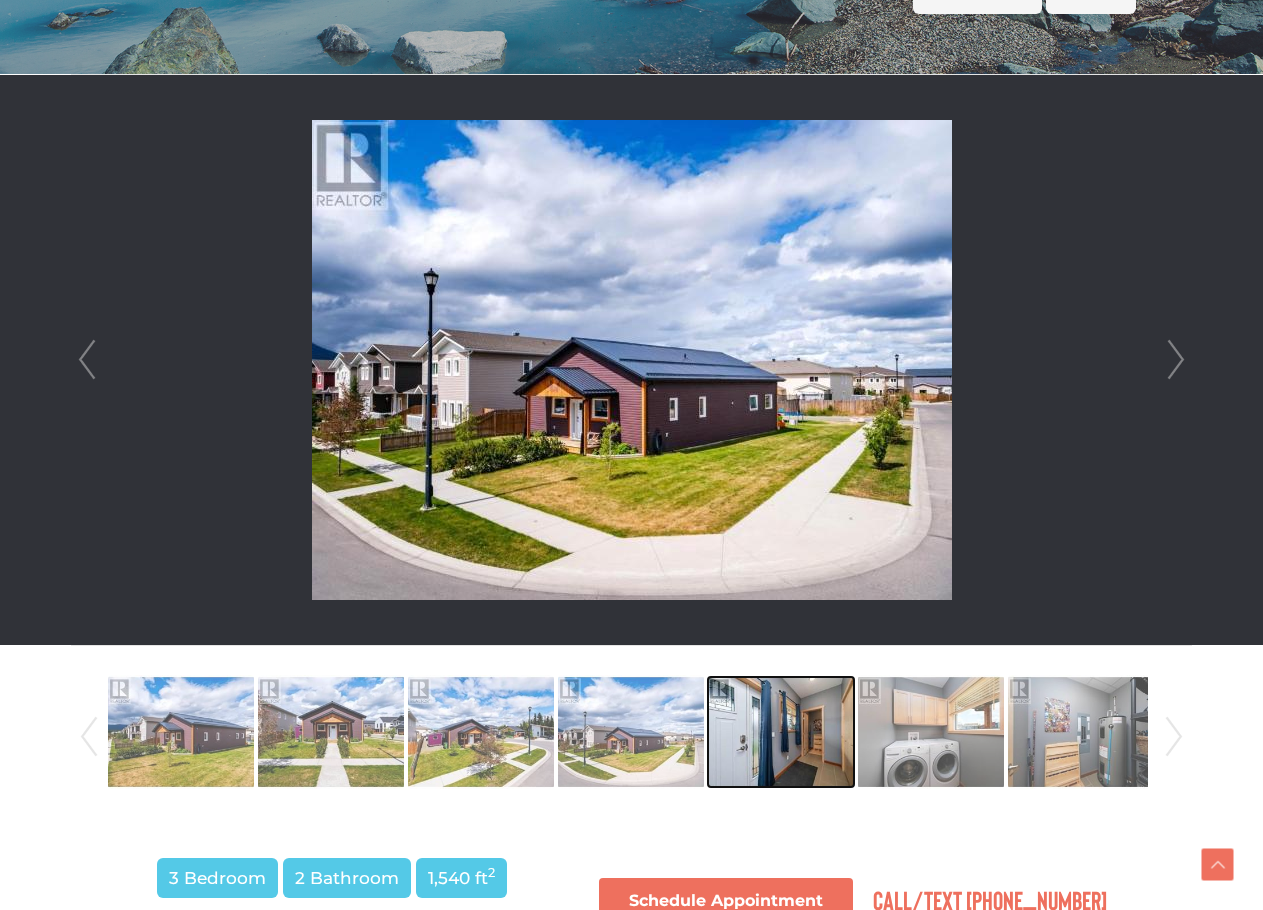 click at bounding box center (781, 732) 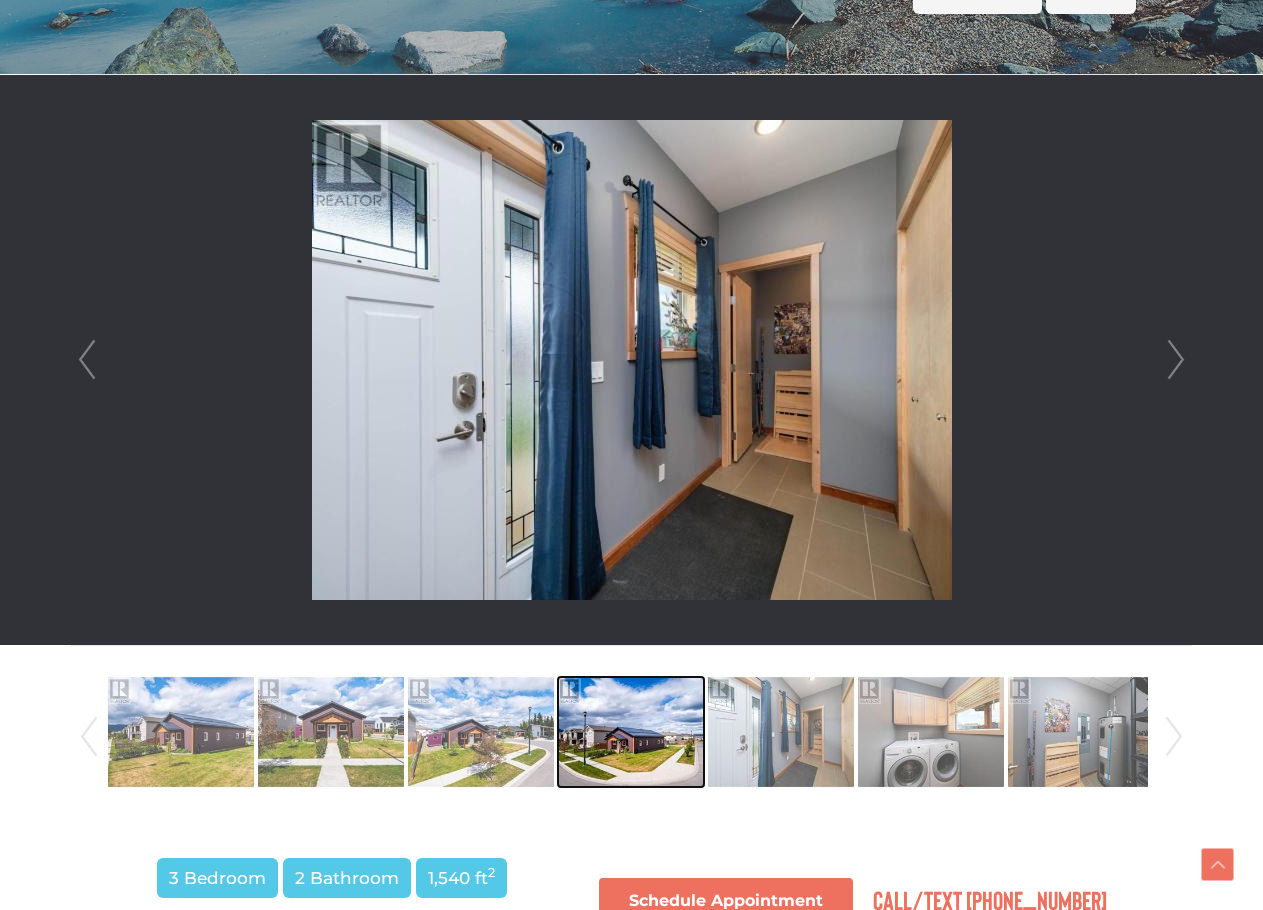 click at bounding box center (631, 732) 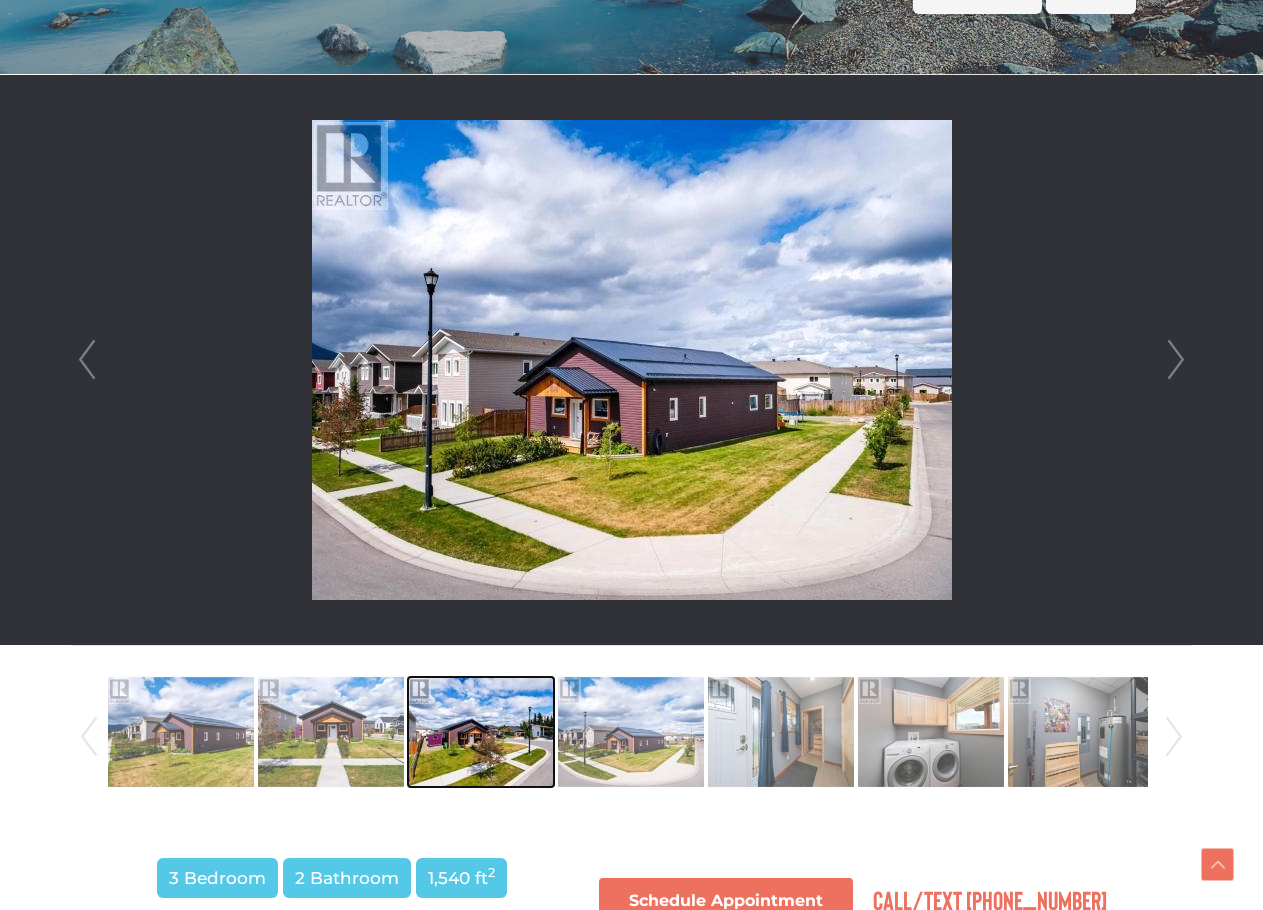 click at bounding box center [481, 732] 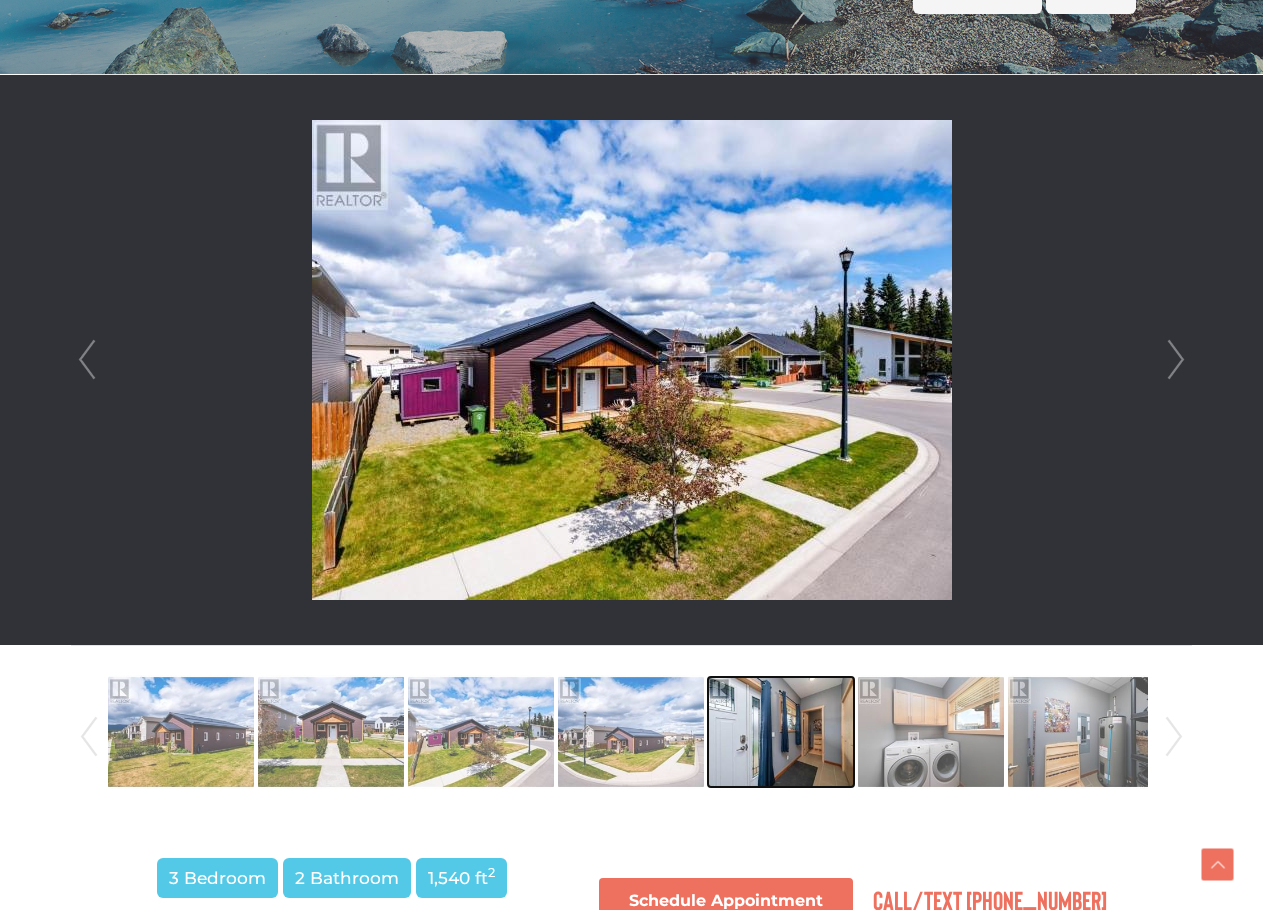 click at bounding box center (781, 732) 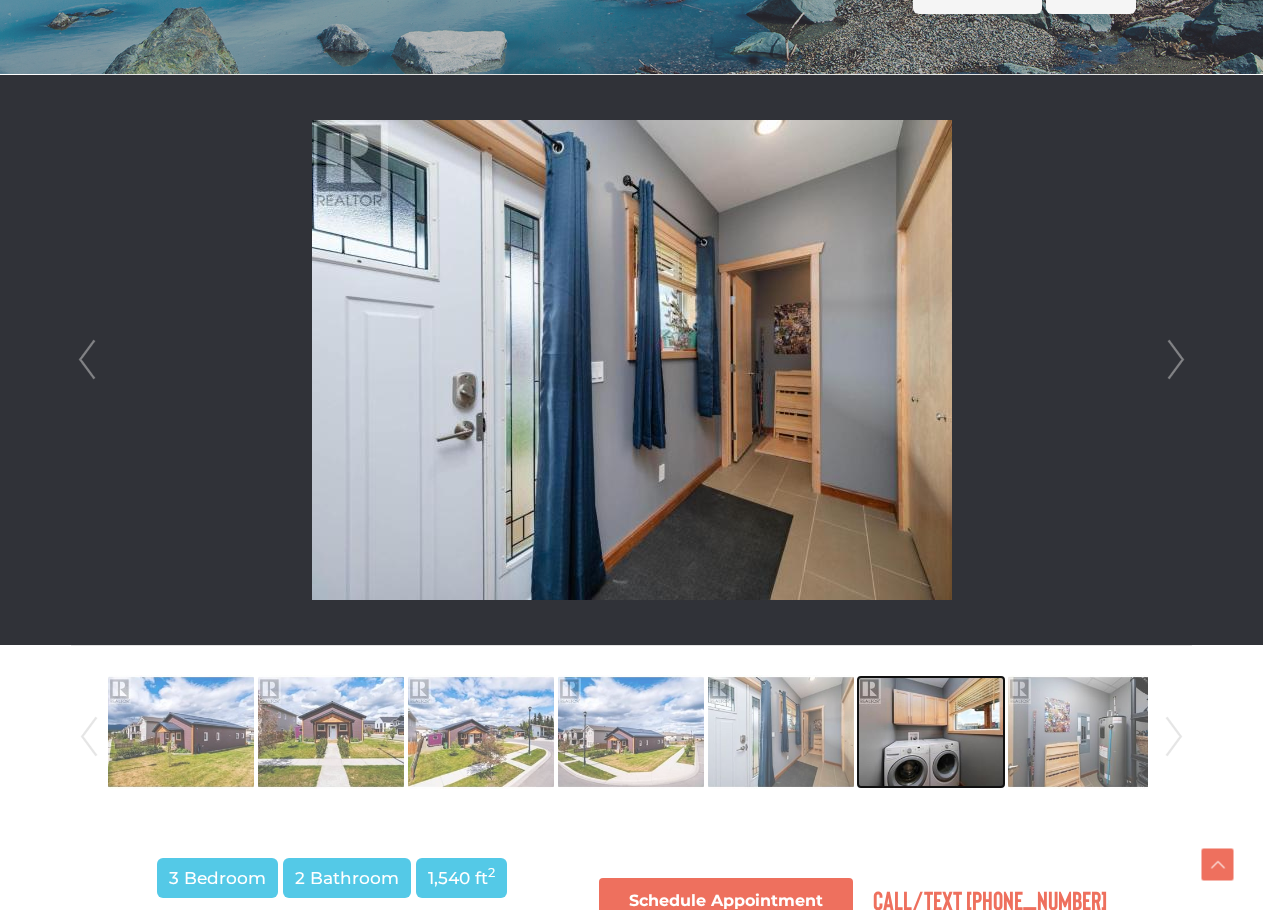 click at bounding box center (931, 732) 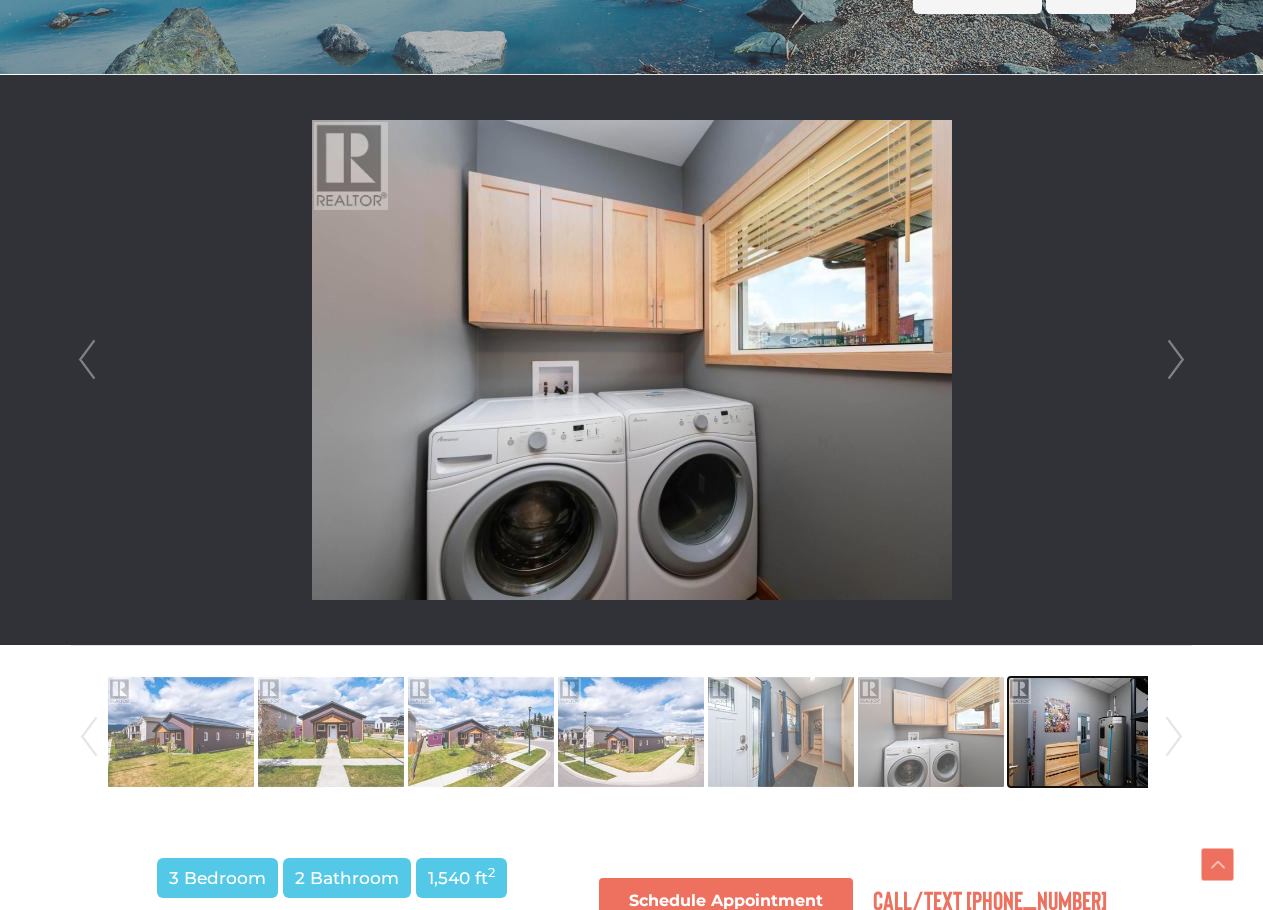 click at bounding box center [1081, 732] 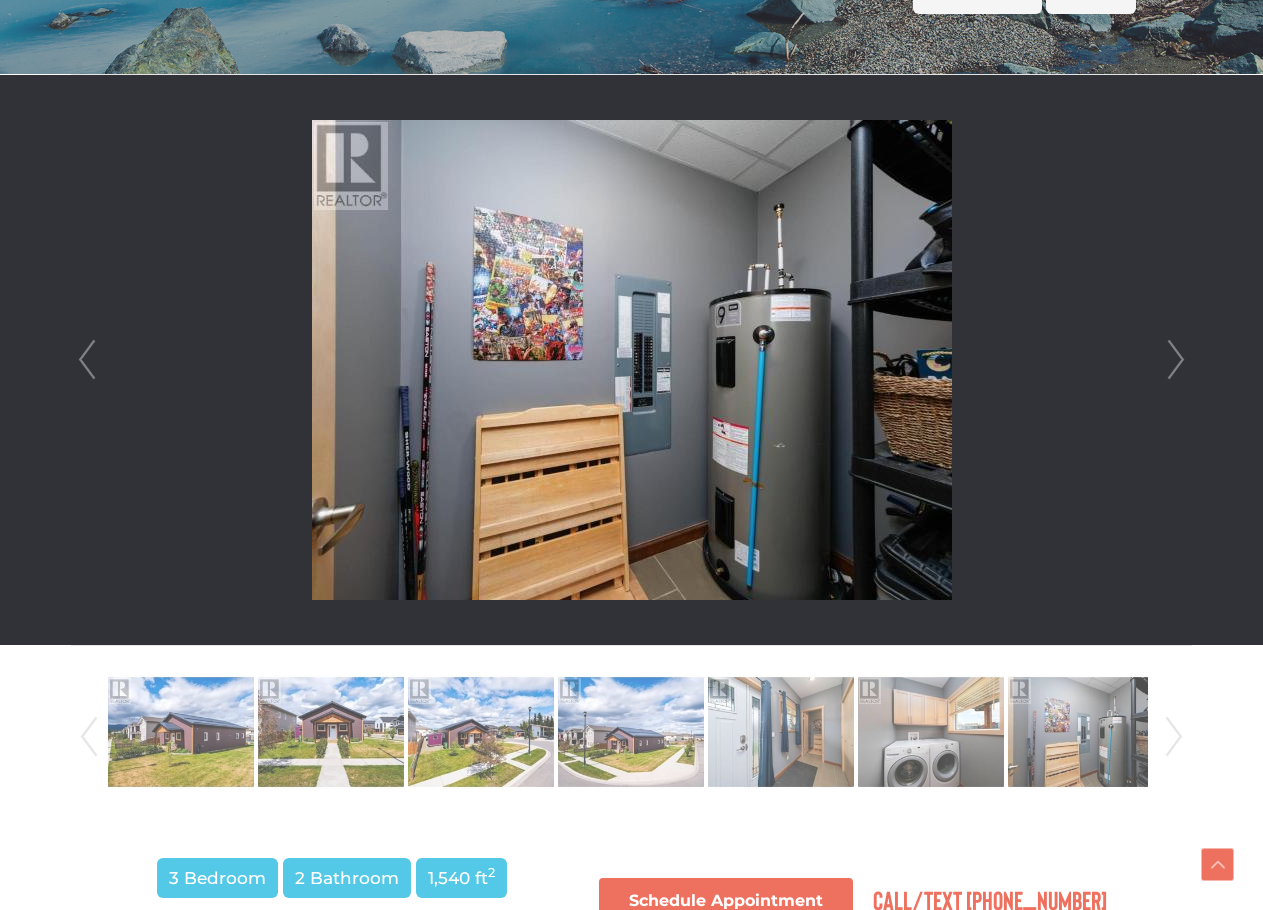 click on "Next" at bounding box center (1174, 737) 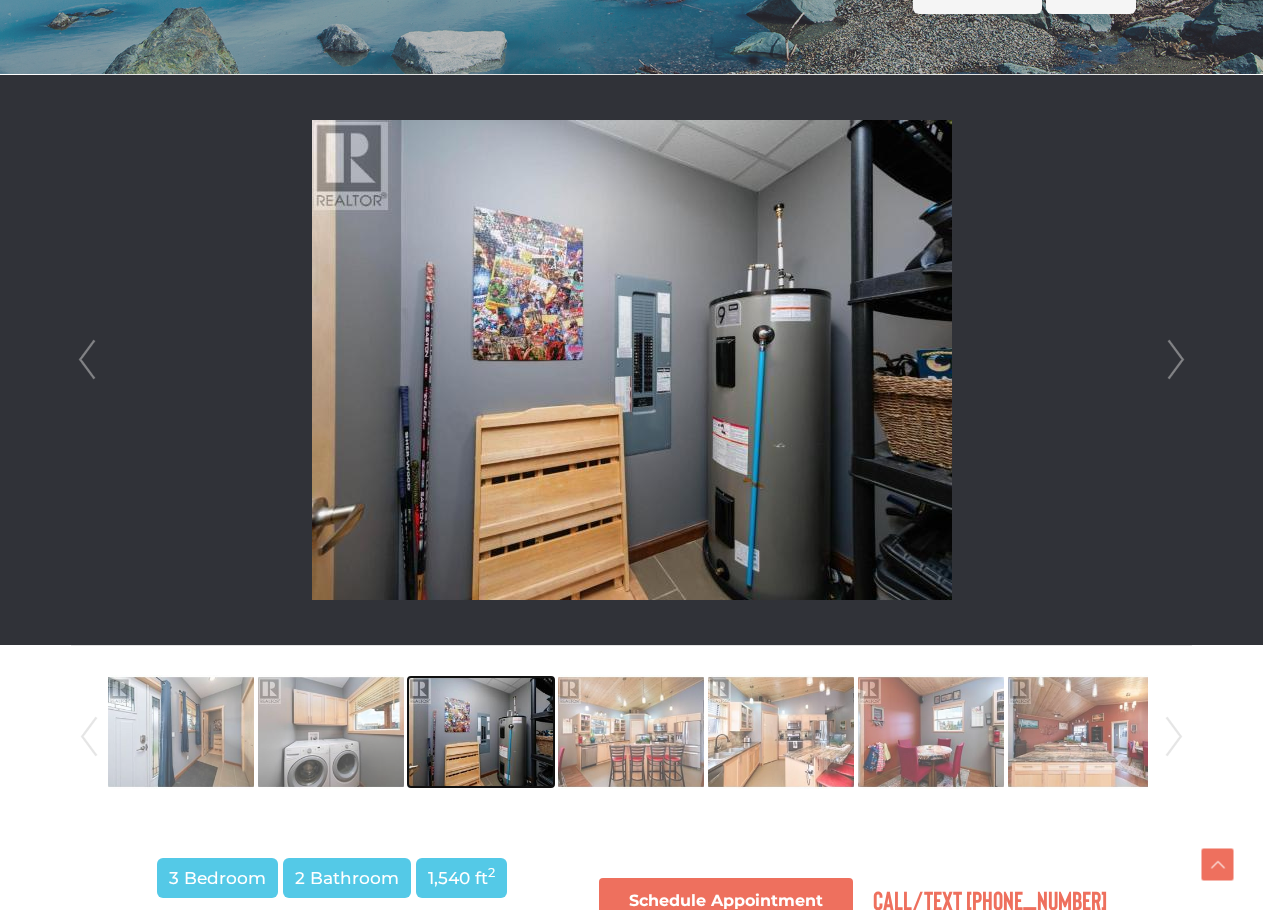 click at bounding box center [481, 732] 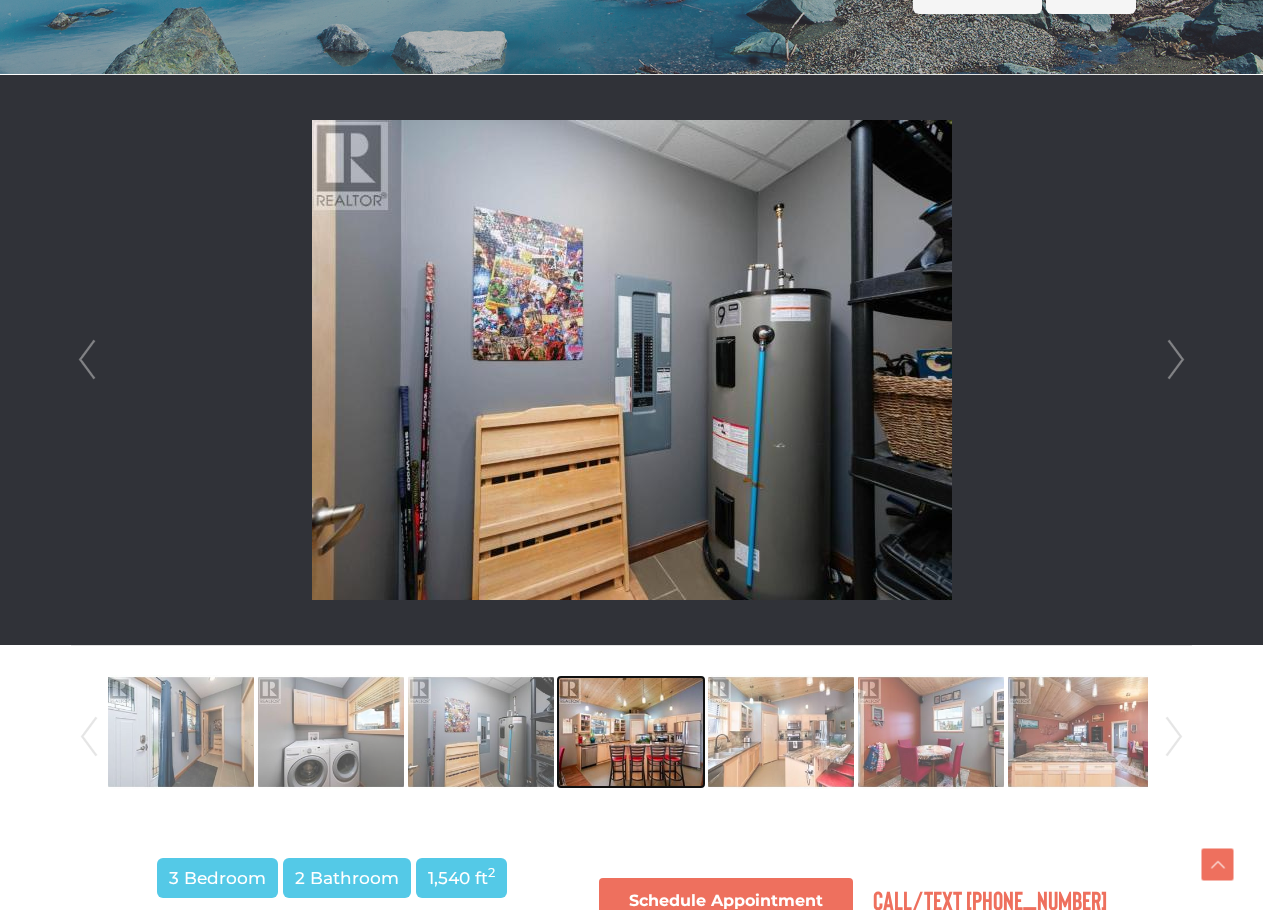 click at bounding box center [631, 732] 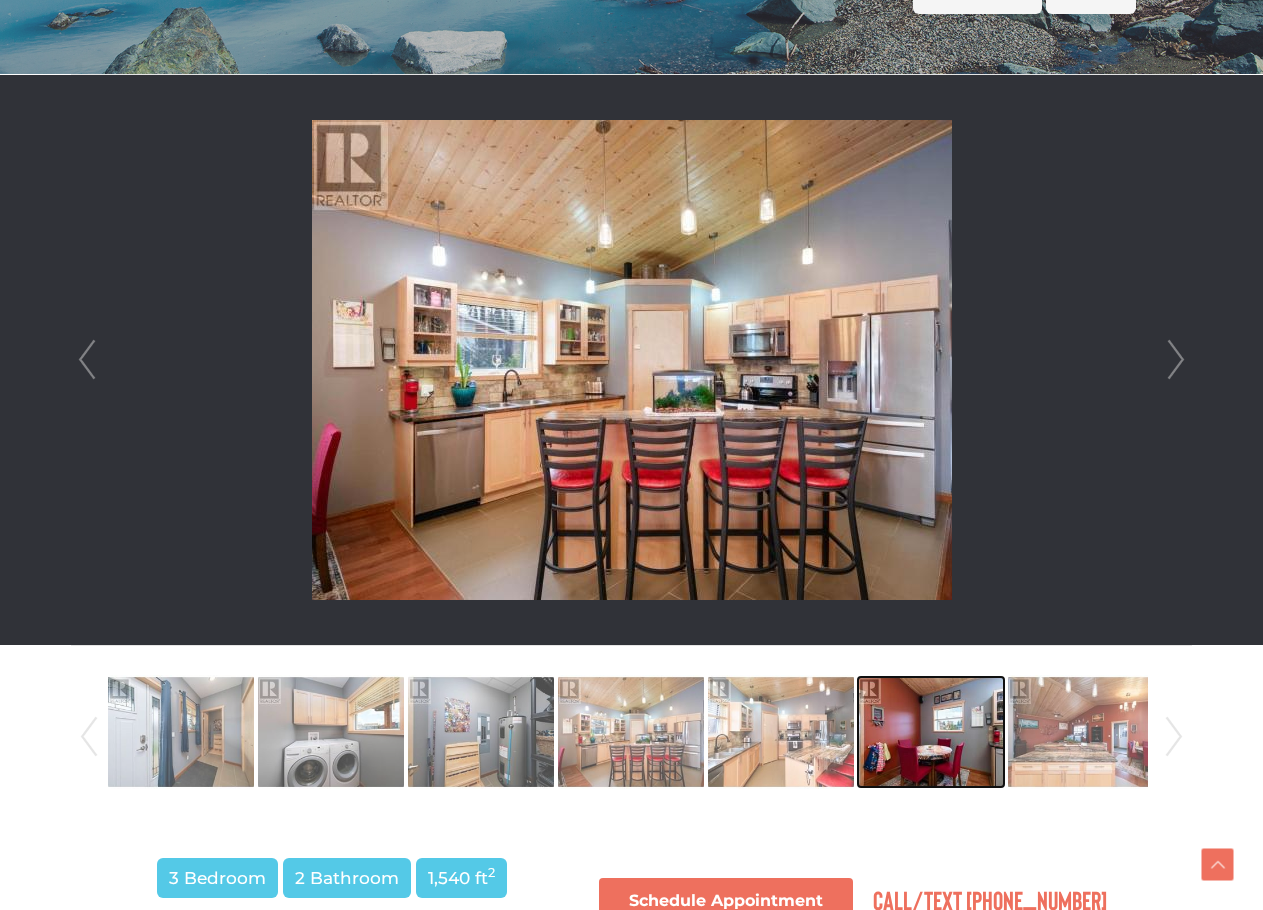 click at bounding box center [931, 732] 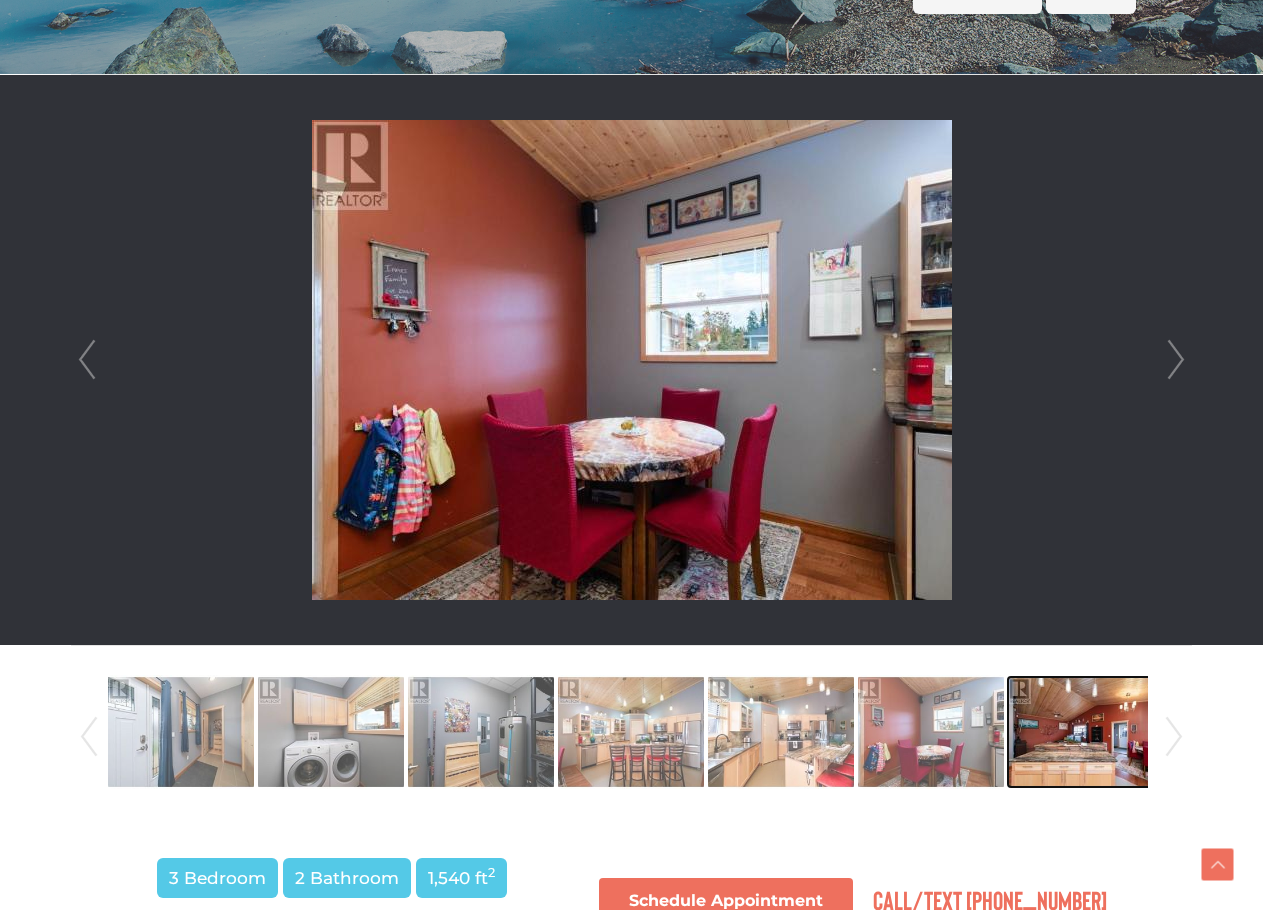 click at bounding box center (1081, 732) 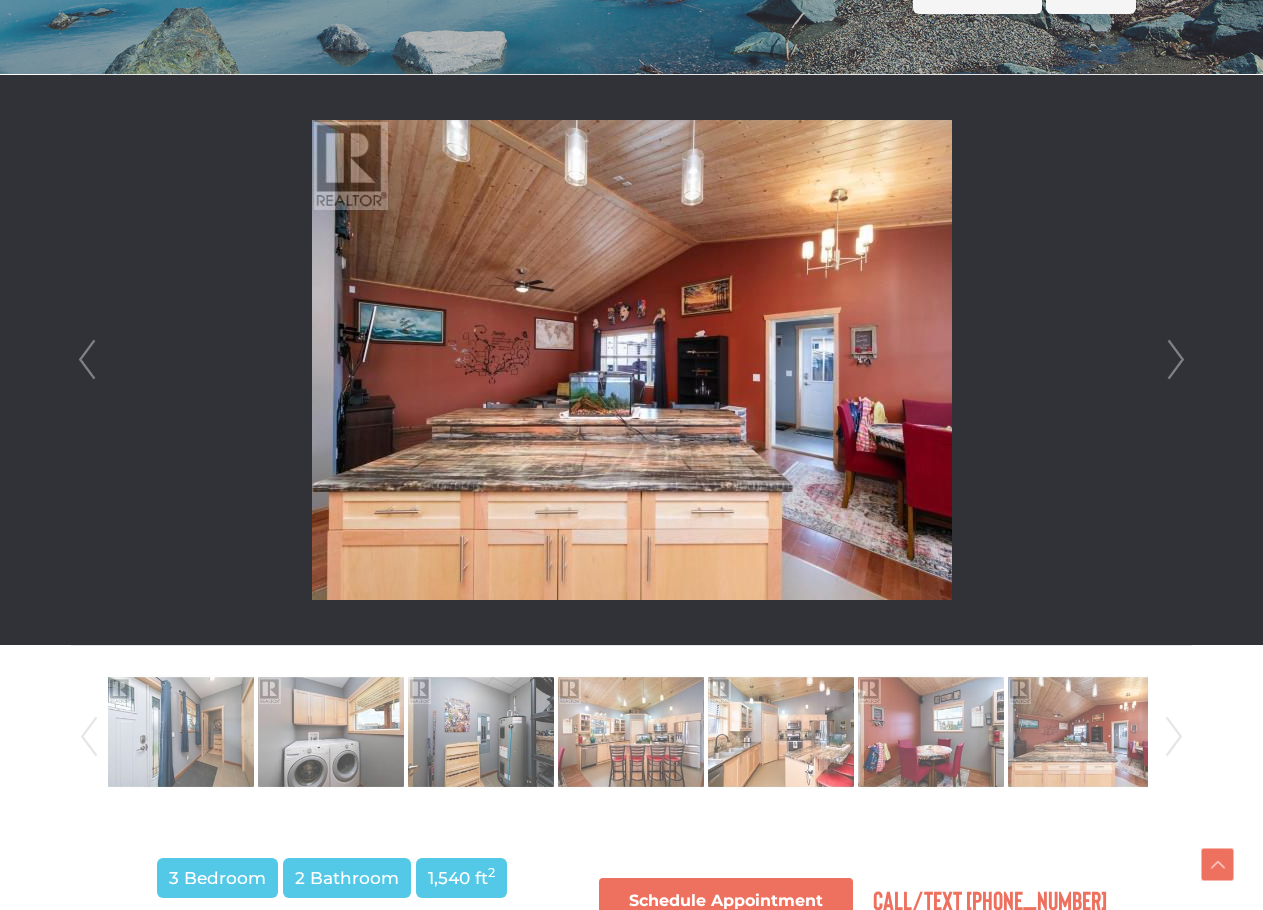 click on "Next" at bounding box center [1174, 737] 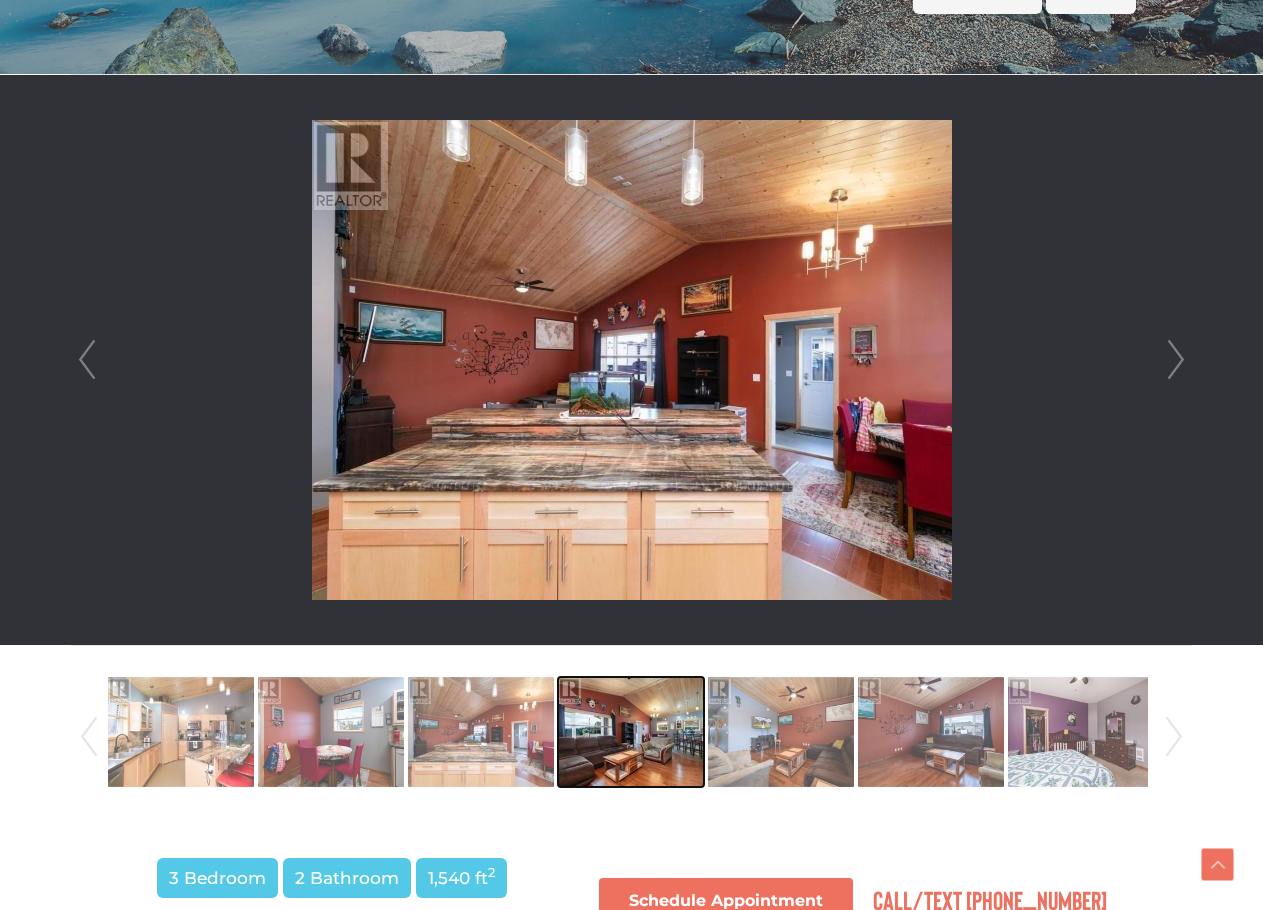 click at bounding box center [631, 732] 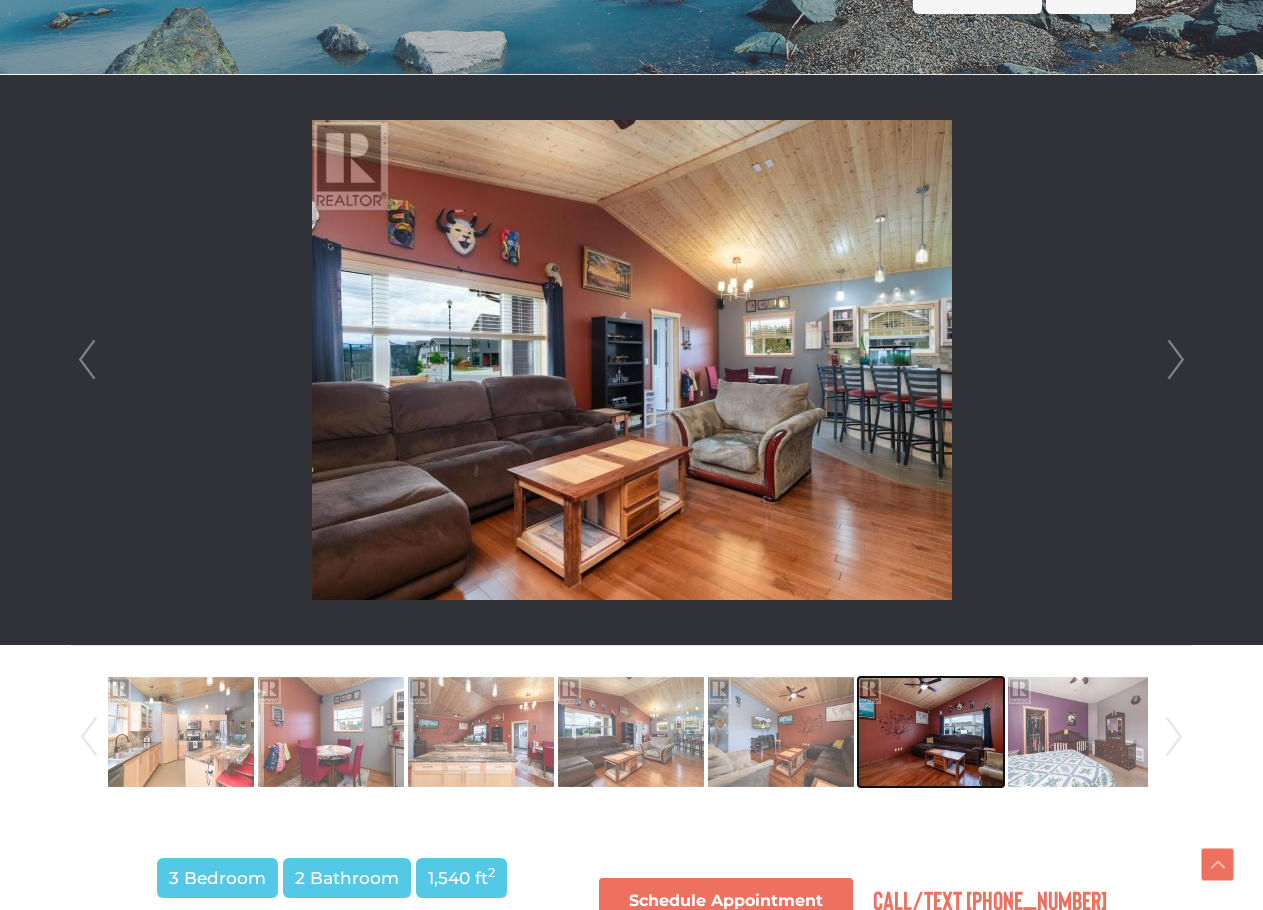click at bounding box center (931, 732) 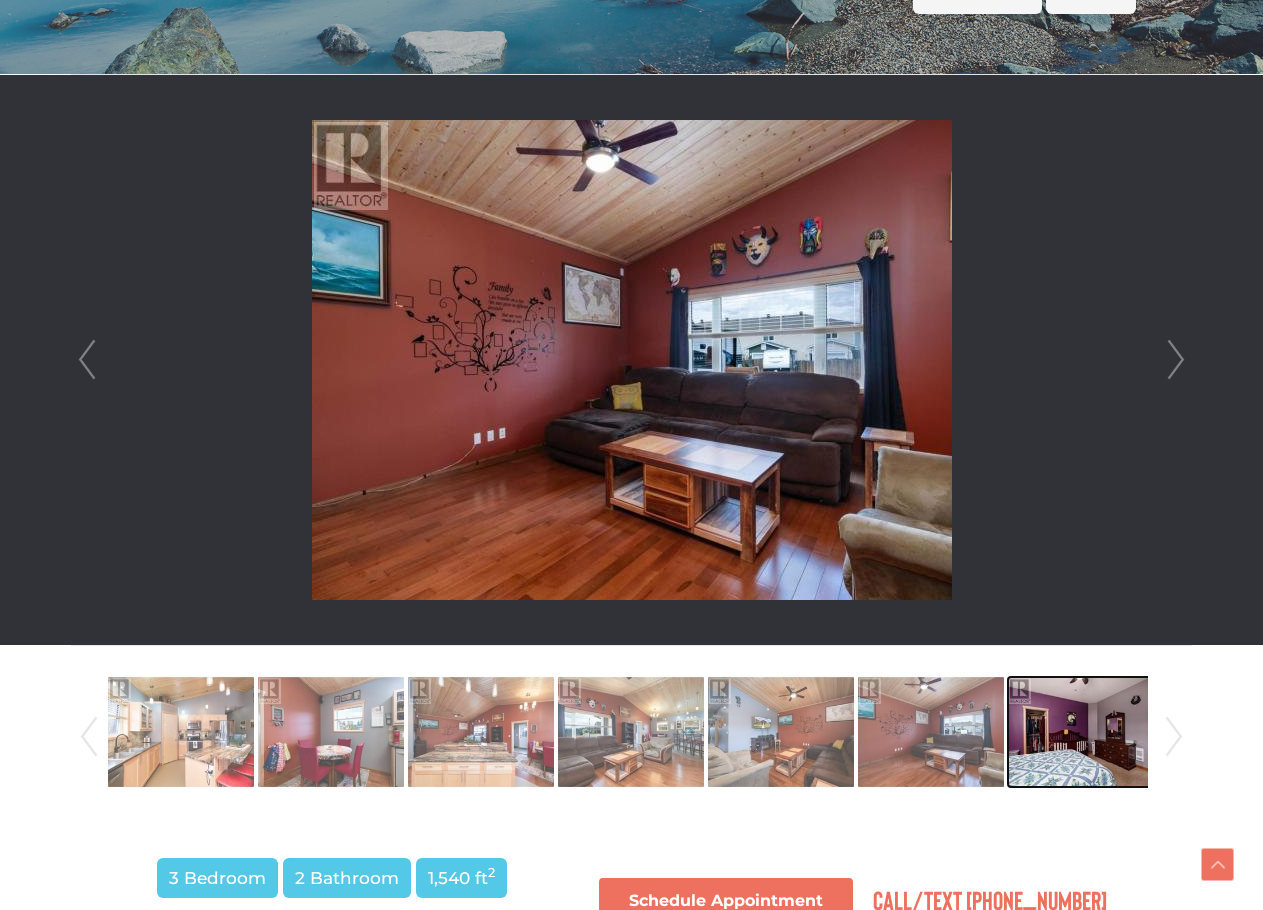 click at bounding box center (1081, 732) 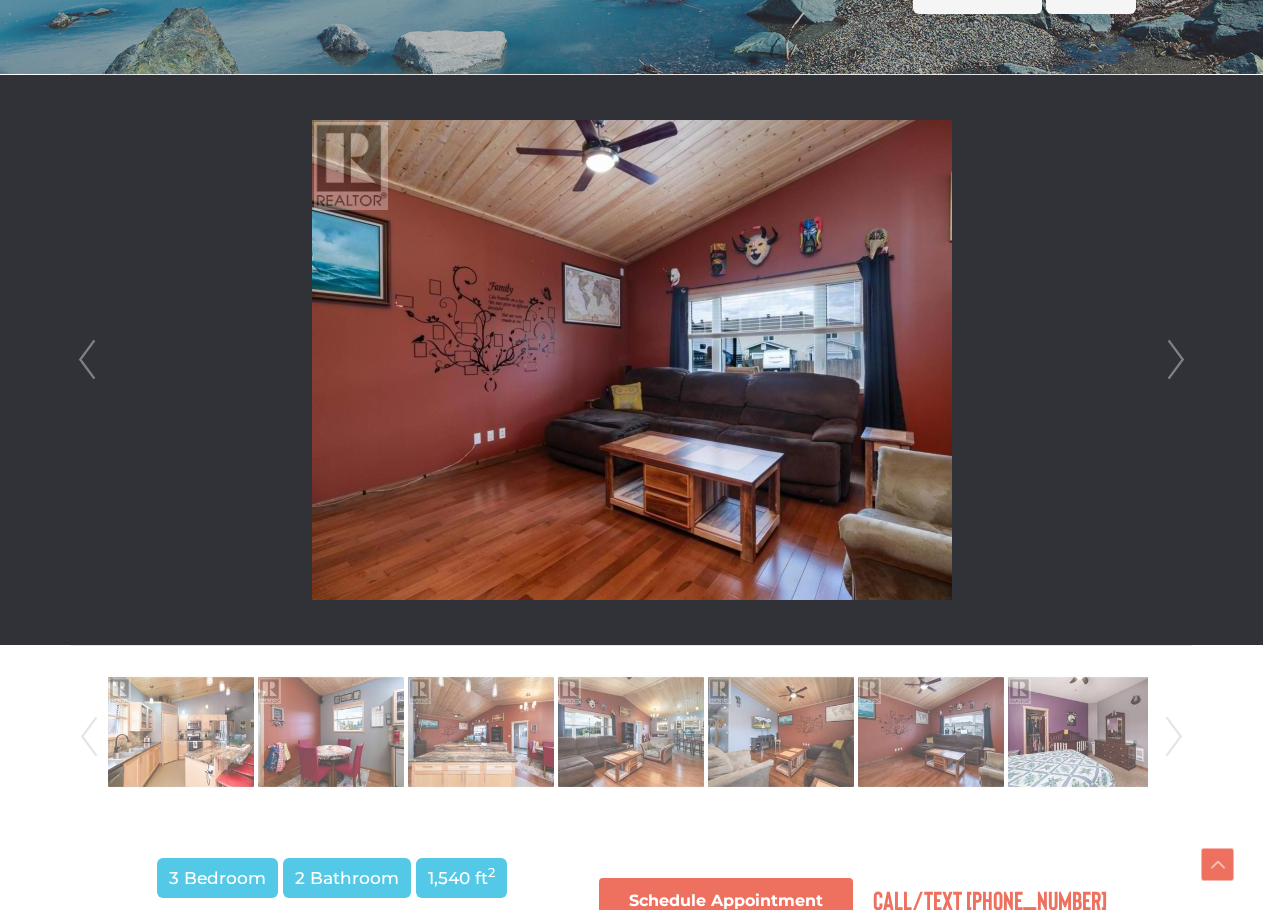 click on "Next" at bounding box center [1174, 737] 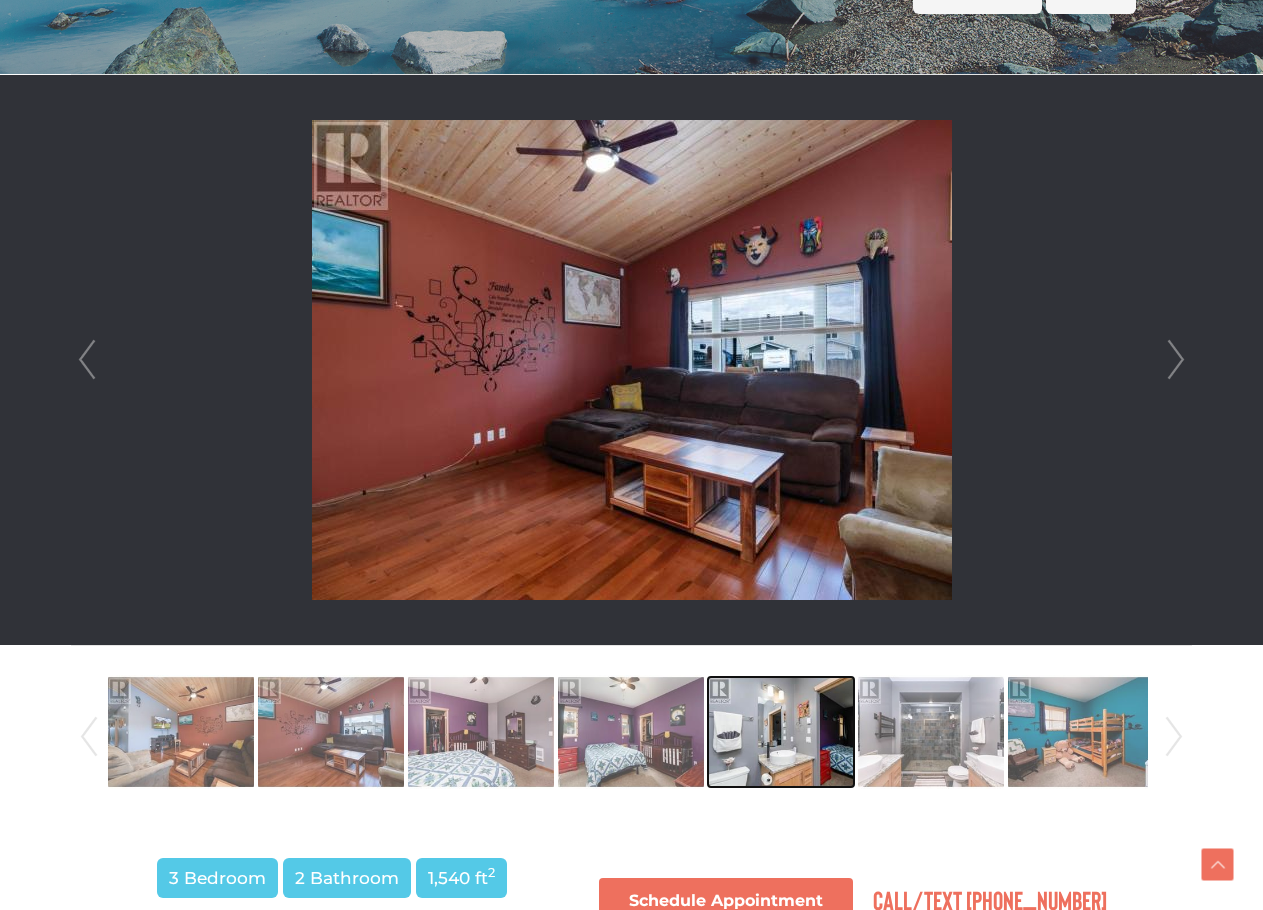 click at bounding box center [781, 732] 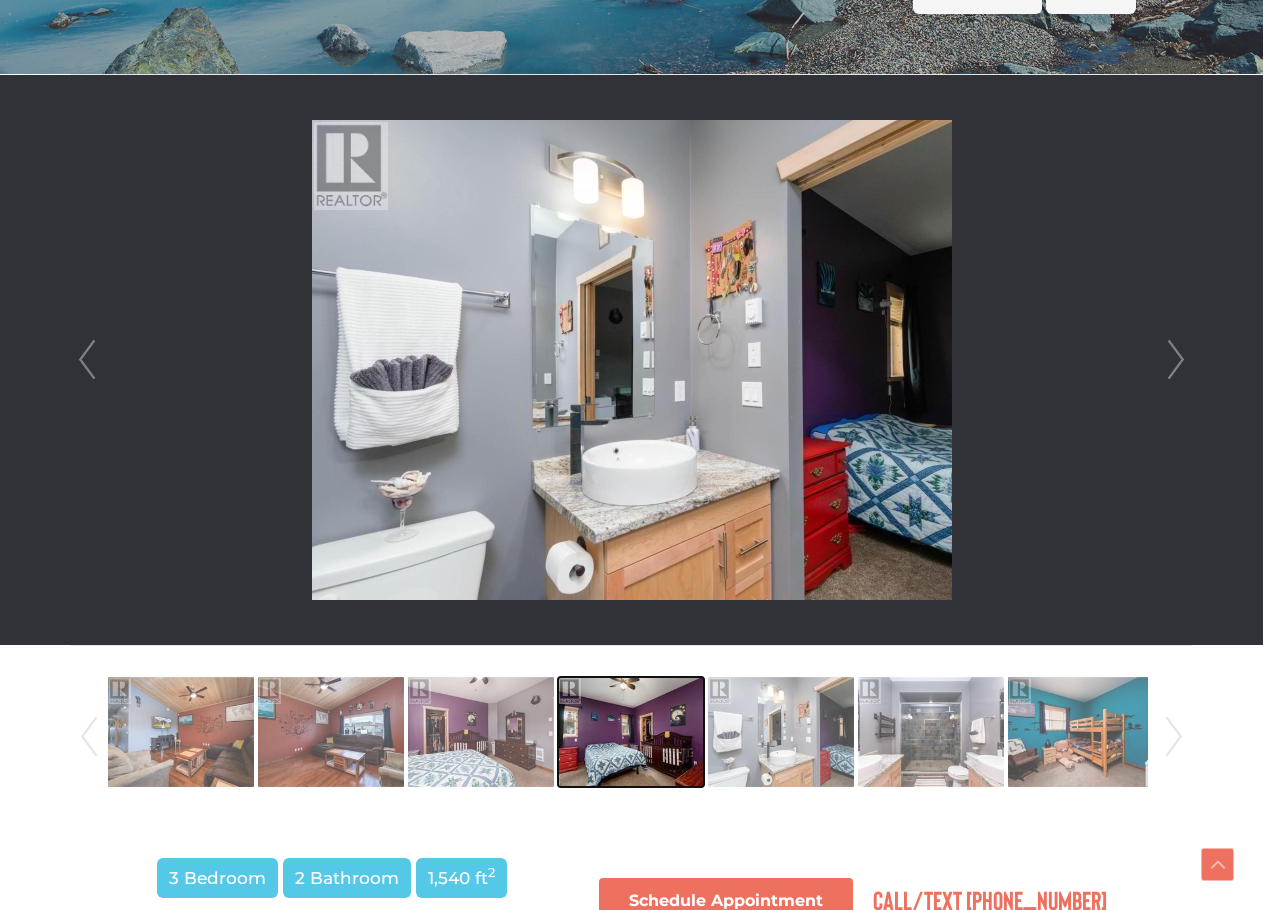 click at bounding box center (631, 732) 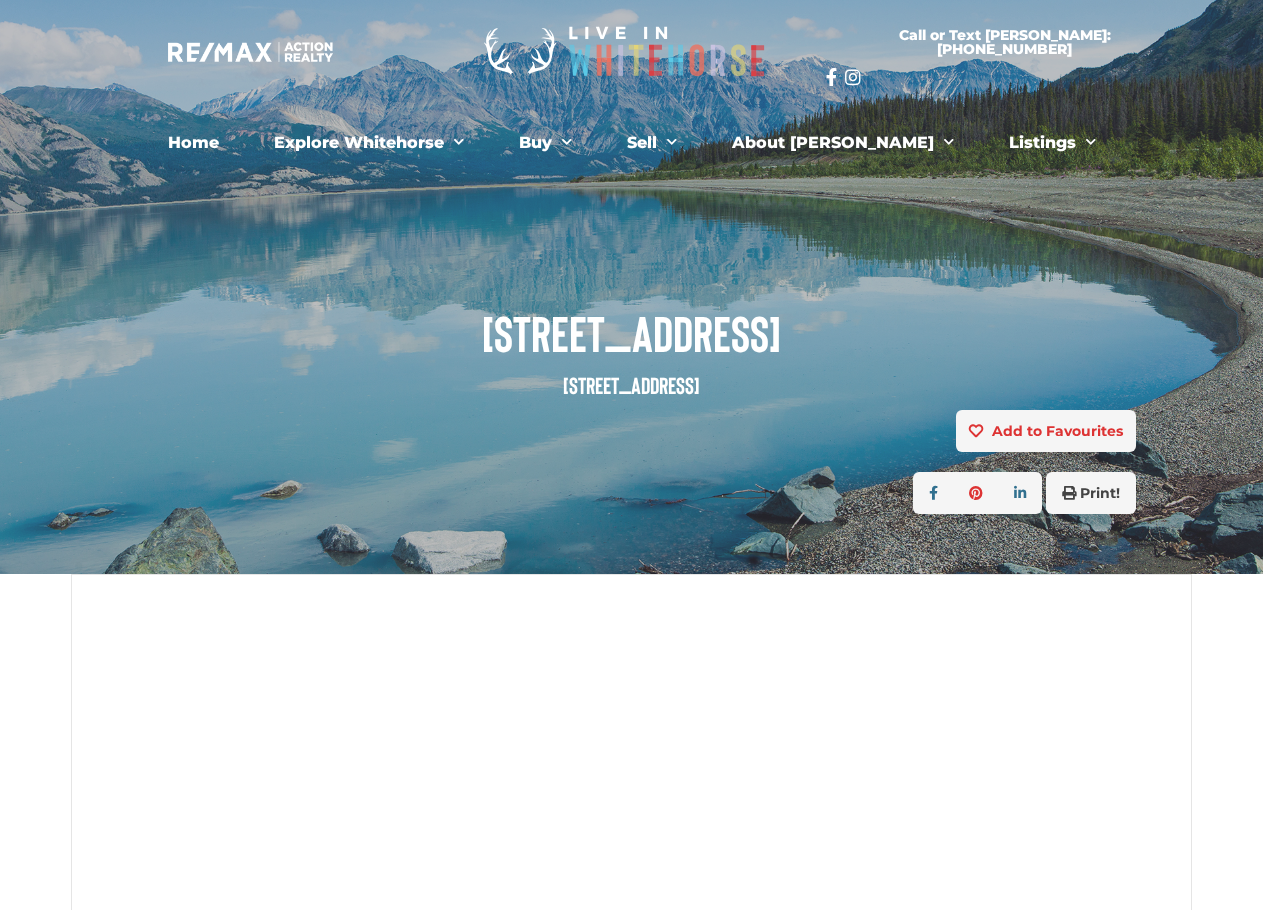 scroll, scrollTop: 0, scrollLeft: 0, axis: both 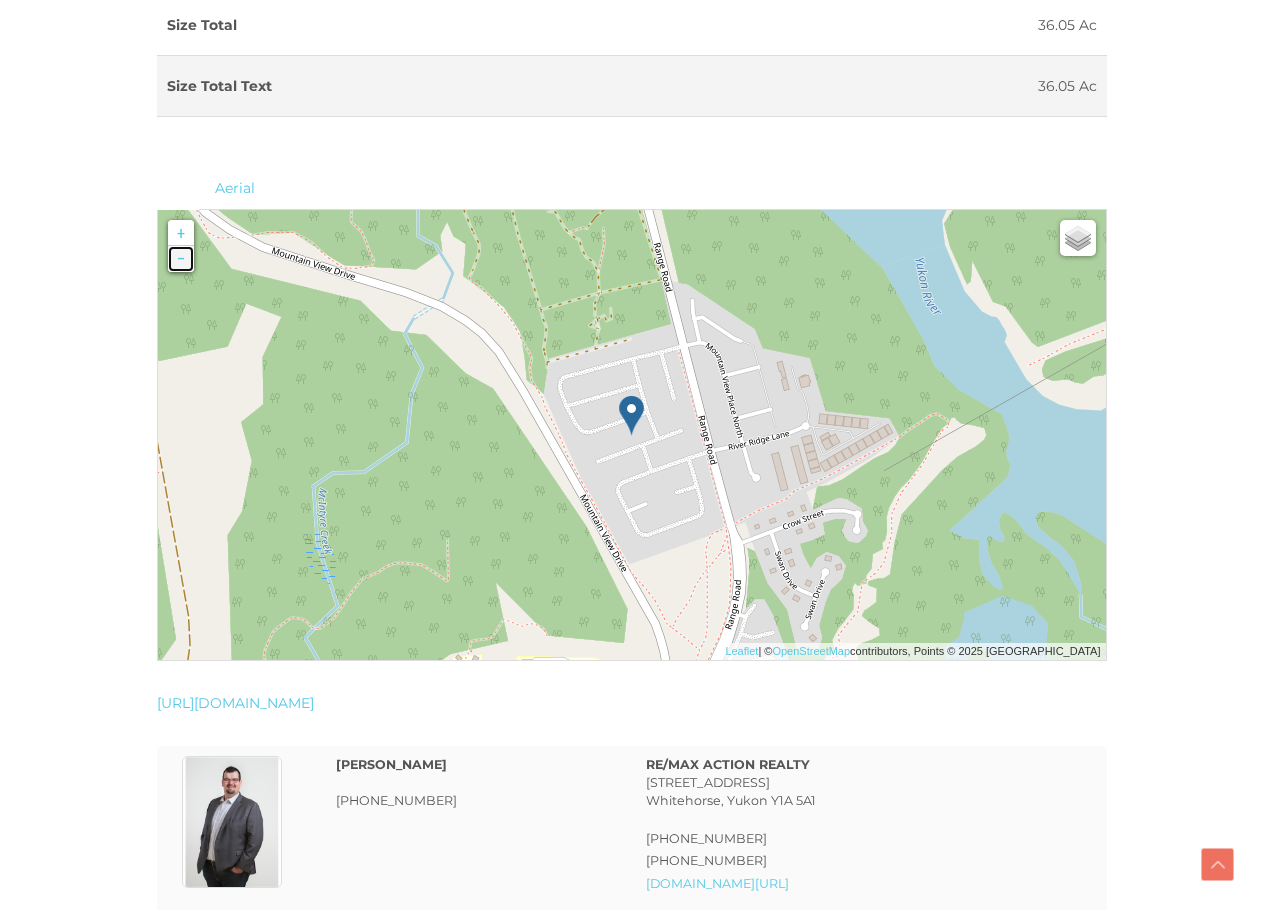 click on "-" at bounding box center [181, 259] 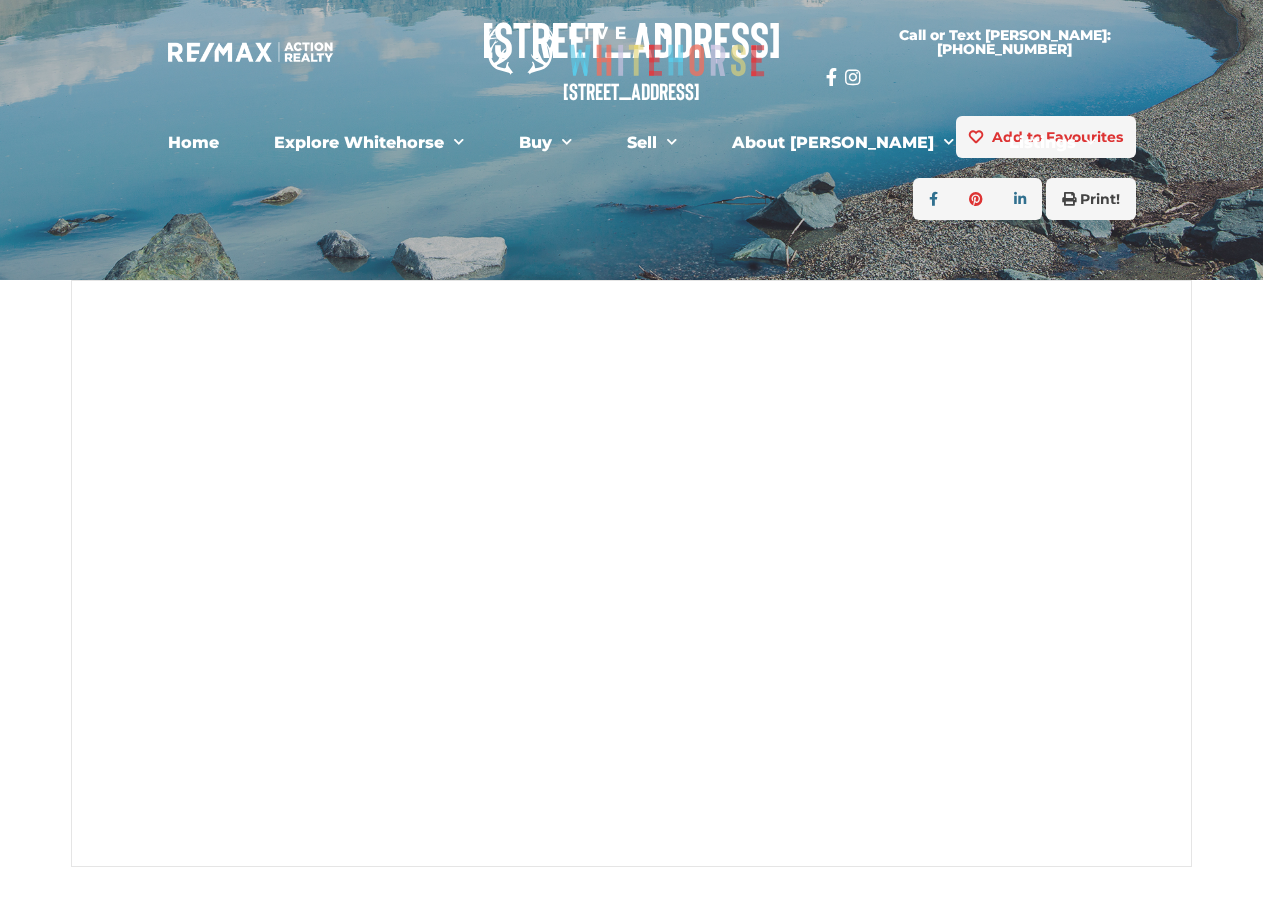 scroll, scrollTop: 0, scrollLeft: 0, axis: both 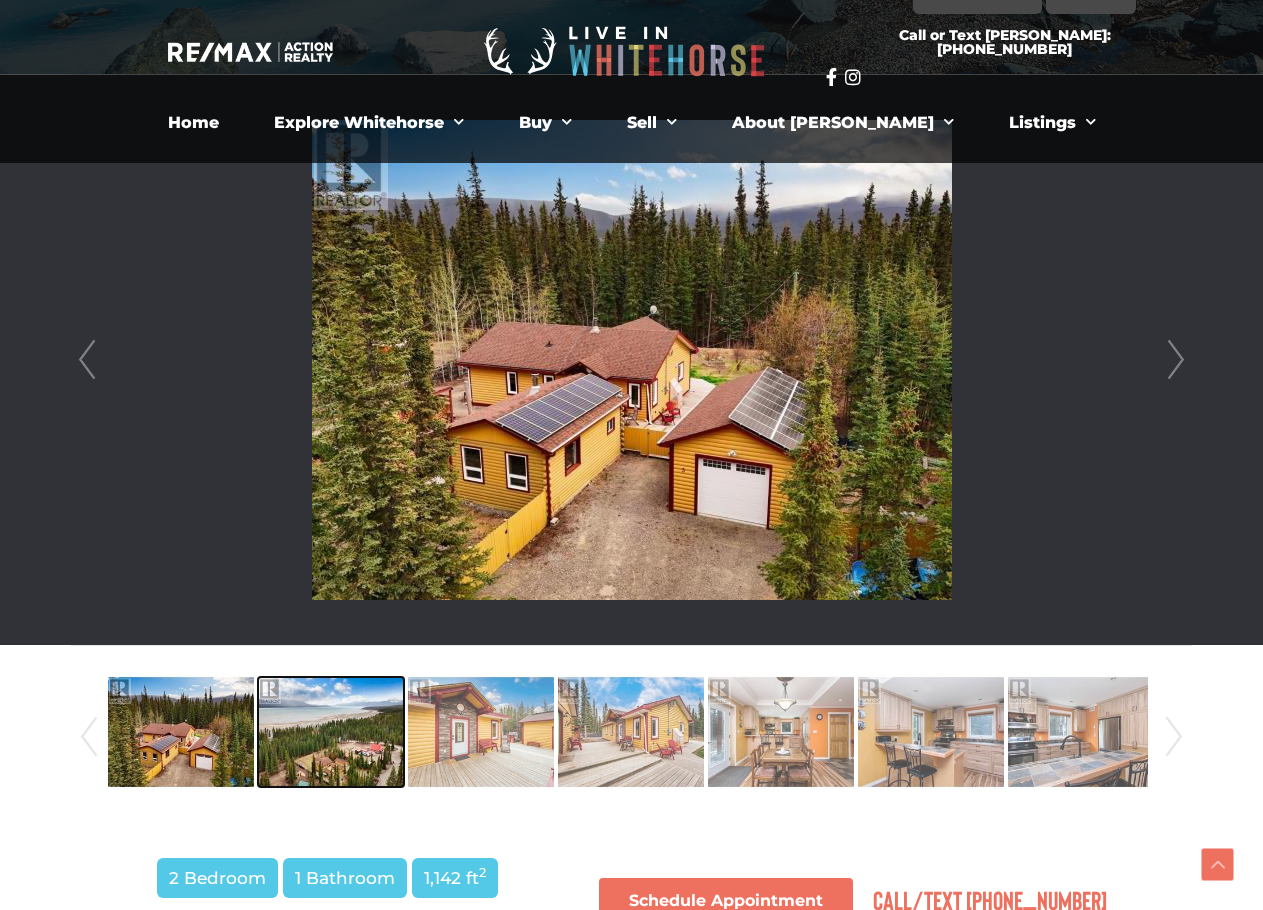 click at bounding box center [331, 732] 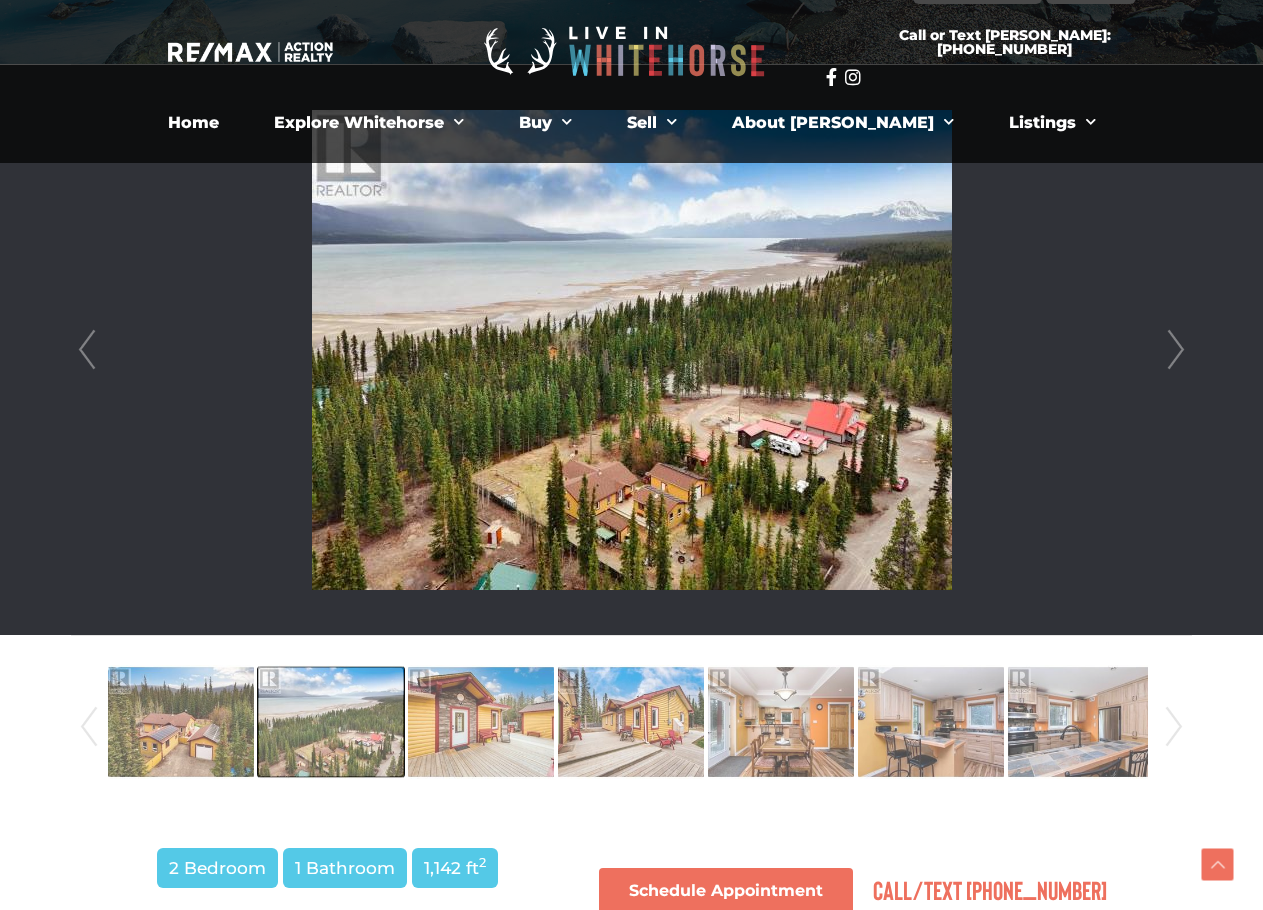 scroll, scrollTop: 333, scrollLeft: 0, axis: vertical 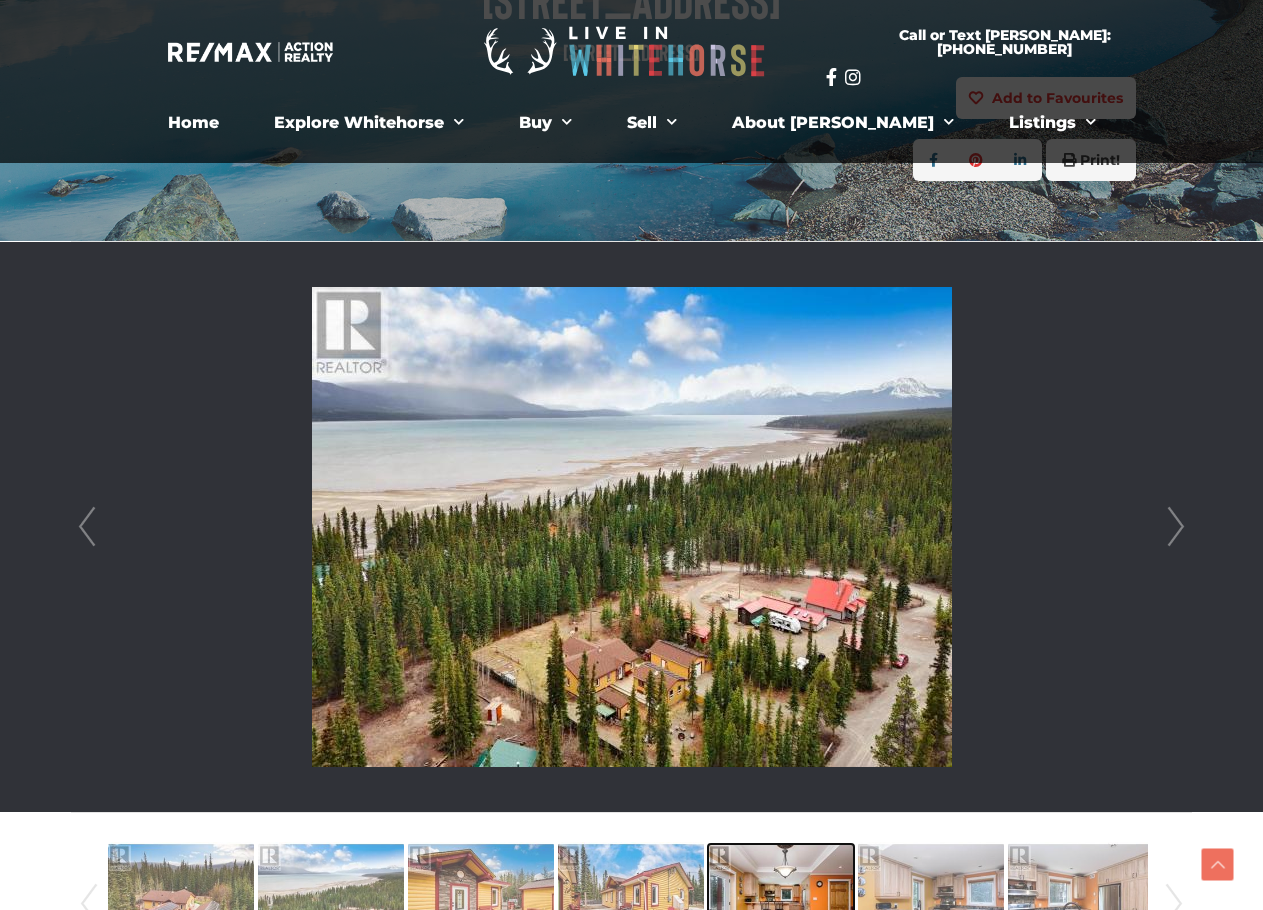 click at bounding box center (781, 899) 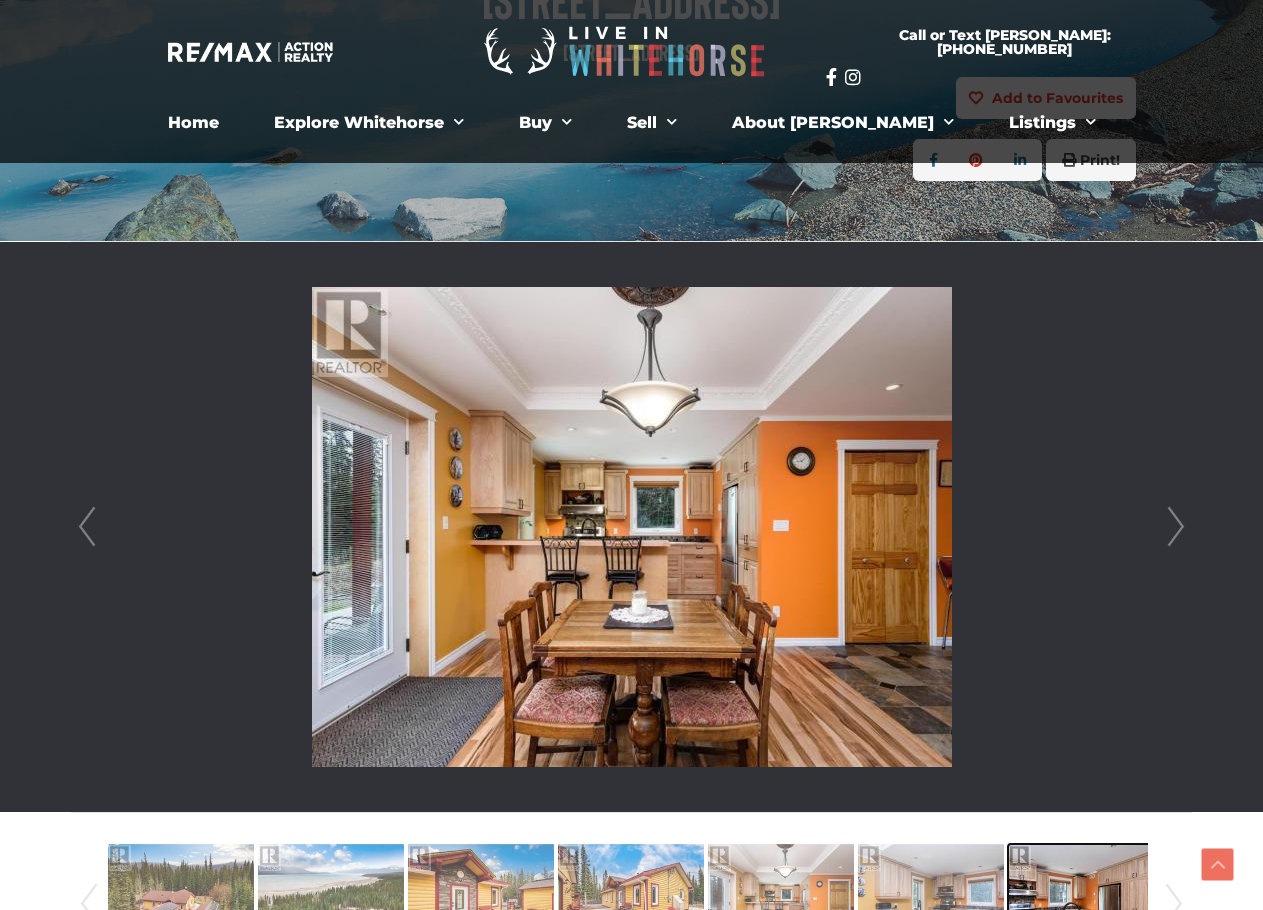 click at bounding box center (1081, 899) 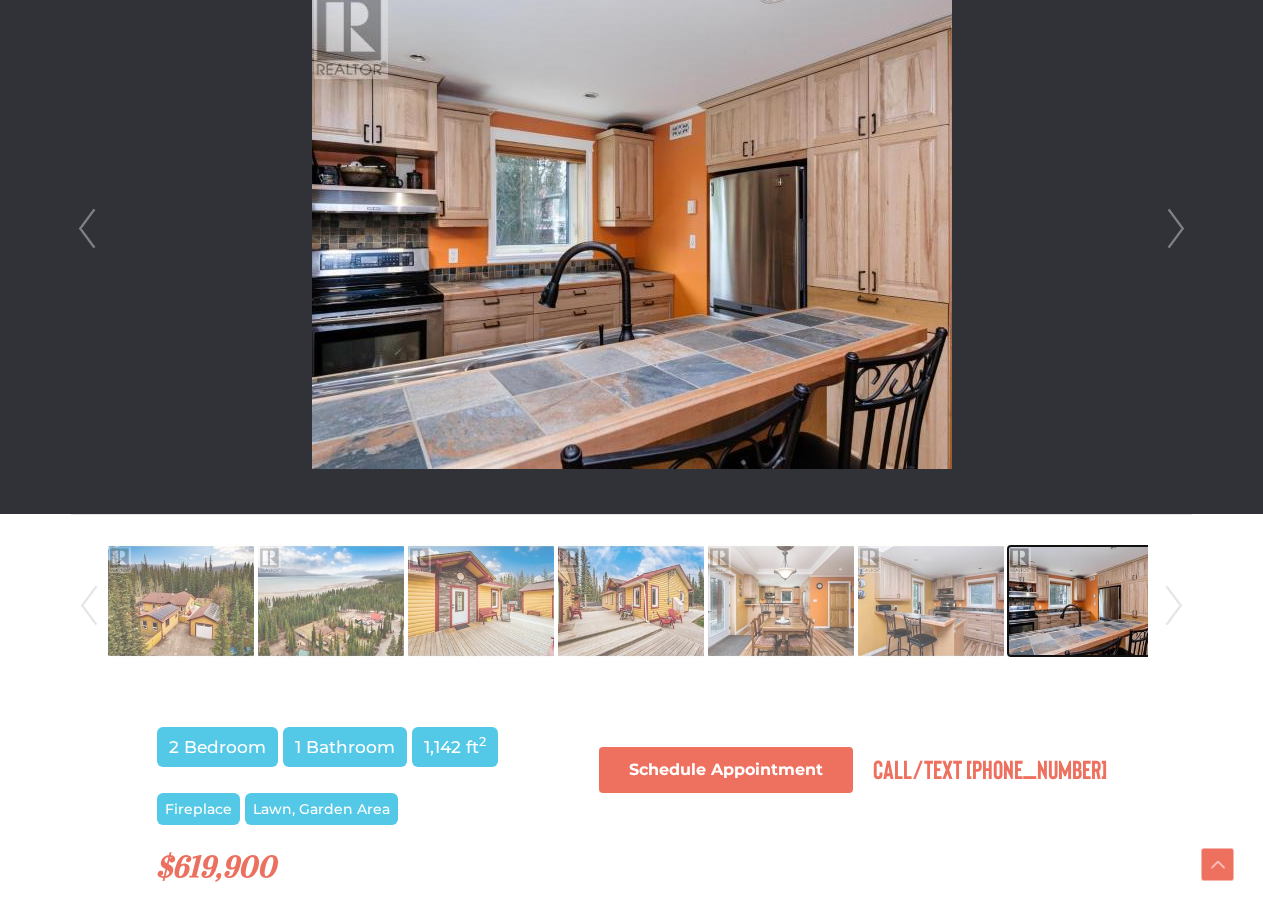 scroll, scrollTop: 500, scrollLeft: 0, axis: vertical 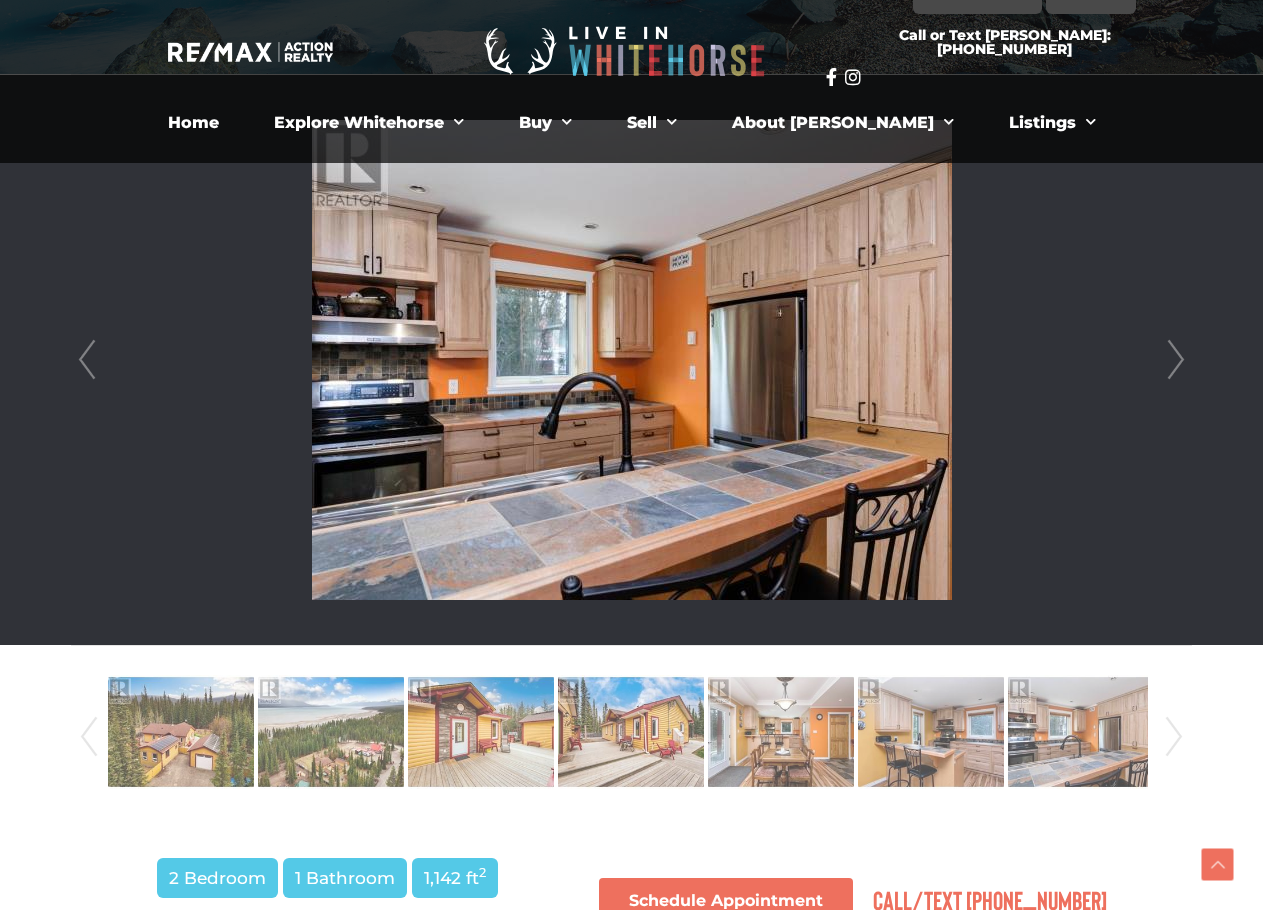 click on "Next" at bounding box center [1174, 737] 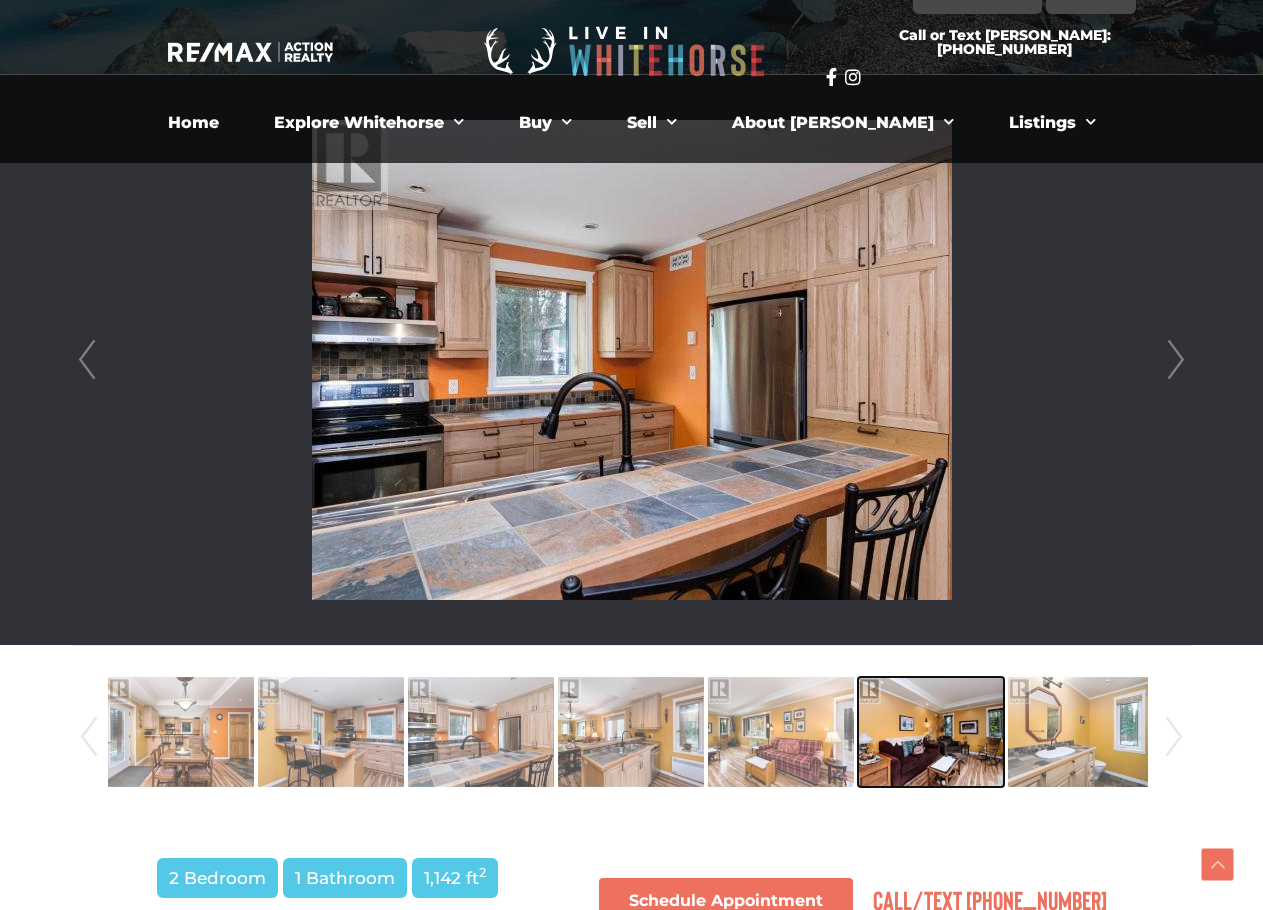 click at bounding box center [931, 732] 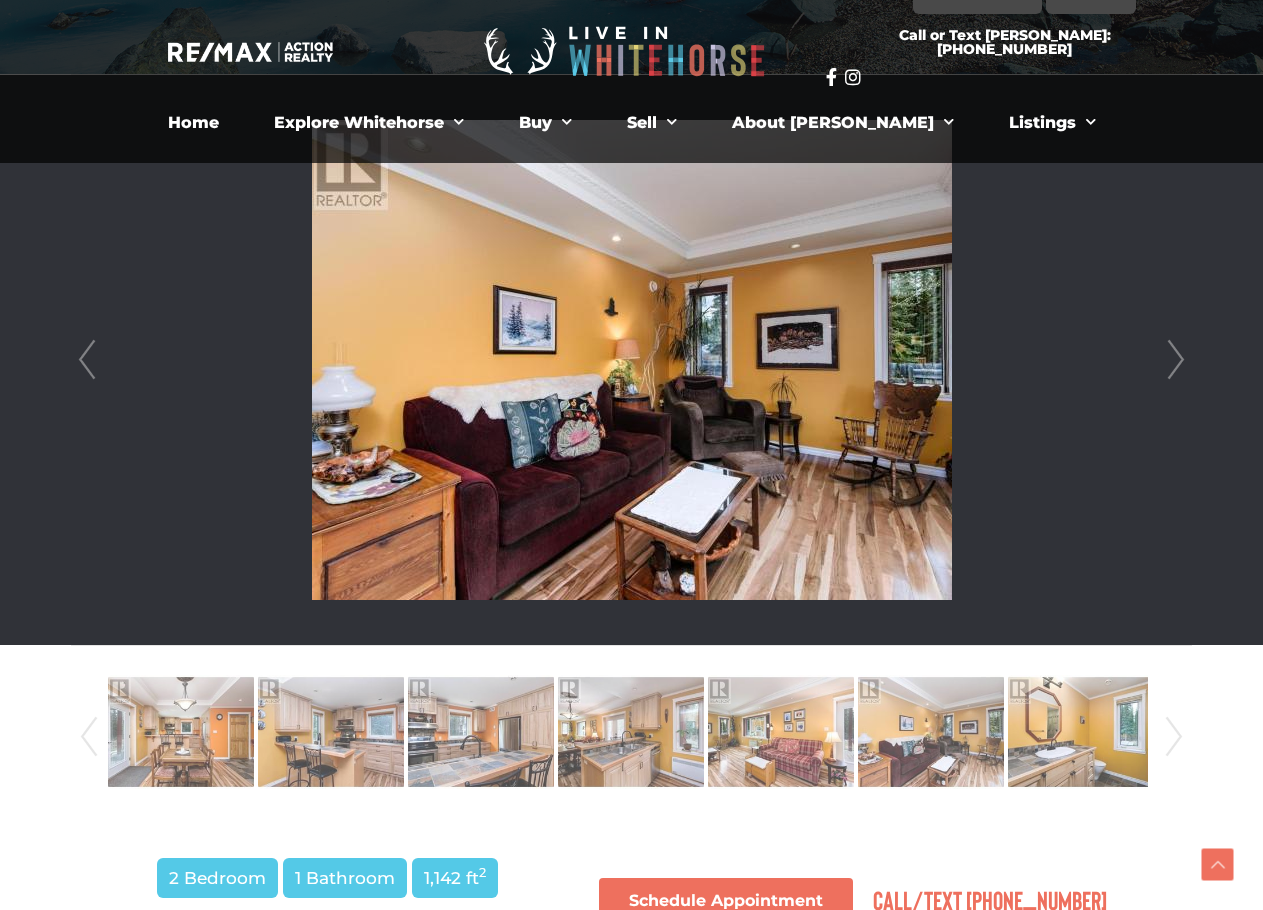 click on "Next" at bounding box center [1174, 737] 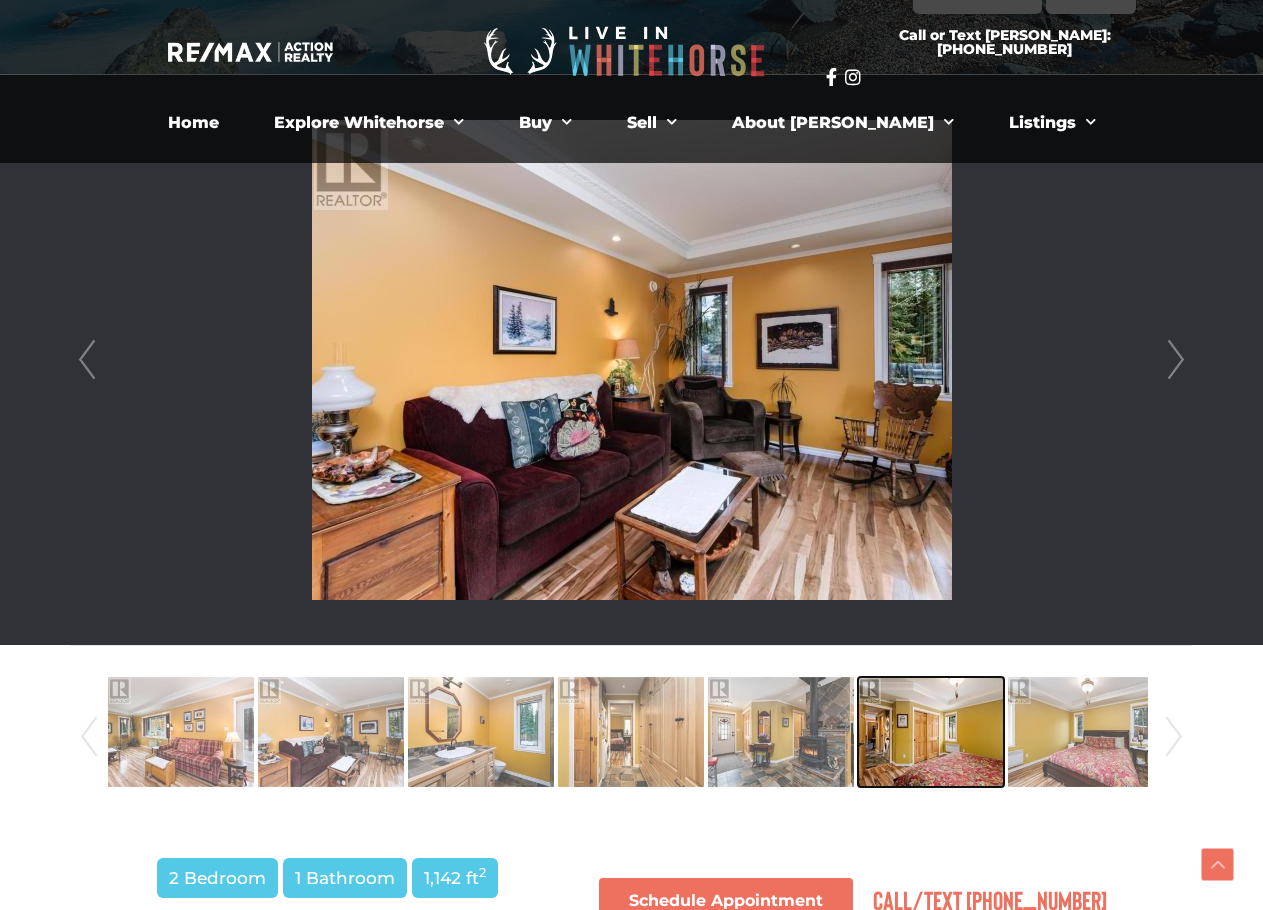 click at bounding box center (931, 732) 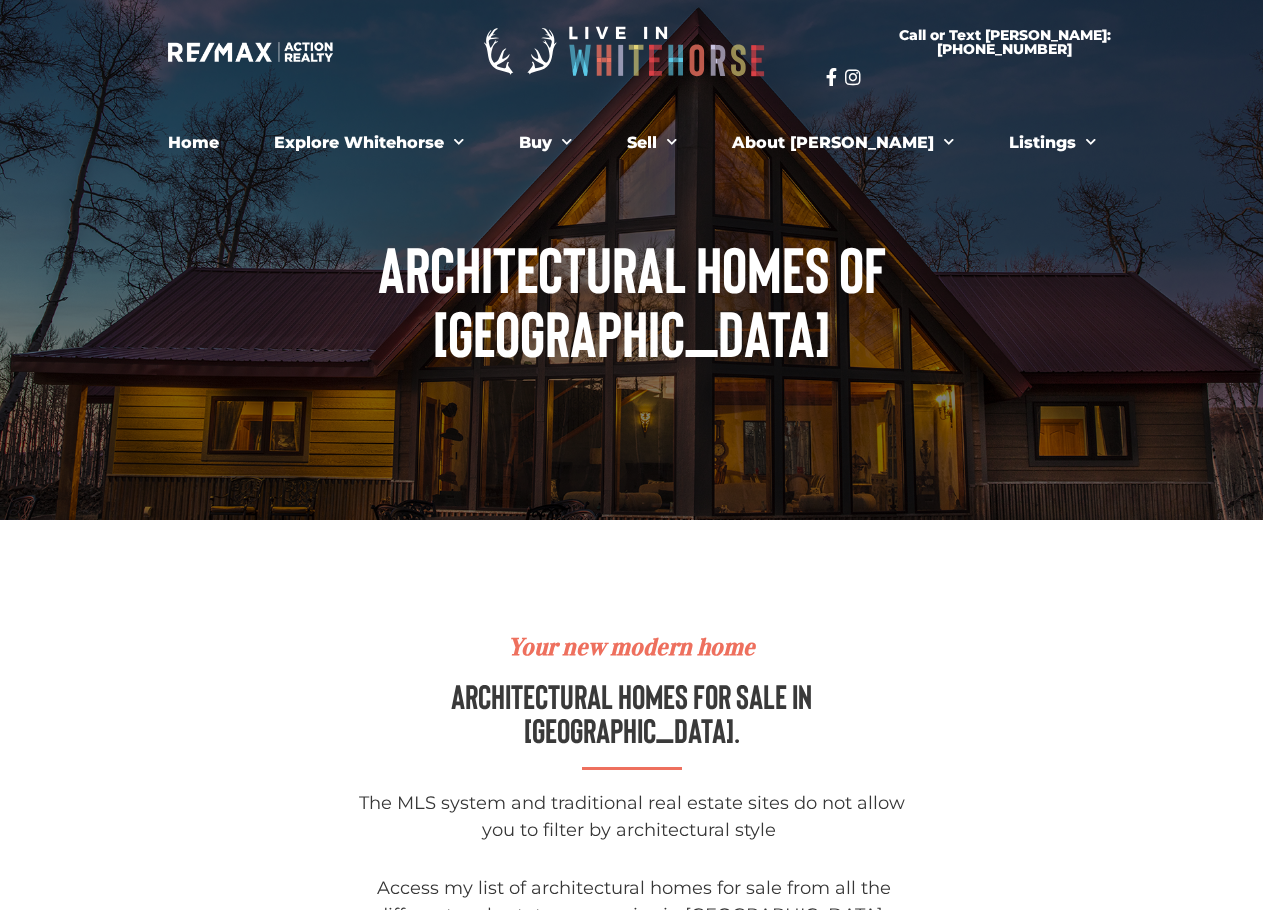 scroll, scrollTop: 0, scrollLeft: 0, axis: both 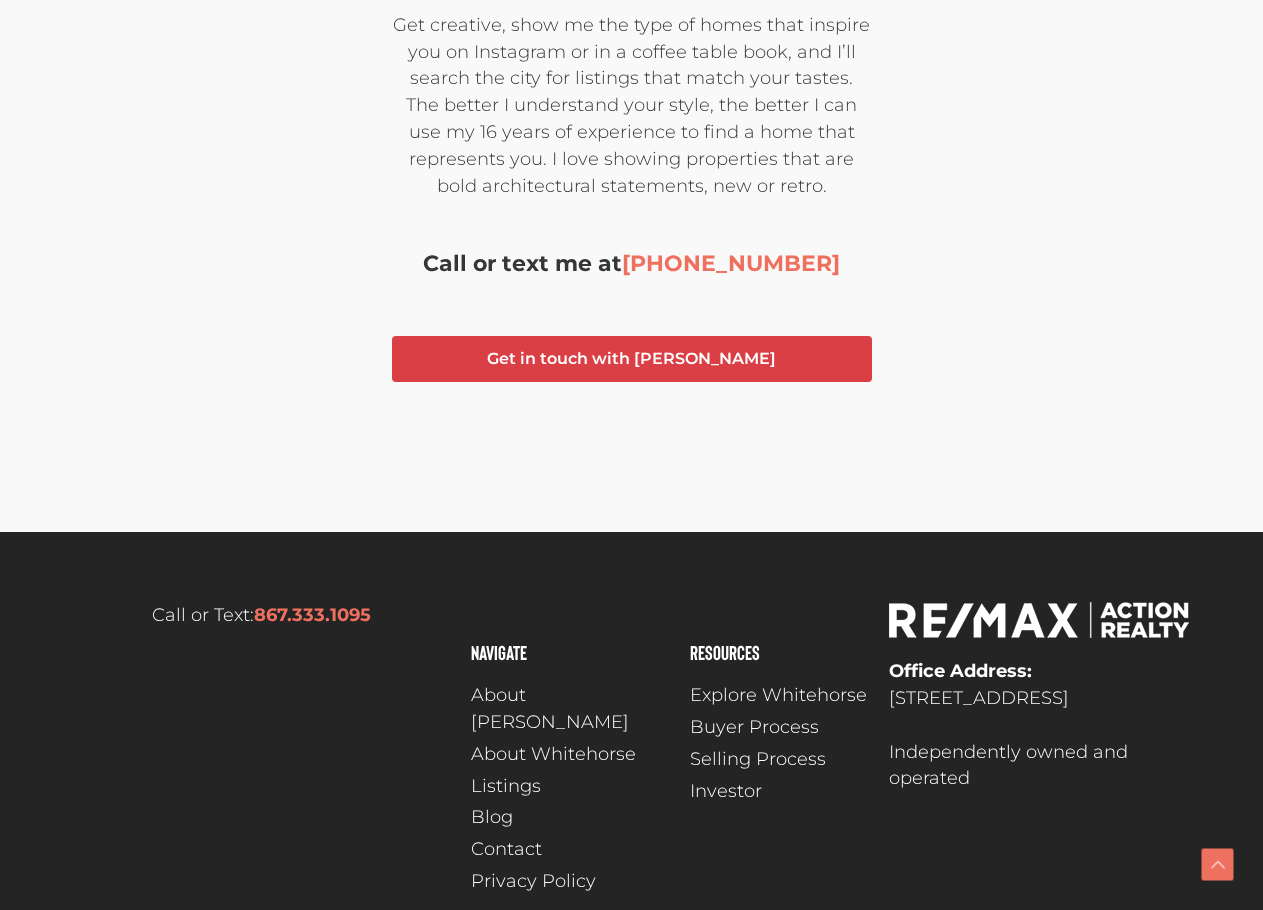 click on "Blog" at bounding box center (492, 817) 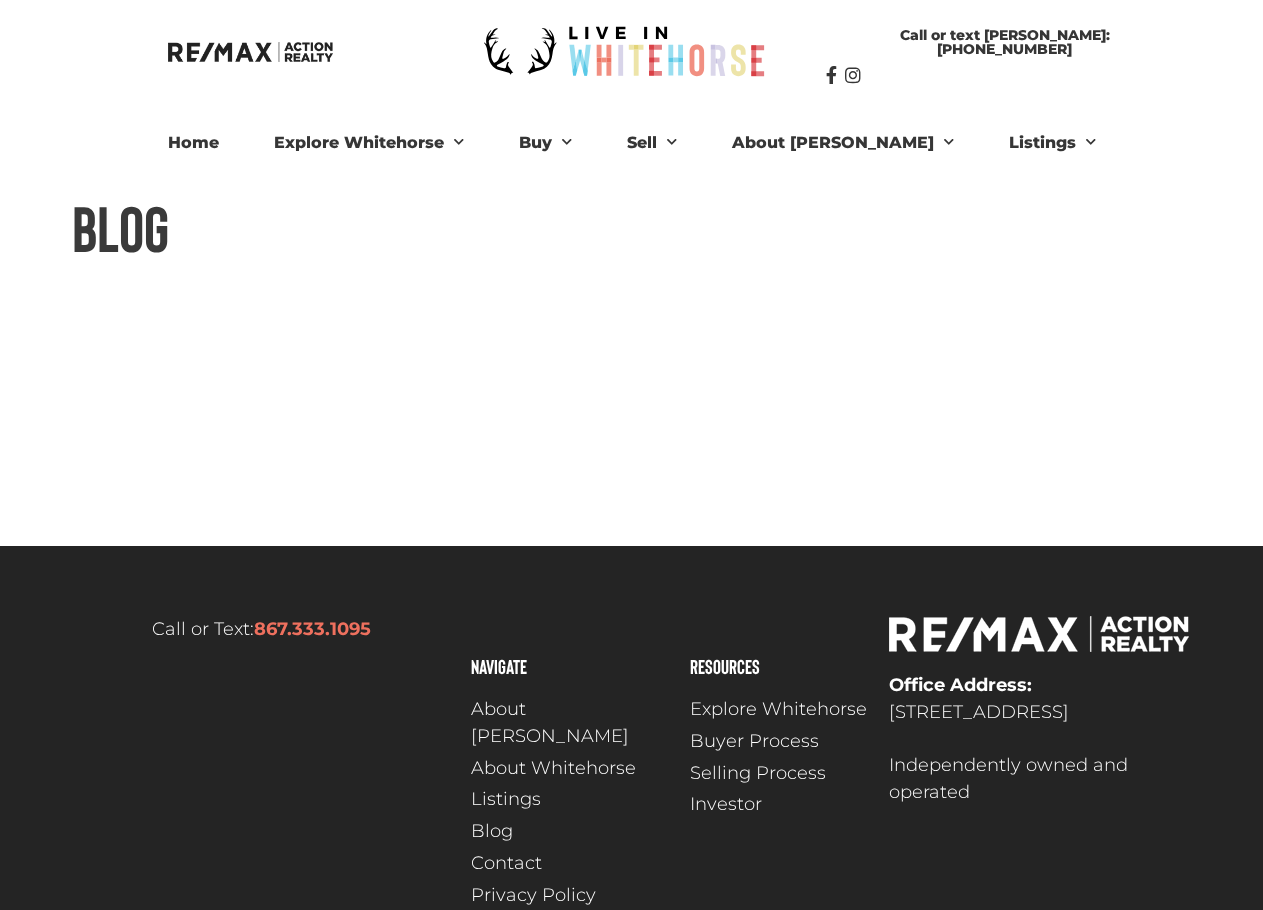 scroll, scrollTop: 0, scrollLeft: 0, axis: both 